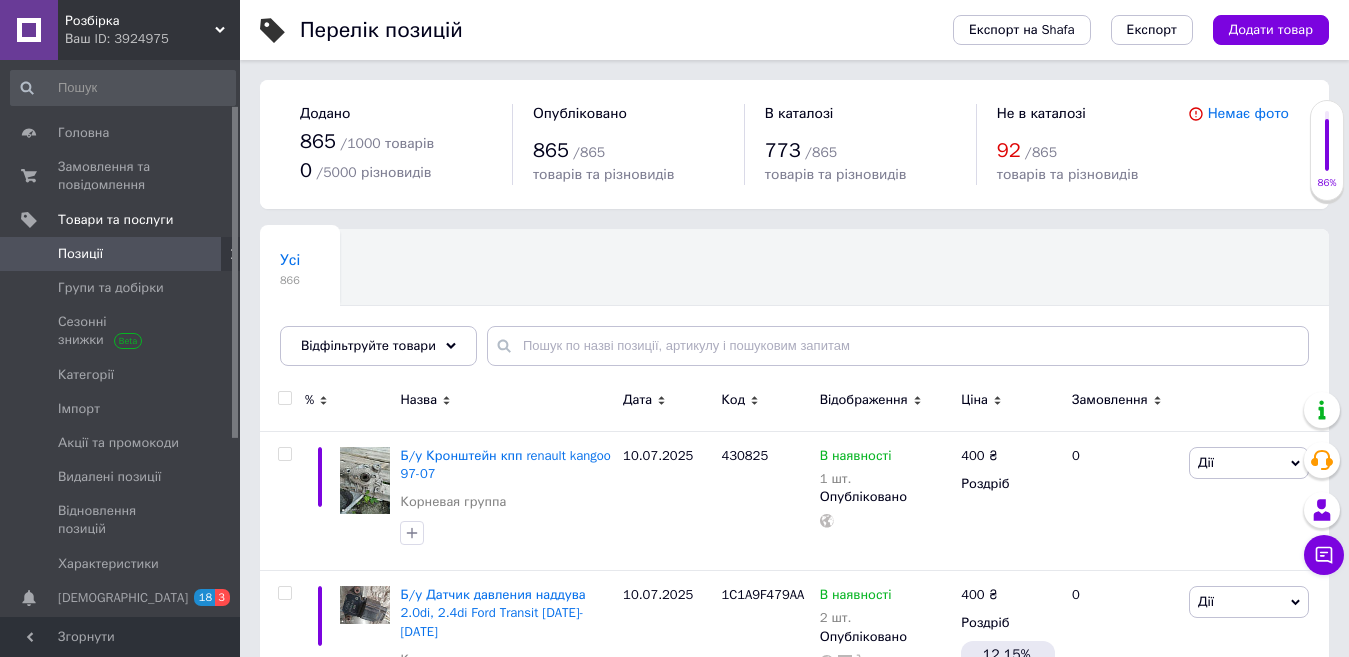 click on "Додати товар" at bounding box center [1271, 30] 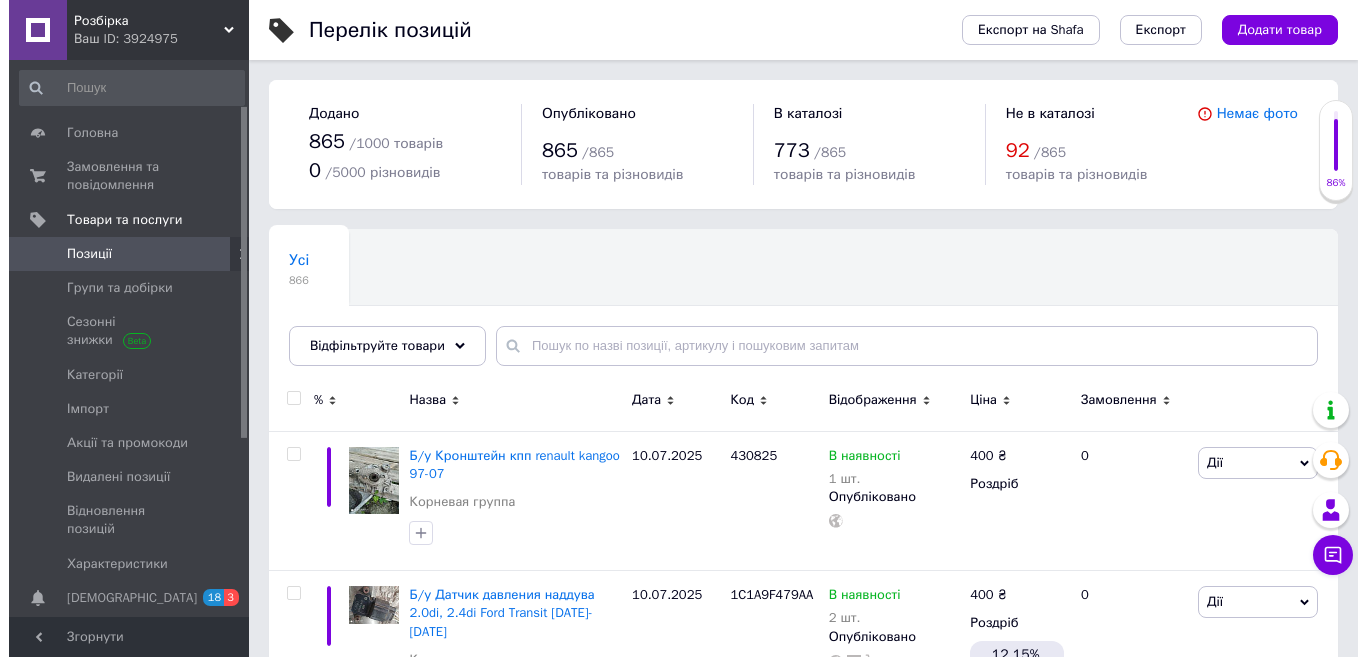 scroll, scrollTop: 0, scrollLeft: 0, axis: both 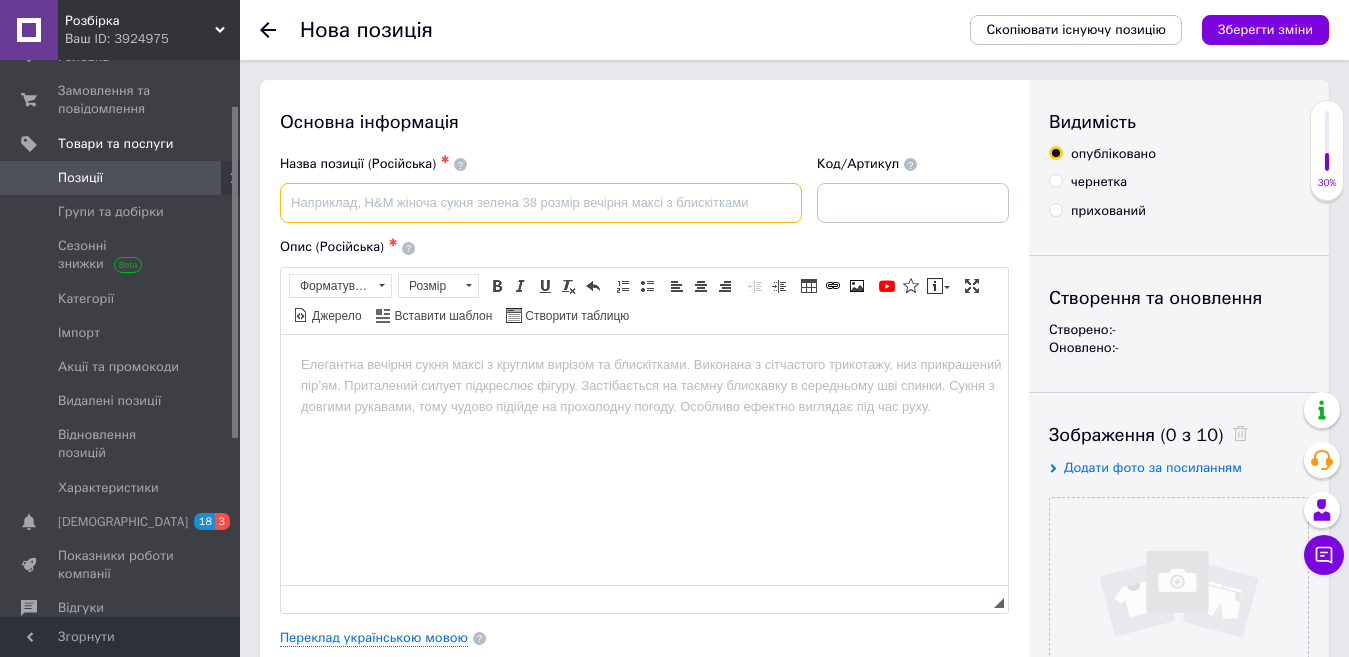 click at bounding box center (541, 203) 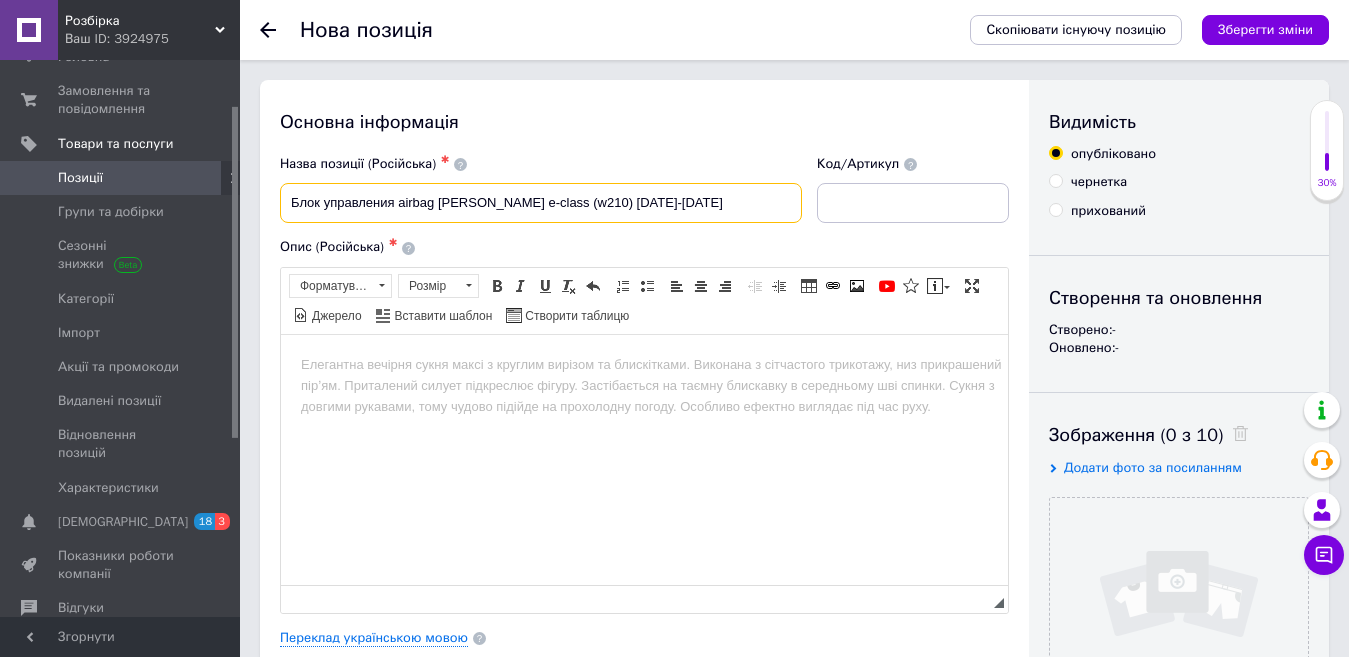click on "Блок управления airbag [PERSON_NAME] e-class (w210) [DATE]-[DATE]" at bounding box center [541, 203] 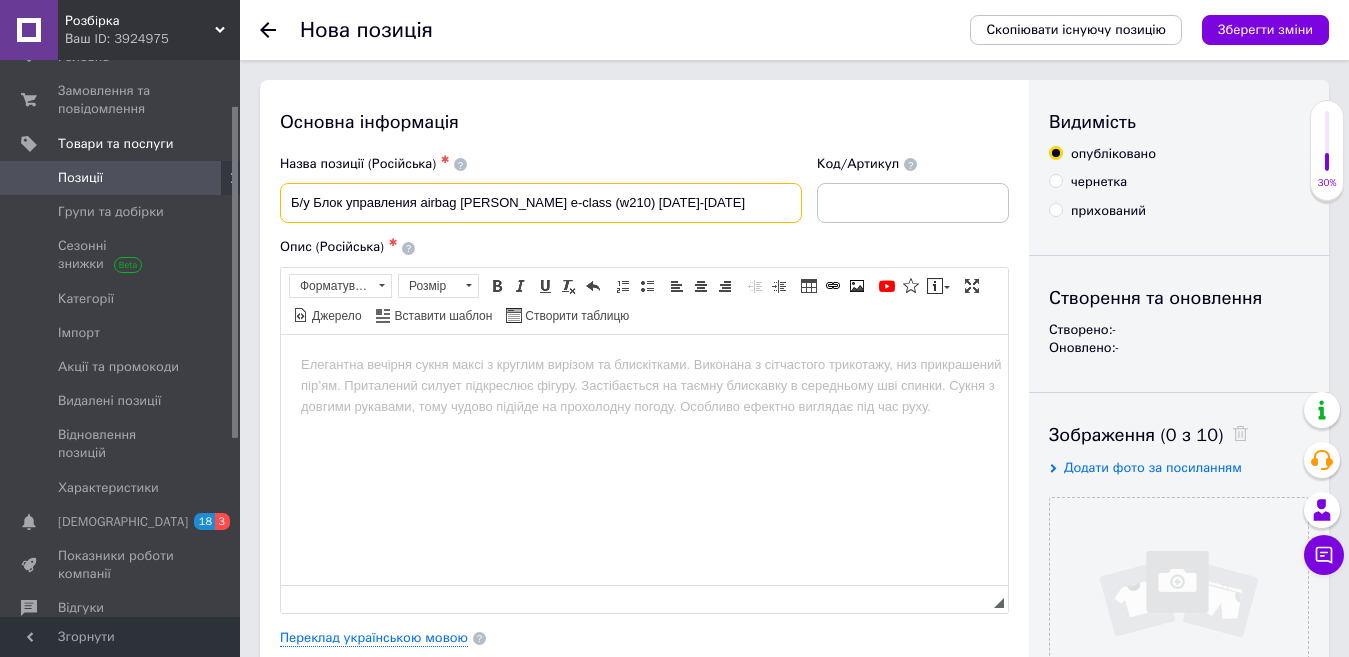 click on "Б/у Блок управления airbag [PERSON_NAME] e-class (w210) [DATE]-[DATE]" at bounding box center [541, 203] 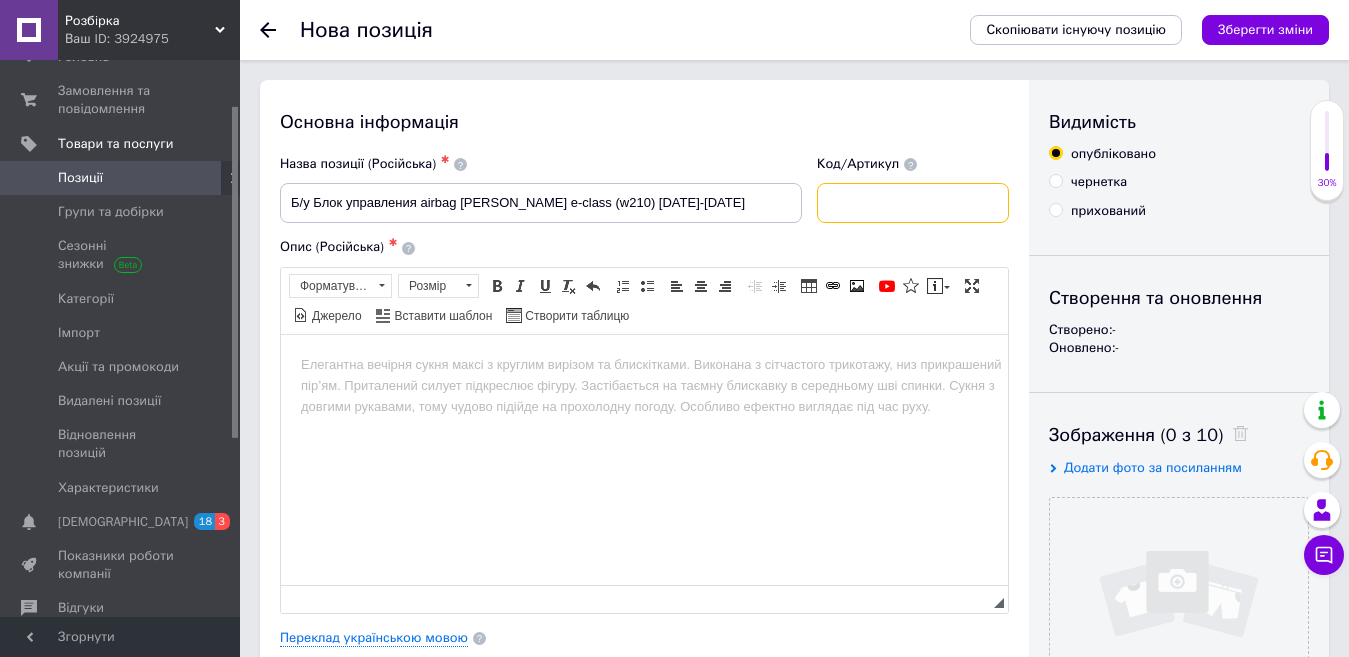 click at bounding box center [913, 203] 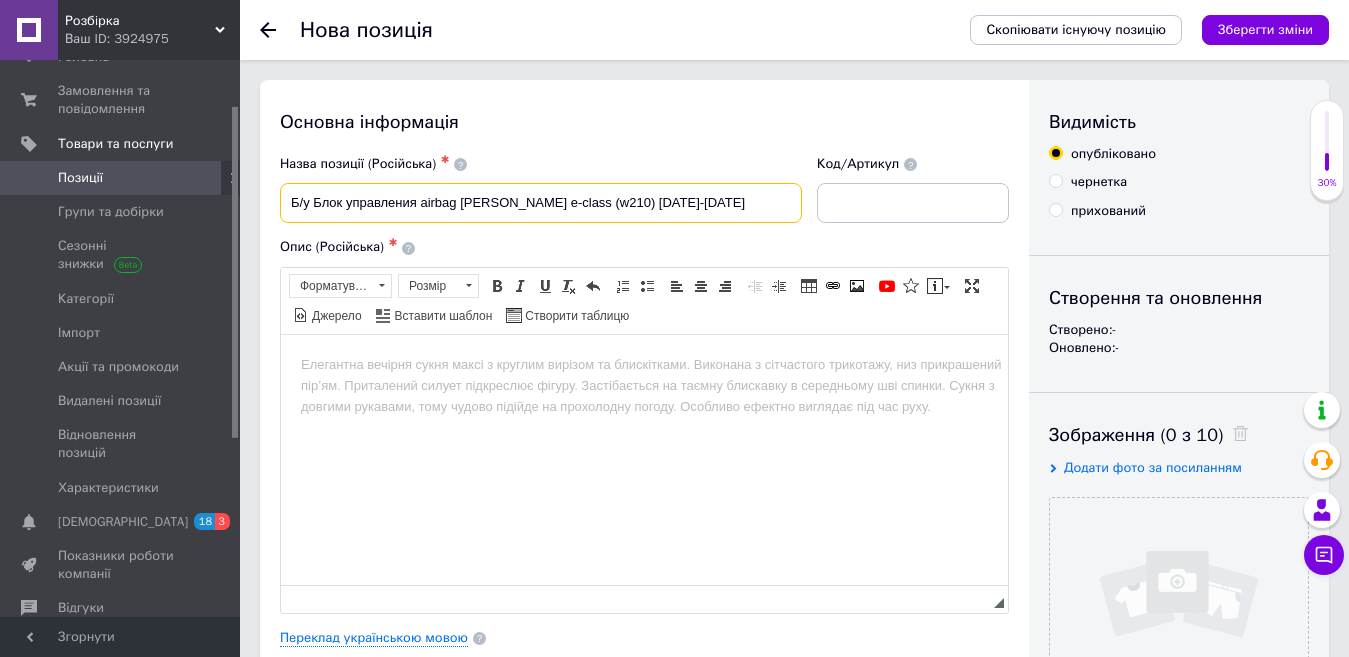 click on "Б/у Блок управления airbag [PERSON_NAME] e-class (w210) [DATE]-[DATE]" at bounding box center (541, 203) 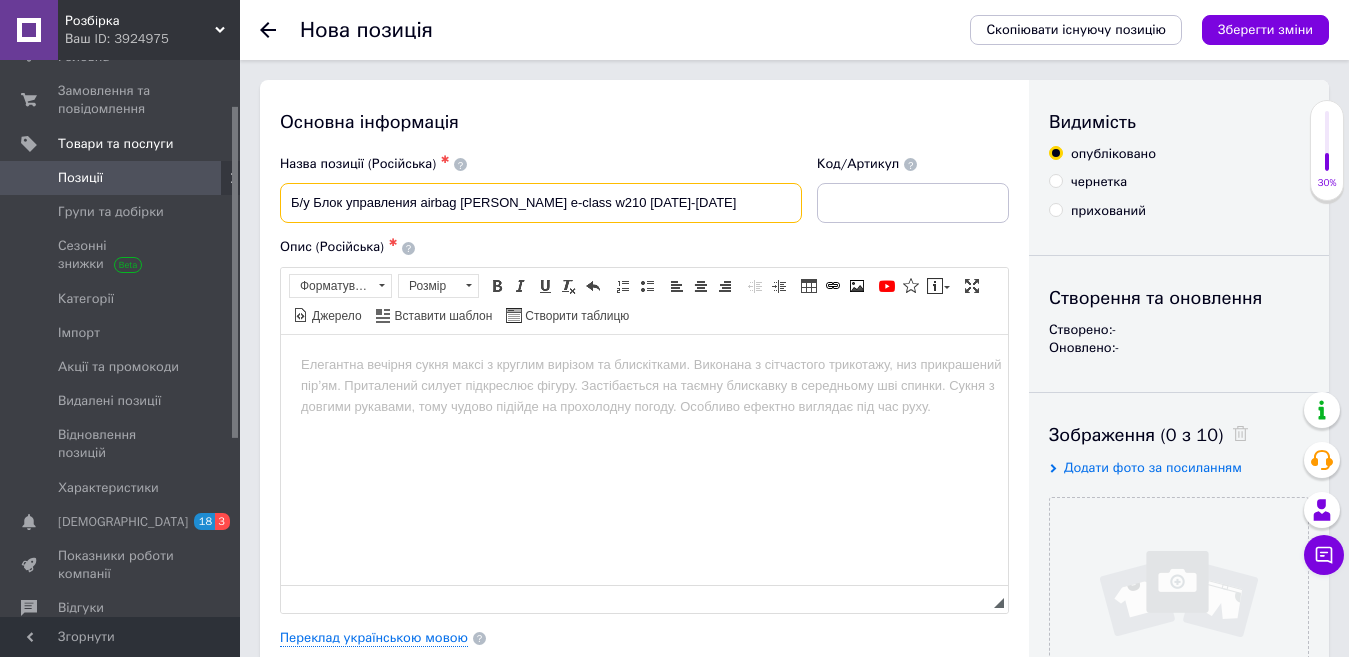click on "Б/у Блок управления airbag [PERSON_NAME] e-class w210 [DATE]-[DATE]" at bounding box center [541, 203] 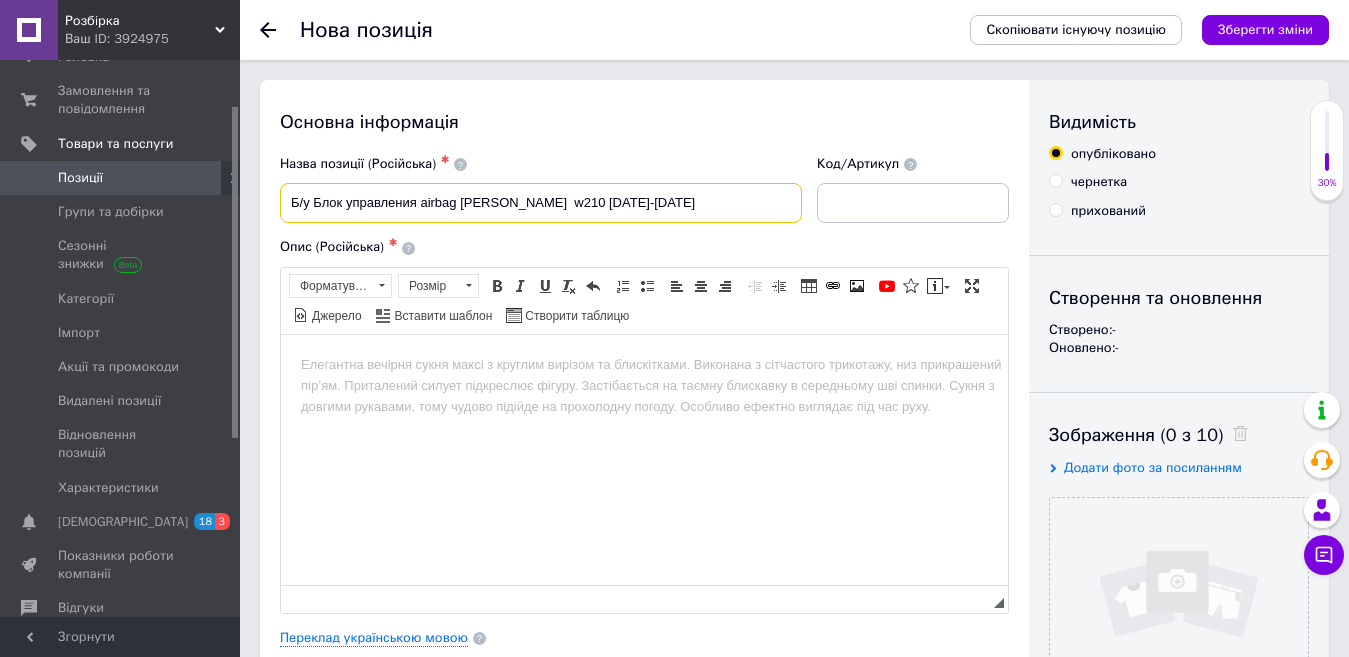 click on "Б/у Блок управления airbag [PERSON_NAME]  w210 [DATE]-[DATE]" at bounding box center [541, 203] 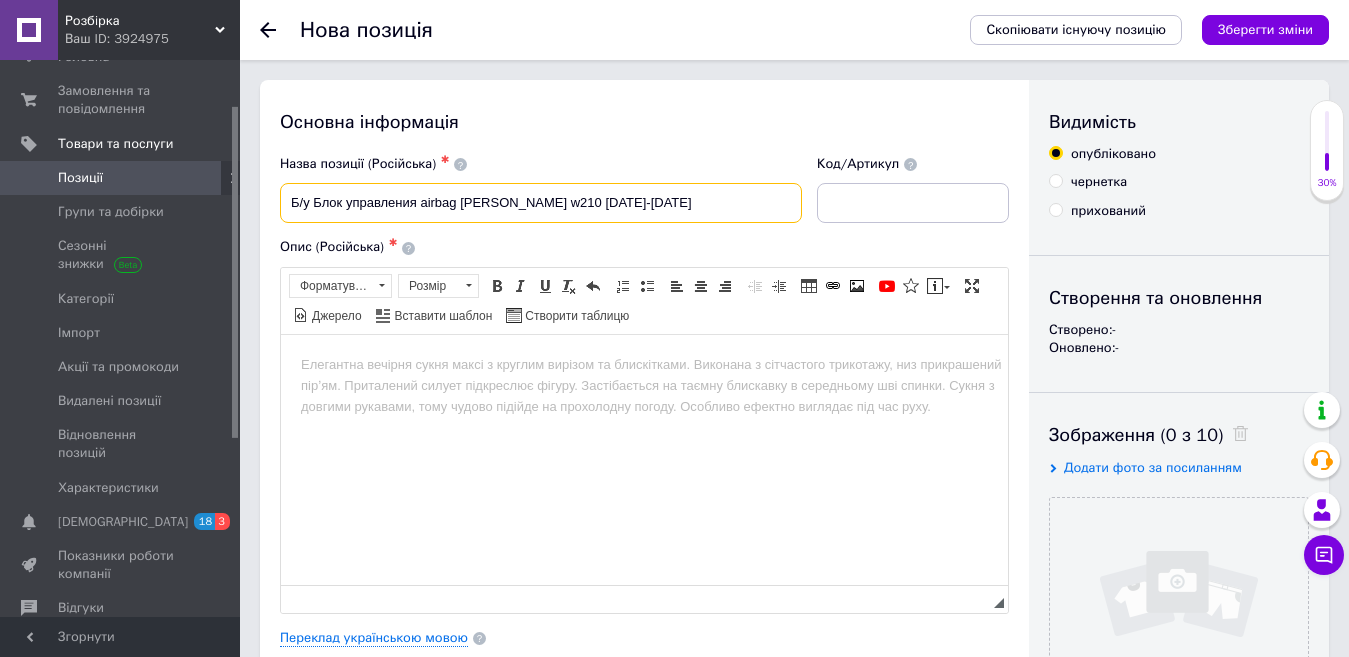 type on "Б/у Блок управления airbag [PERSON_NAME] w210 [DATE]-[DATE]" 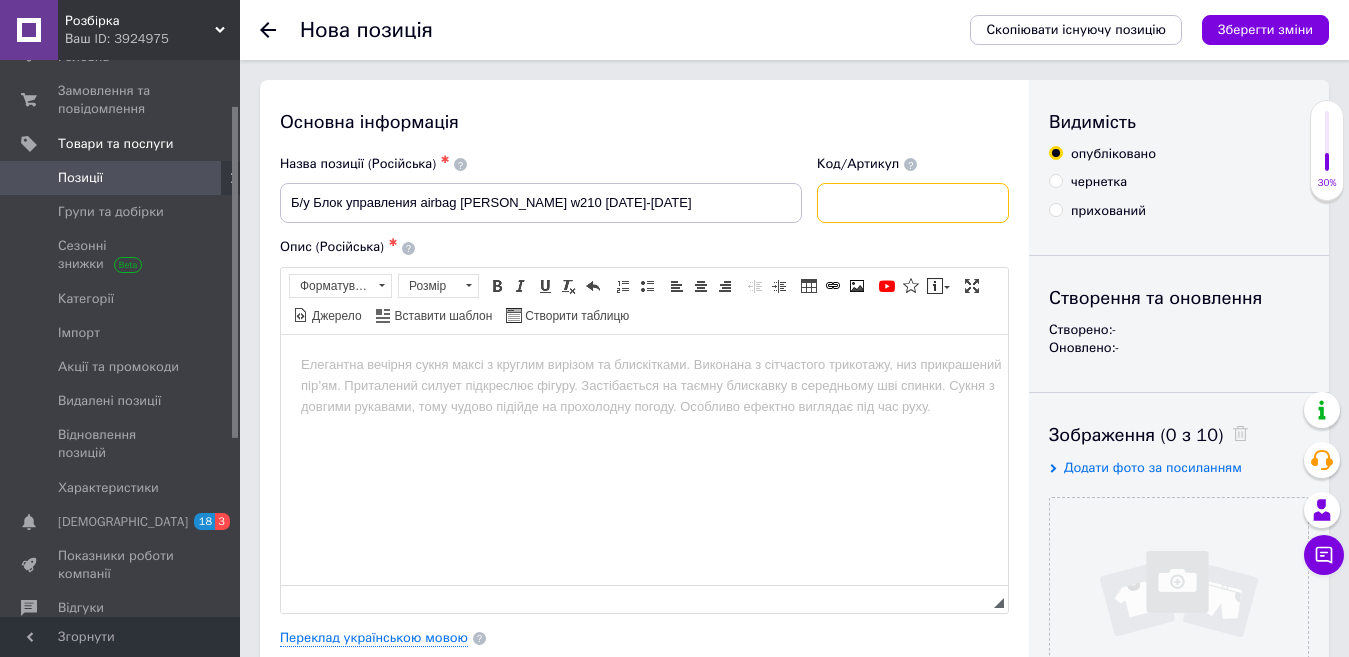click at bounding box center (913, 203) 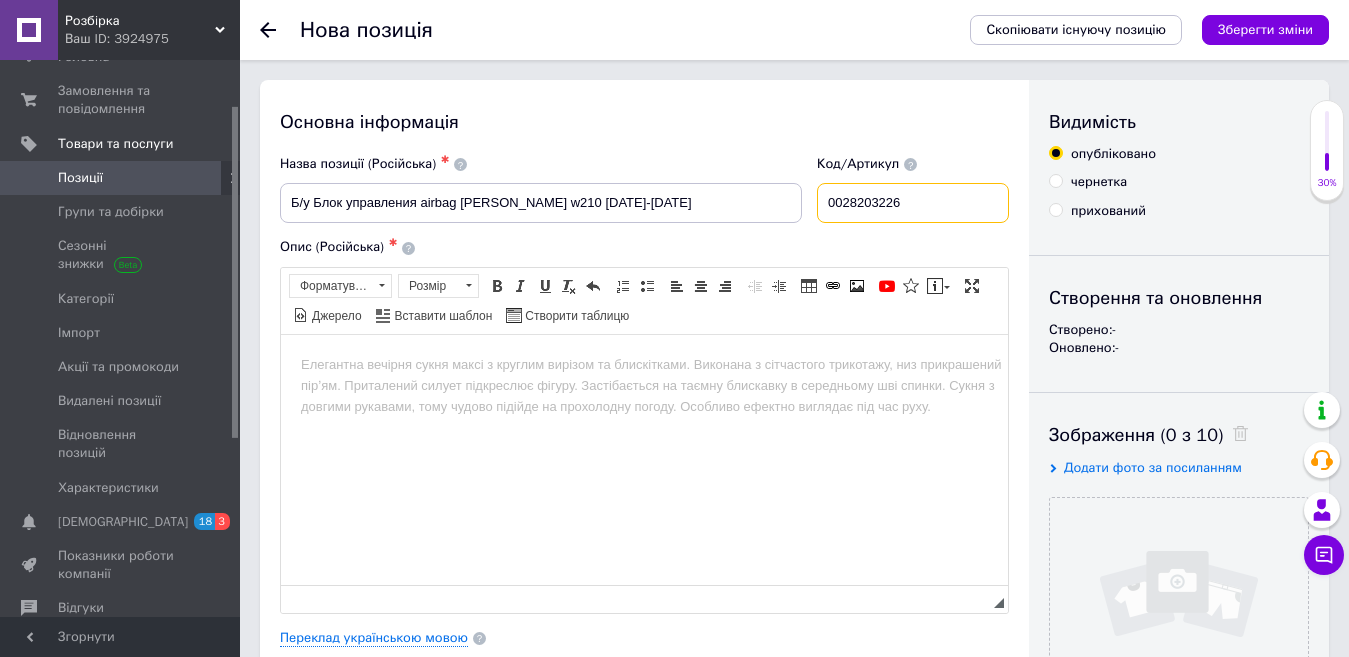 type on "0028203226" 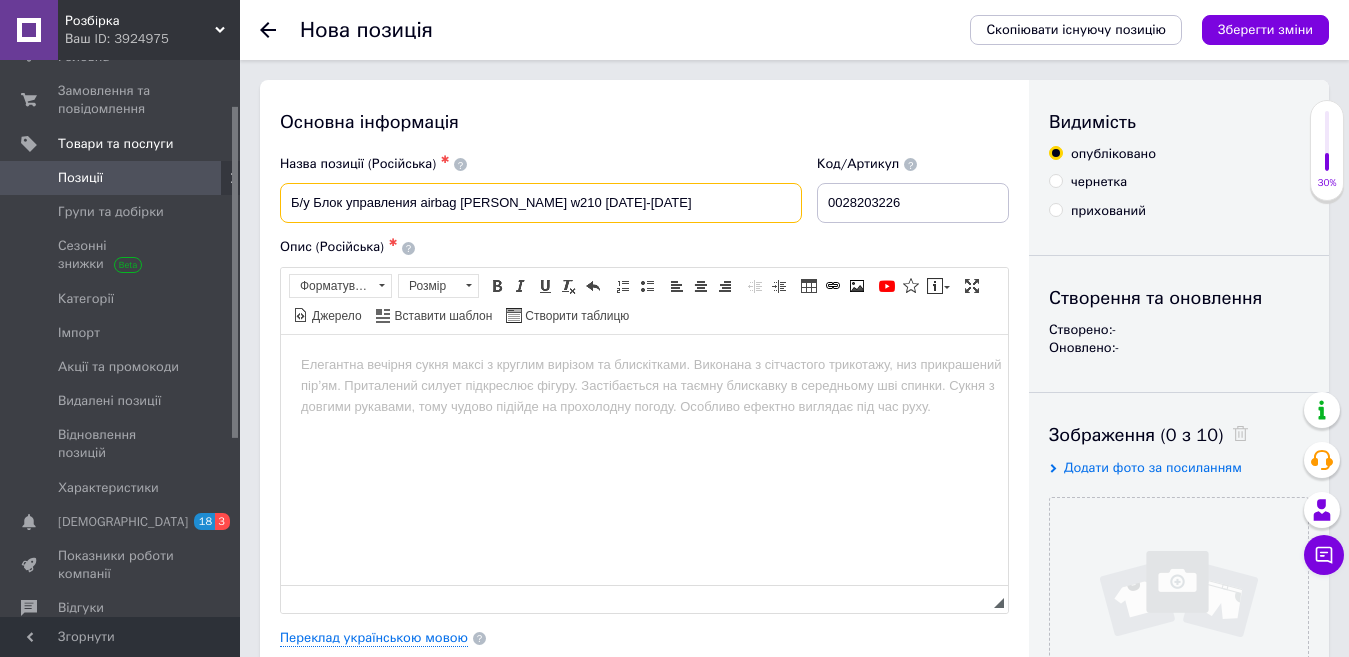 drag, startPoint x: 605, startPoint y: 196, endPoint x: 235, endPoint y: 232, distance: 371.74722 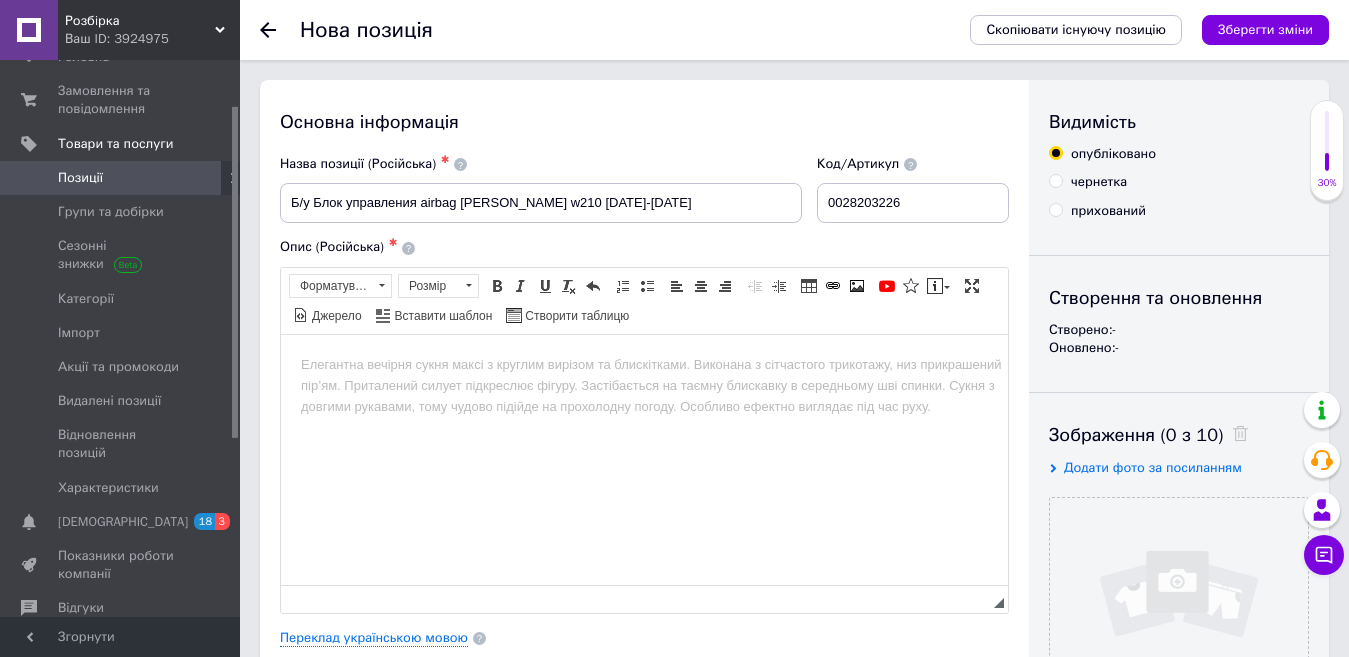 click at bounding box center [644, 364] 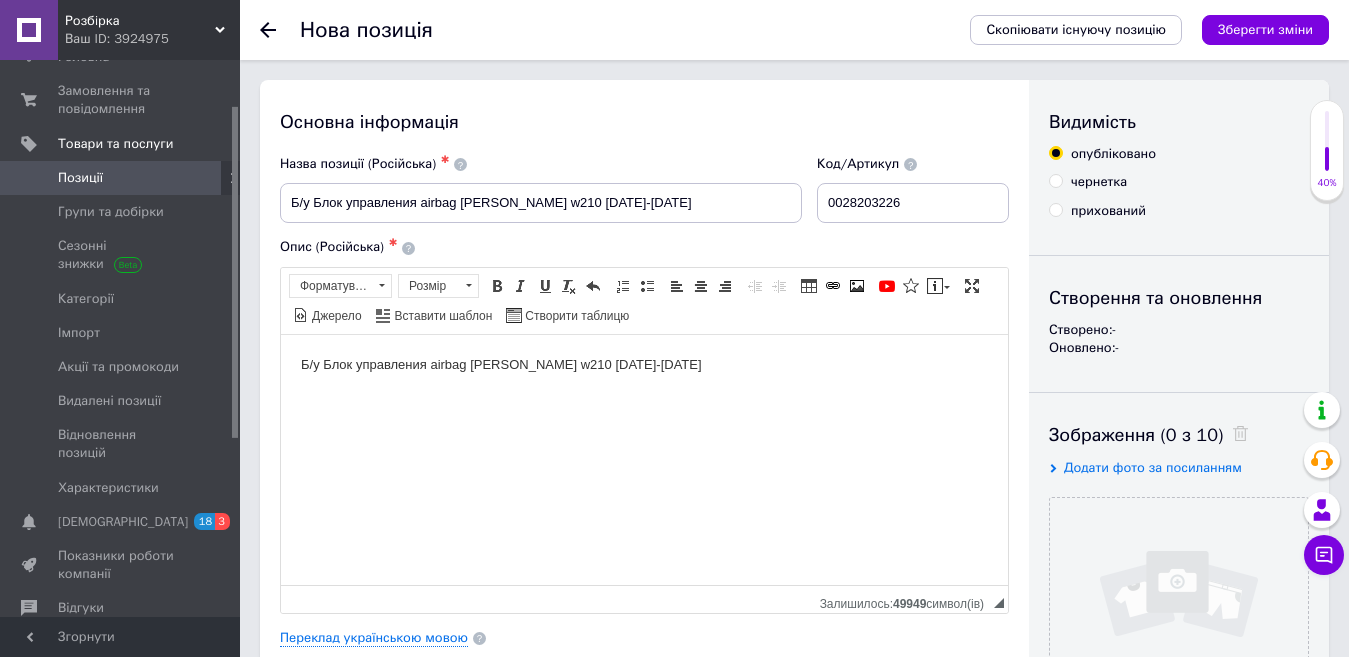 type 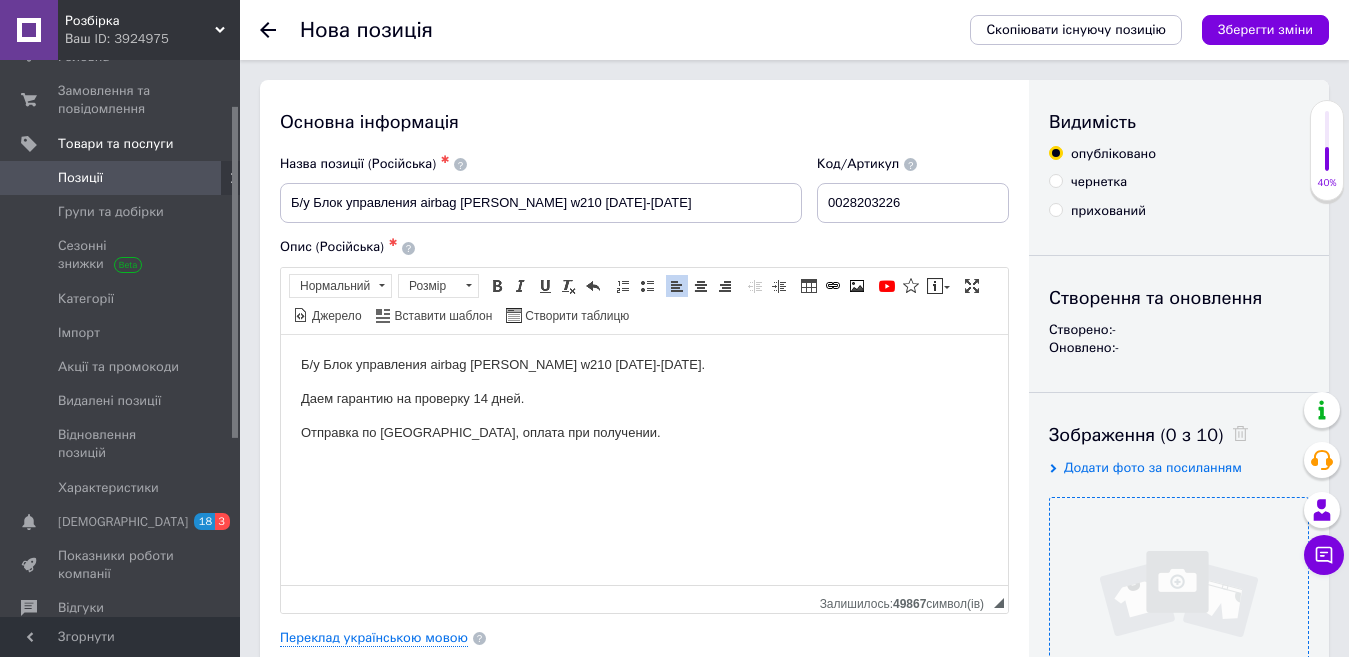 click at bounding box center [1179, 627] 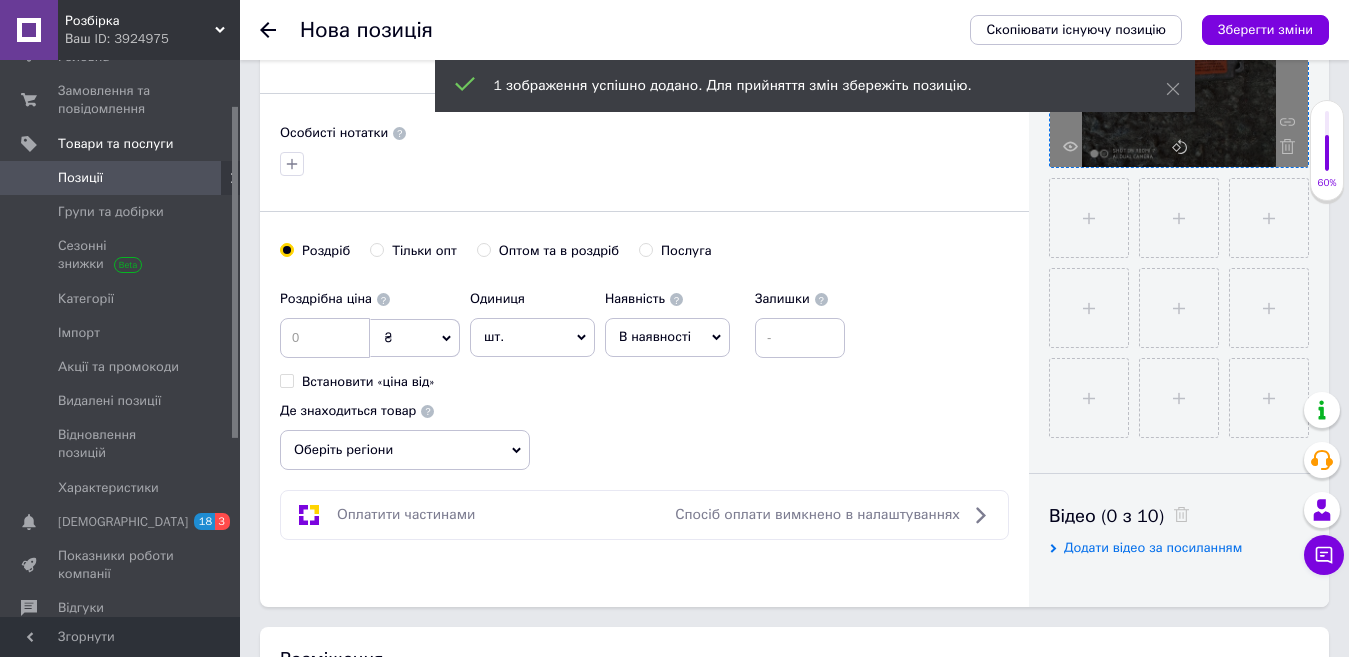 scroll, scrollTop: 600, scrollLeft: 0, axis: vertical 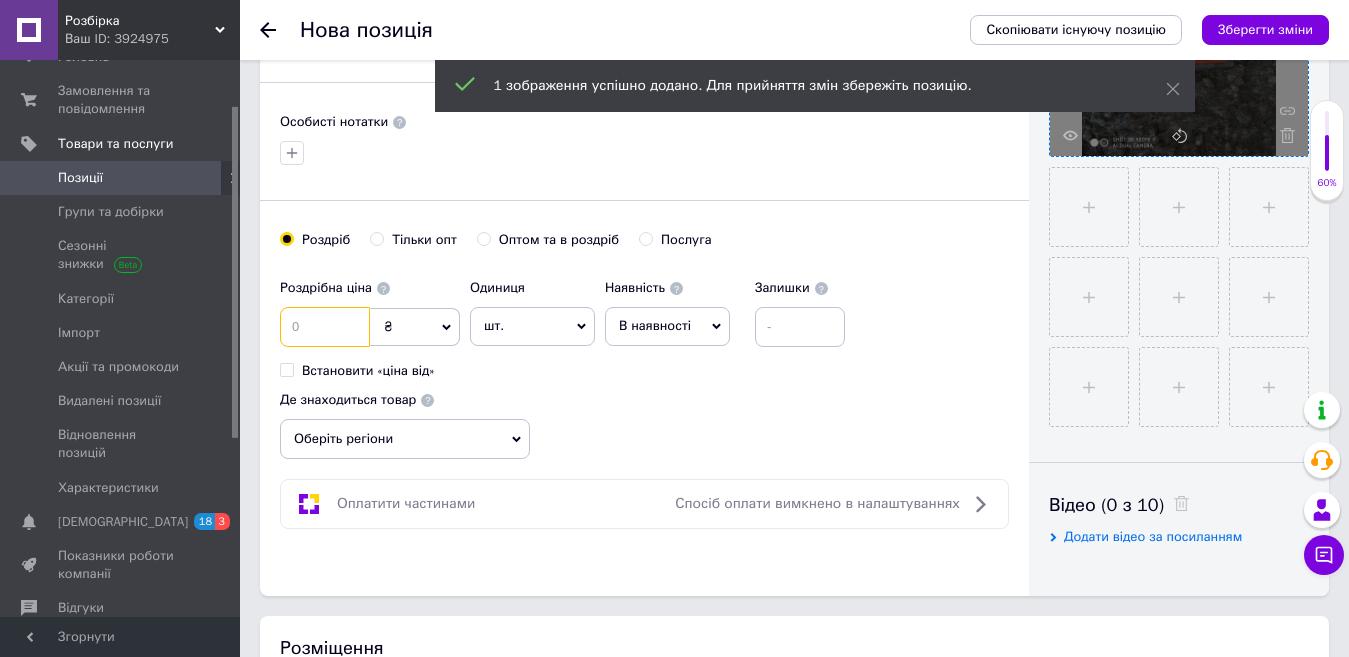 click at bounding box center [325, 327] 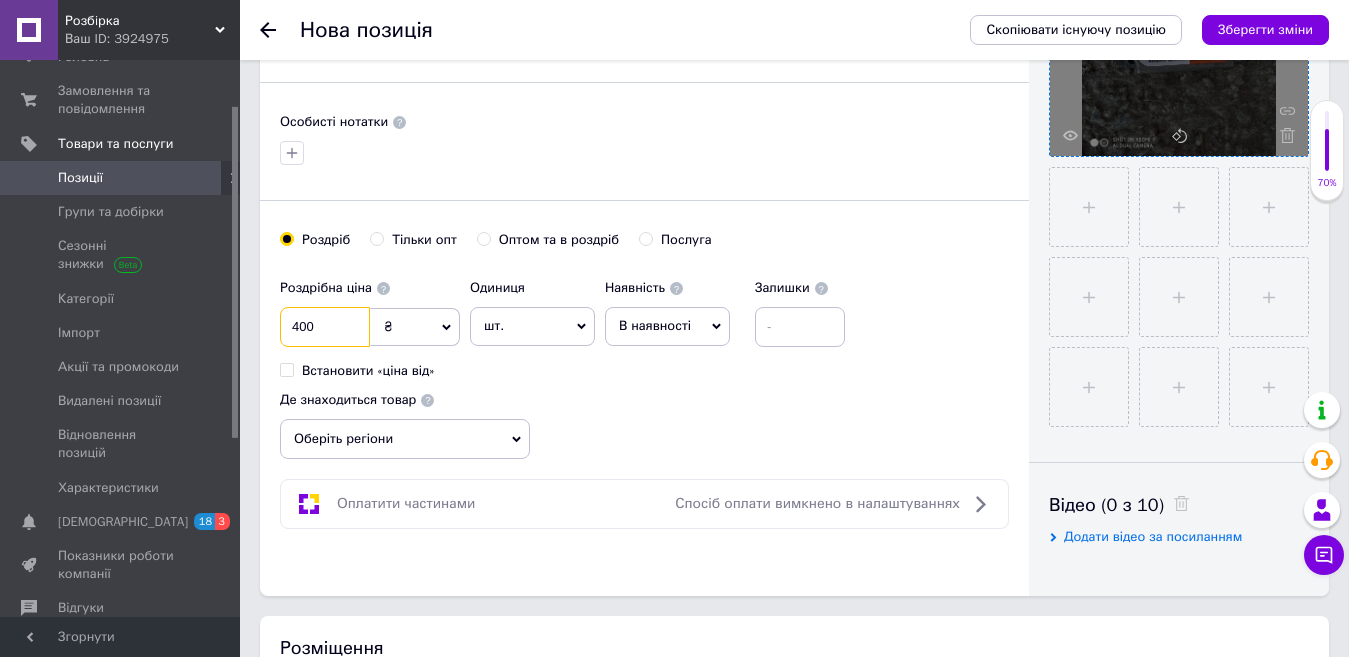 type on "400" 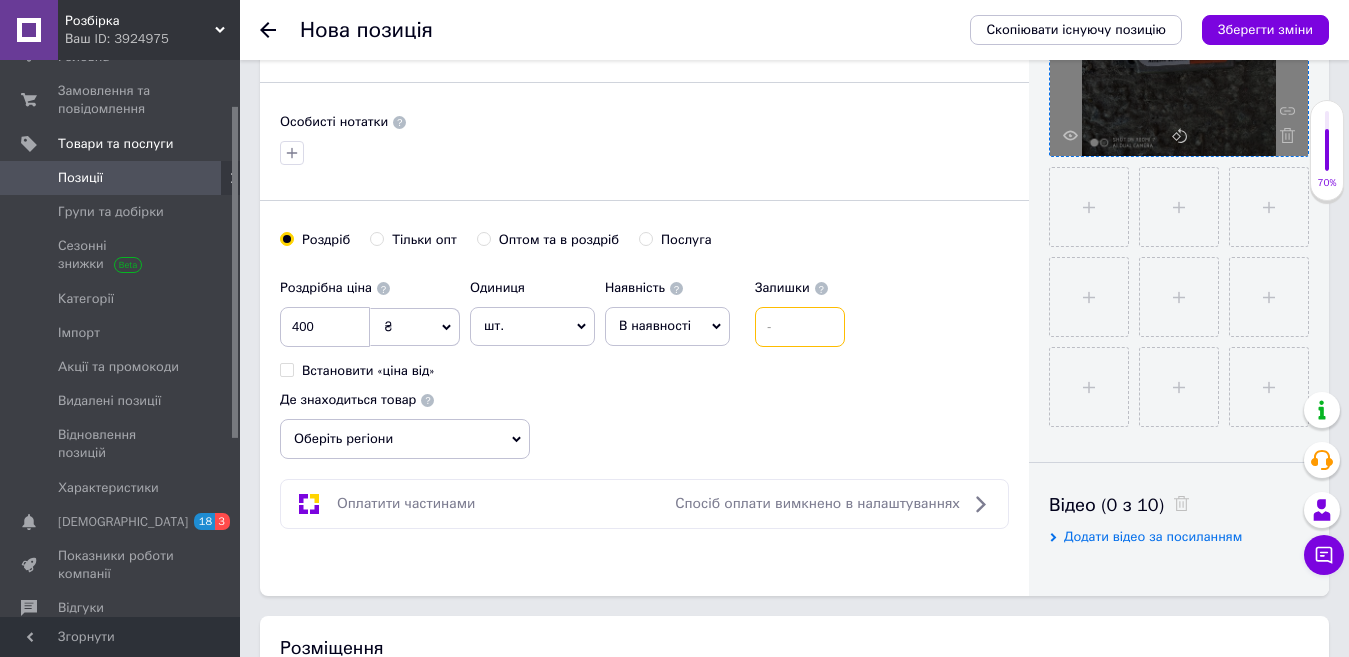 click at bounding box center (800, 327) 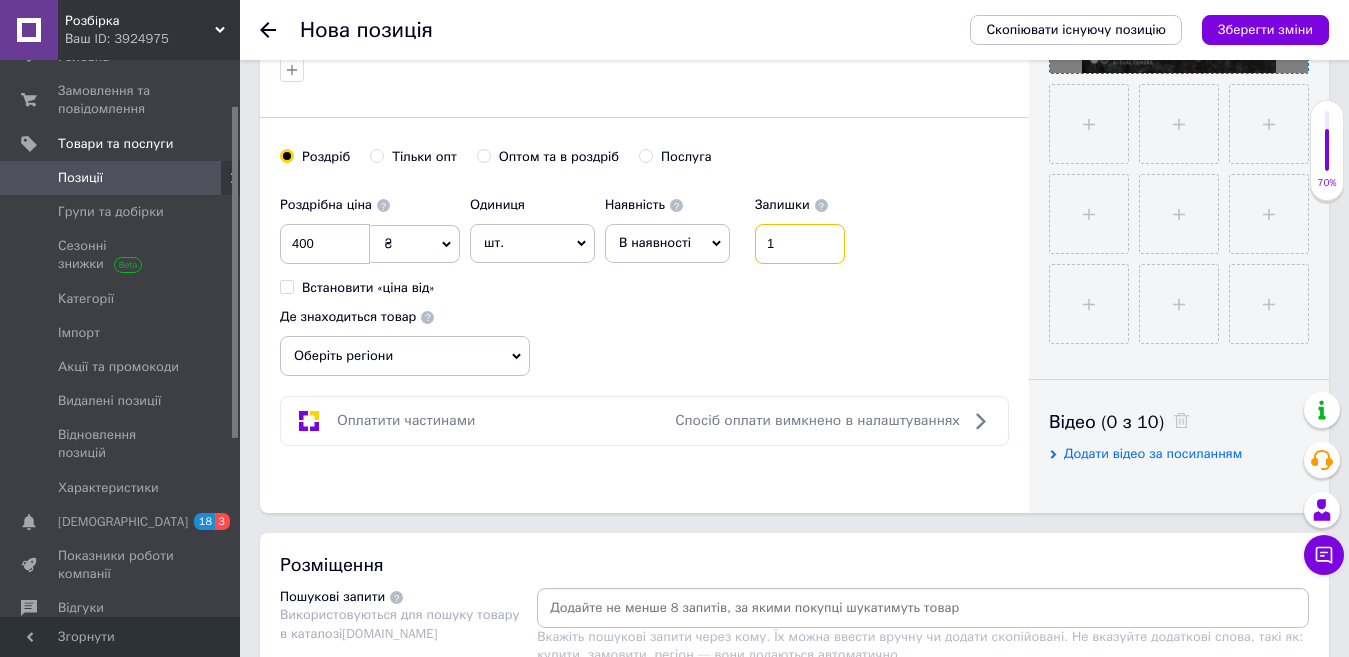 scroll, scrollTop: 800, scrollLeft: 0, axis: vertical 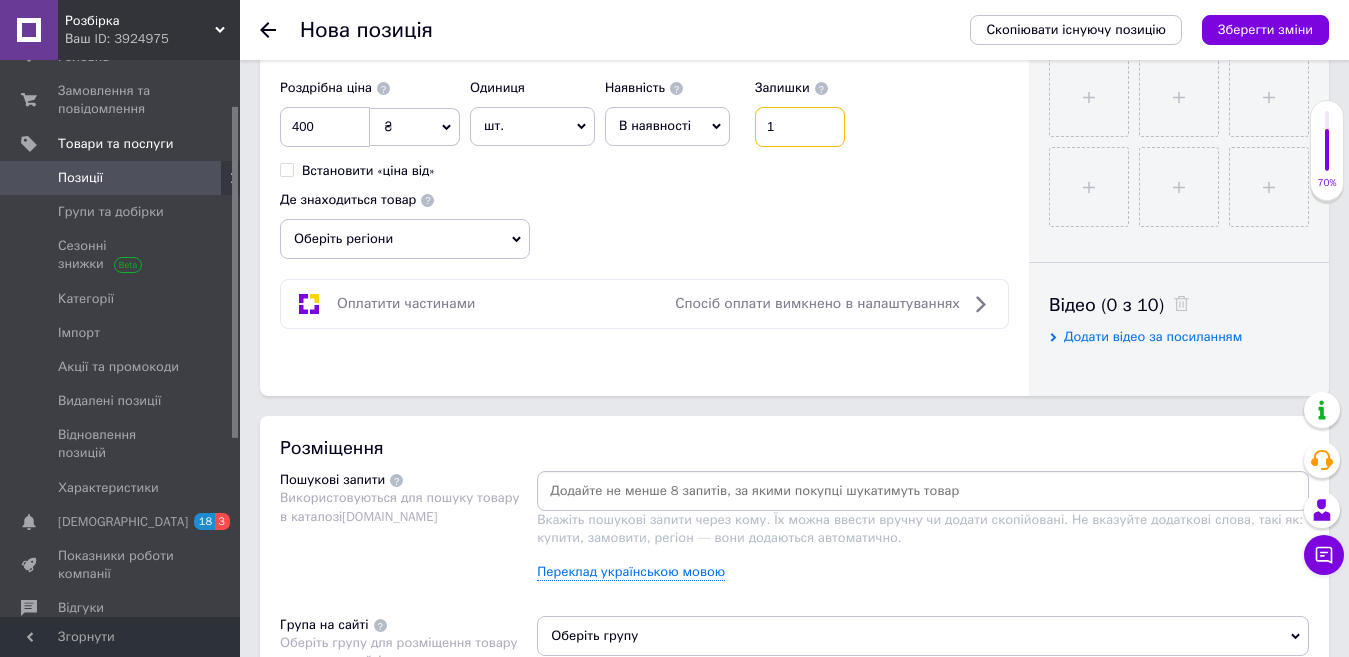 type on "1" 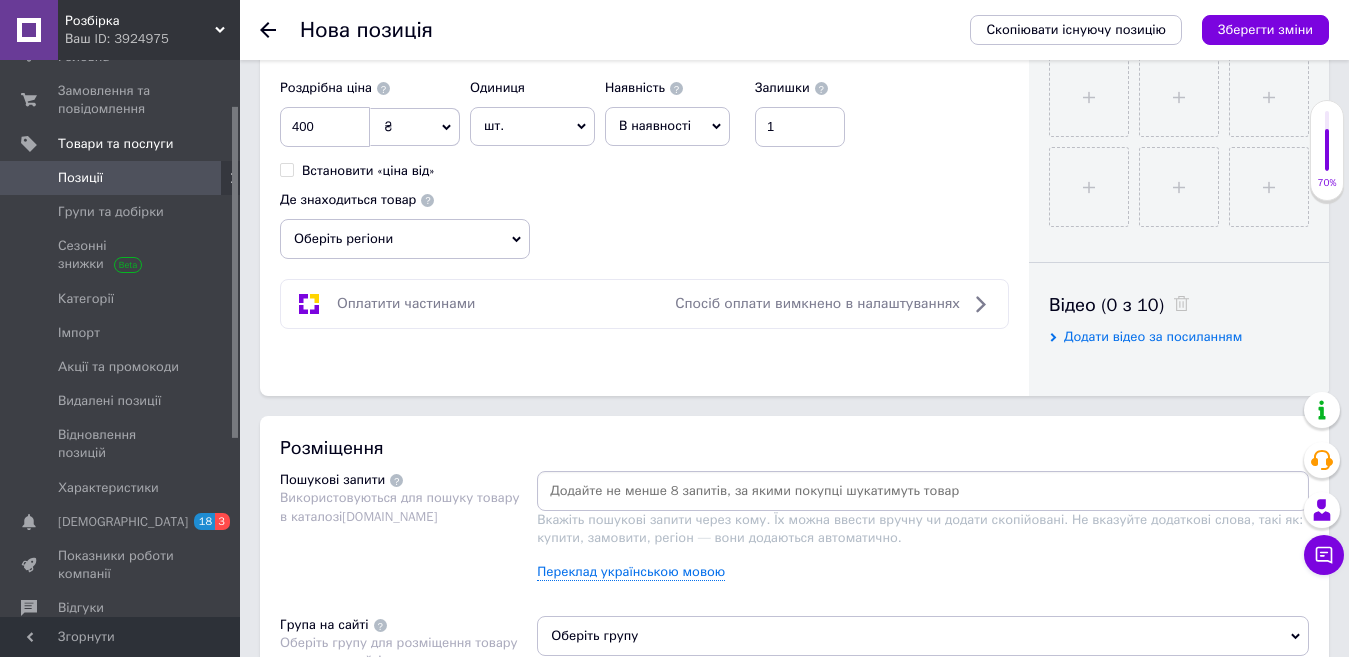 click on "Оберіть регіони" at bounding box center (405, 239) 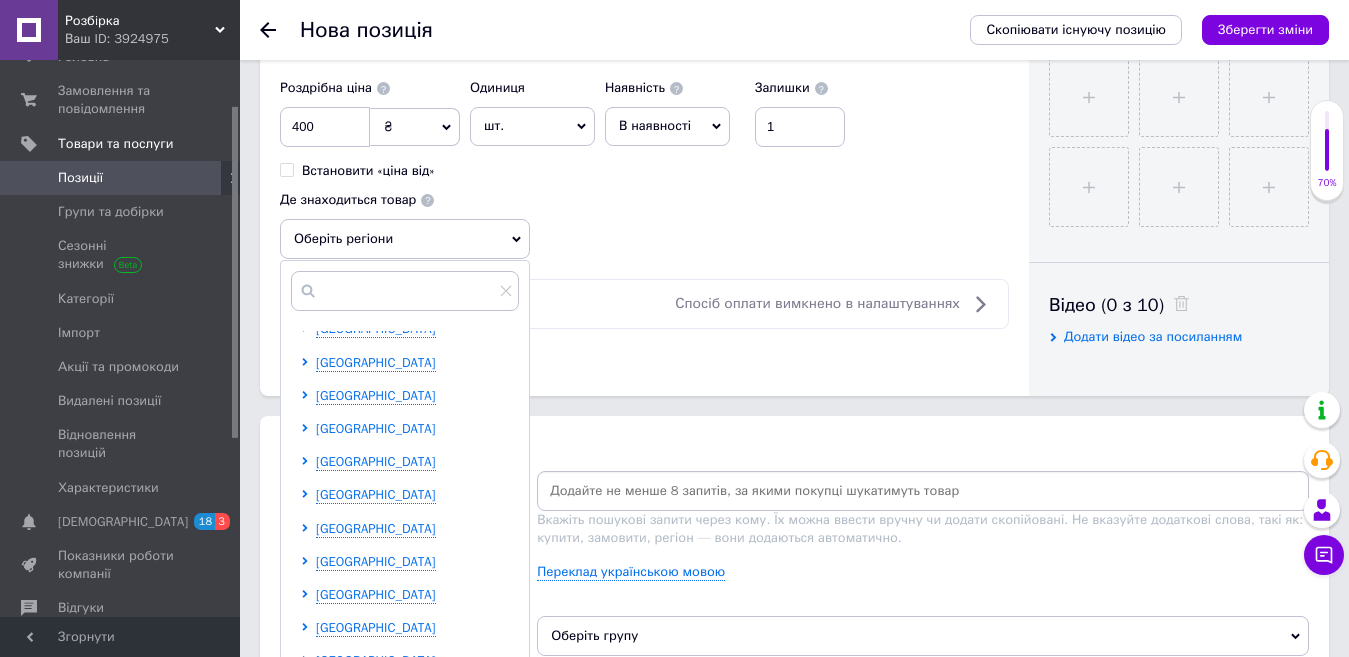 scroll, scrollTop: 200, scrollLeft: 0, axis: vertical 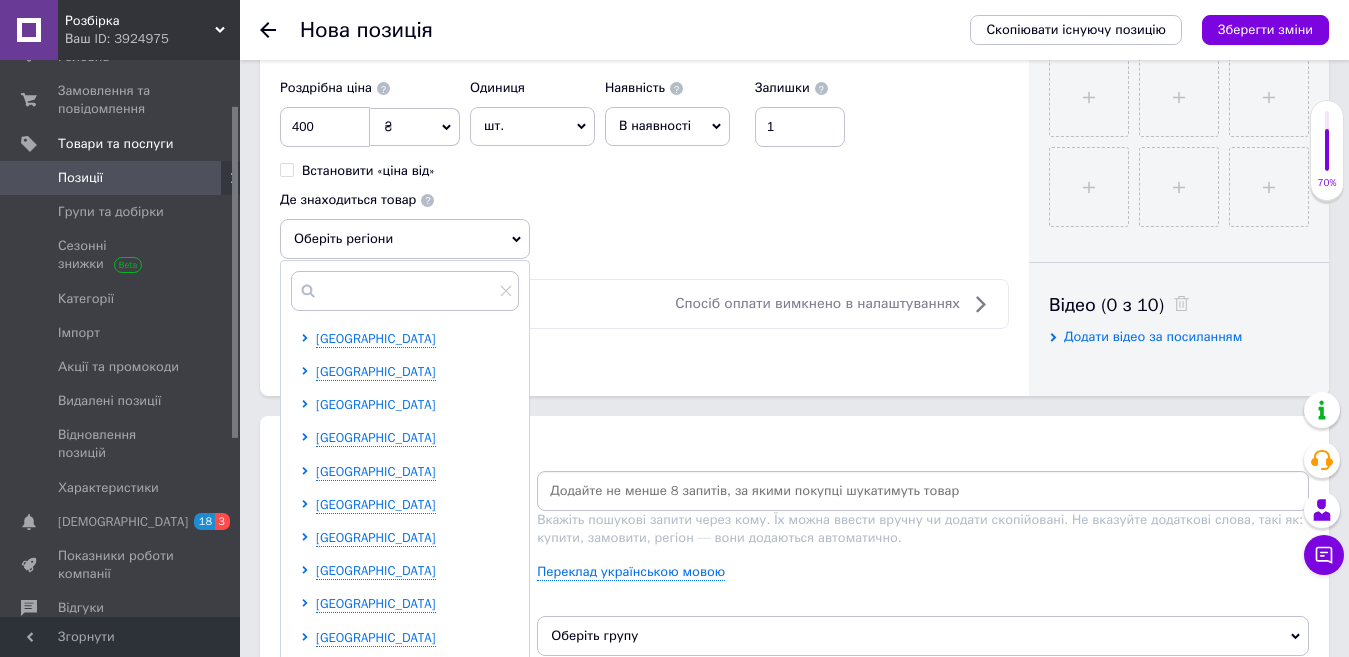 click on "[GEOGRAPHIC_DATA]" at bounding box center [376, 404] 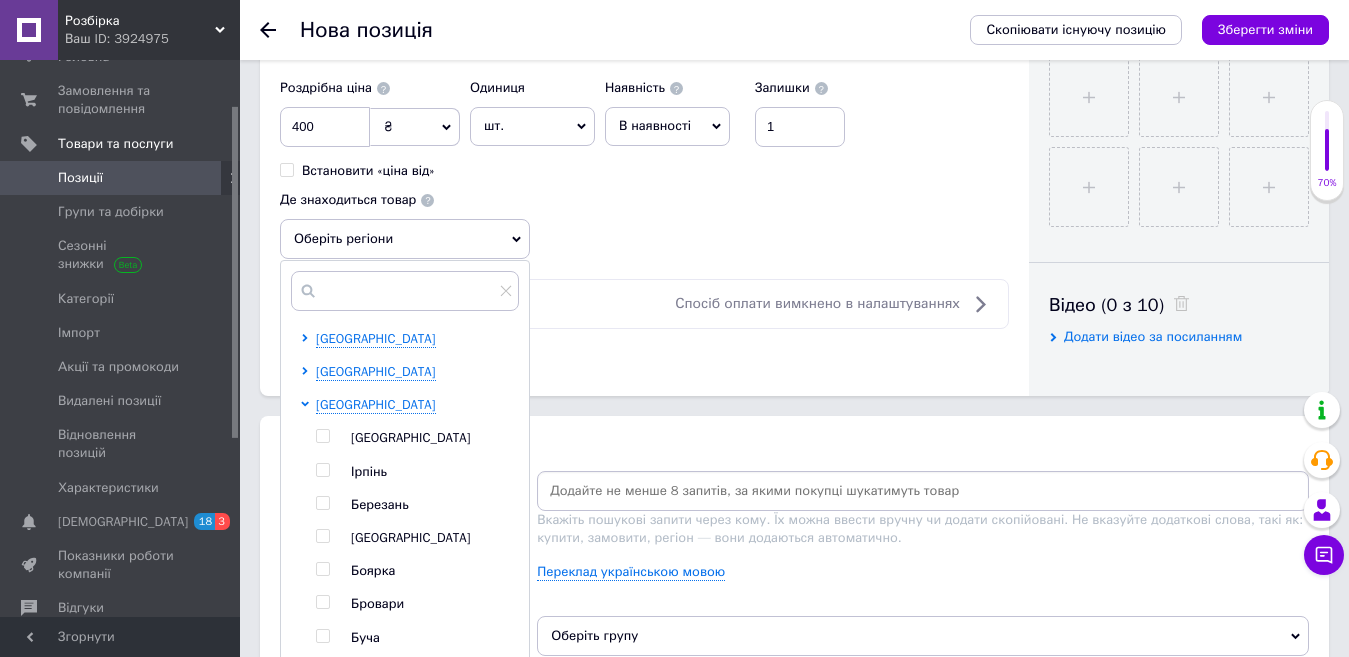 click at bounding box center [323, 436] 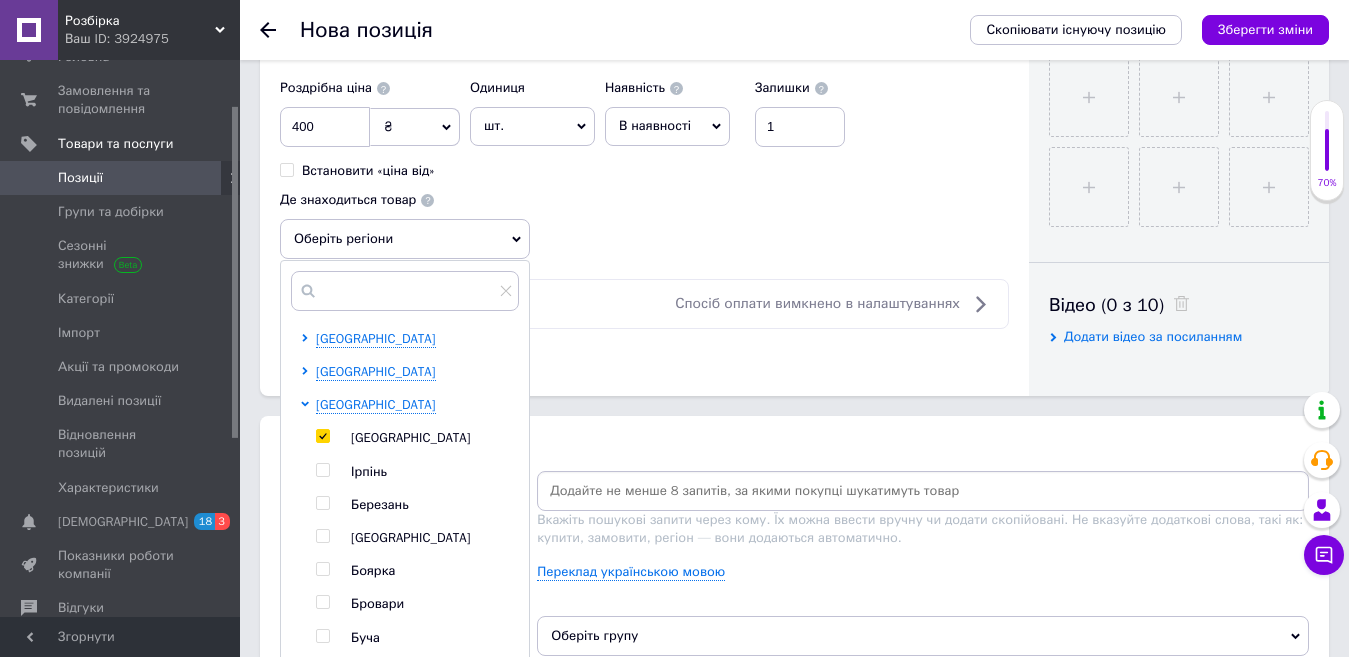 checkbox on "true" 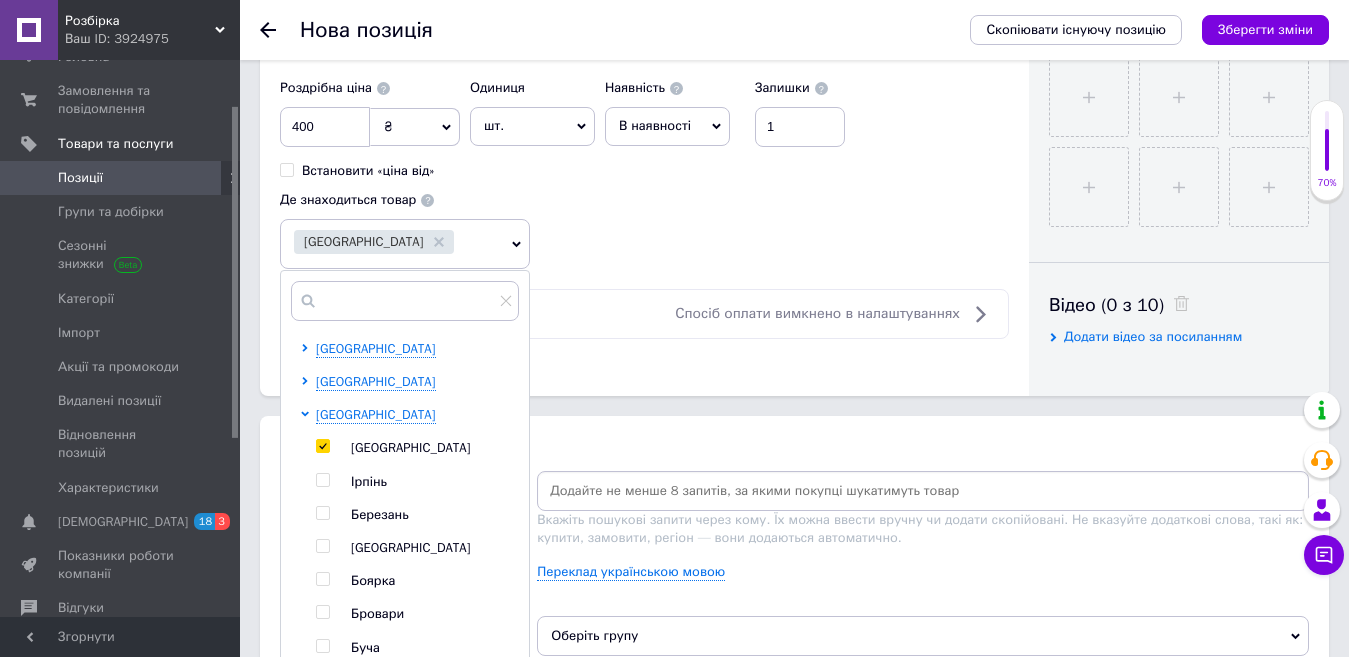 click at bounding box center (923, 491) 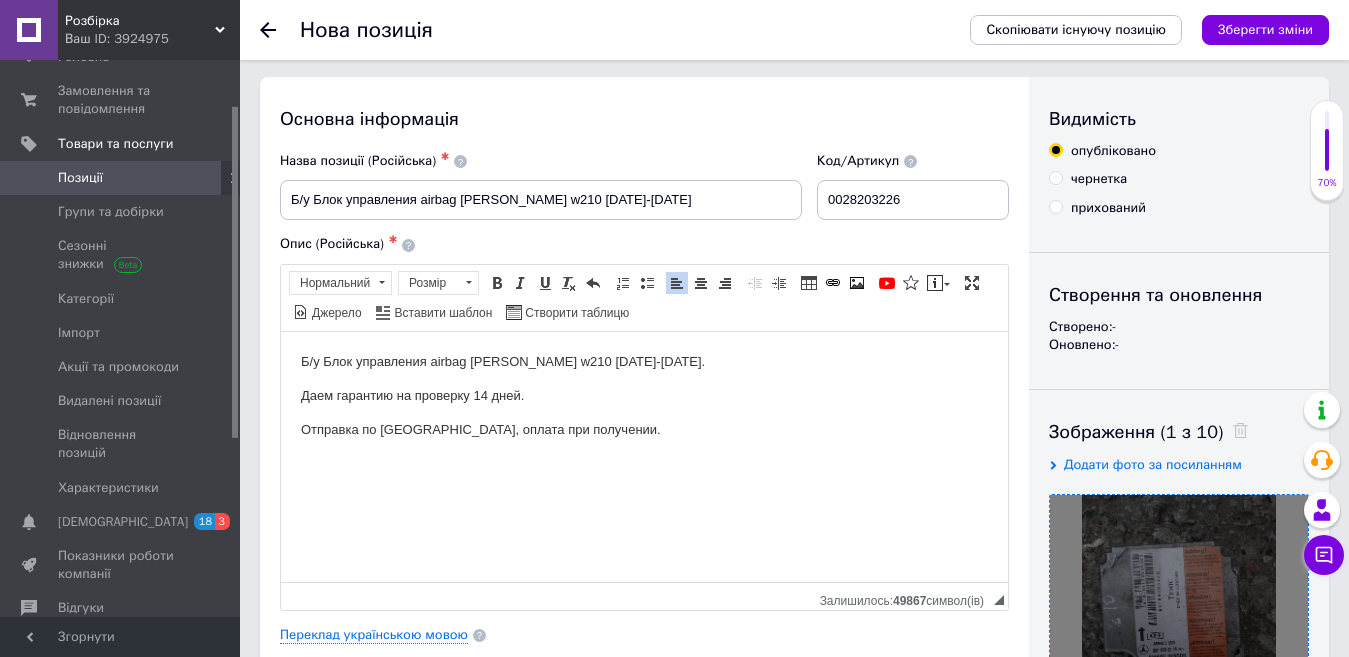 scroll, scrollTop: 0, scrollLeft: 0, axis: both 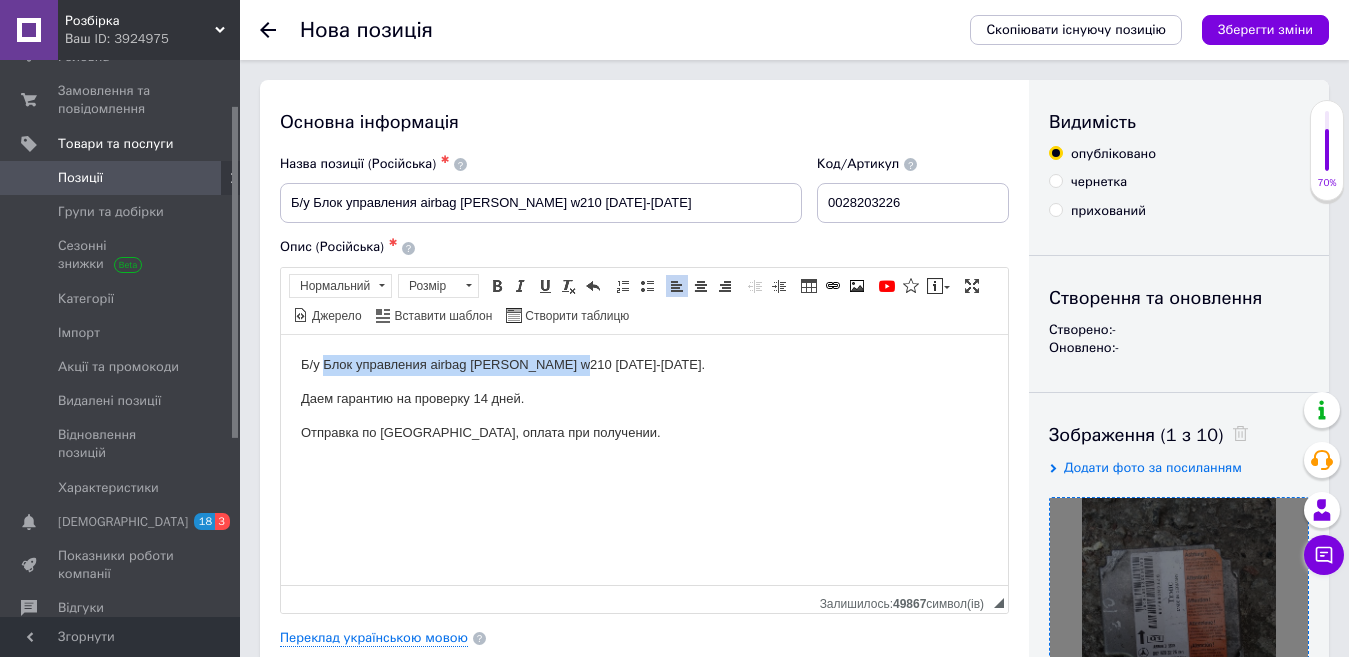 drag, startPoint x: 325, startPoint y: 359, endPoint x: 569, endPoint y: 362, distance: 244.01845 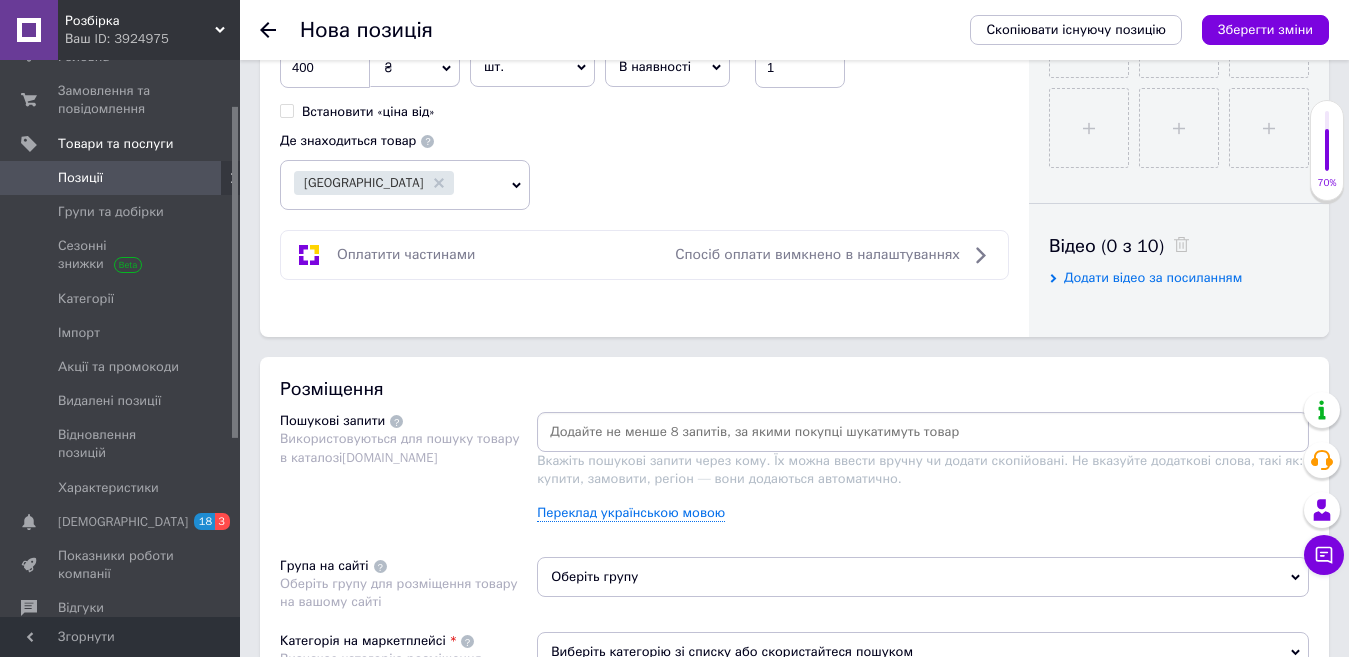 scroll, scrollTop: 1000, scrollLeft: 0, axis: vertical 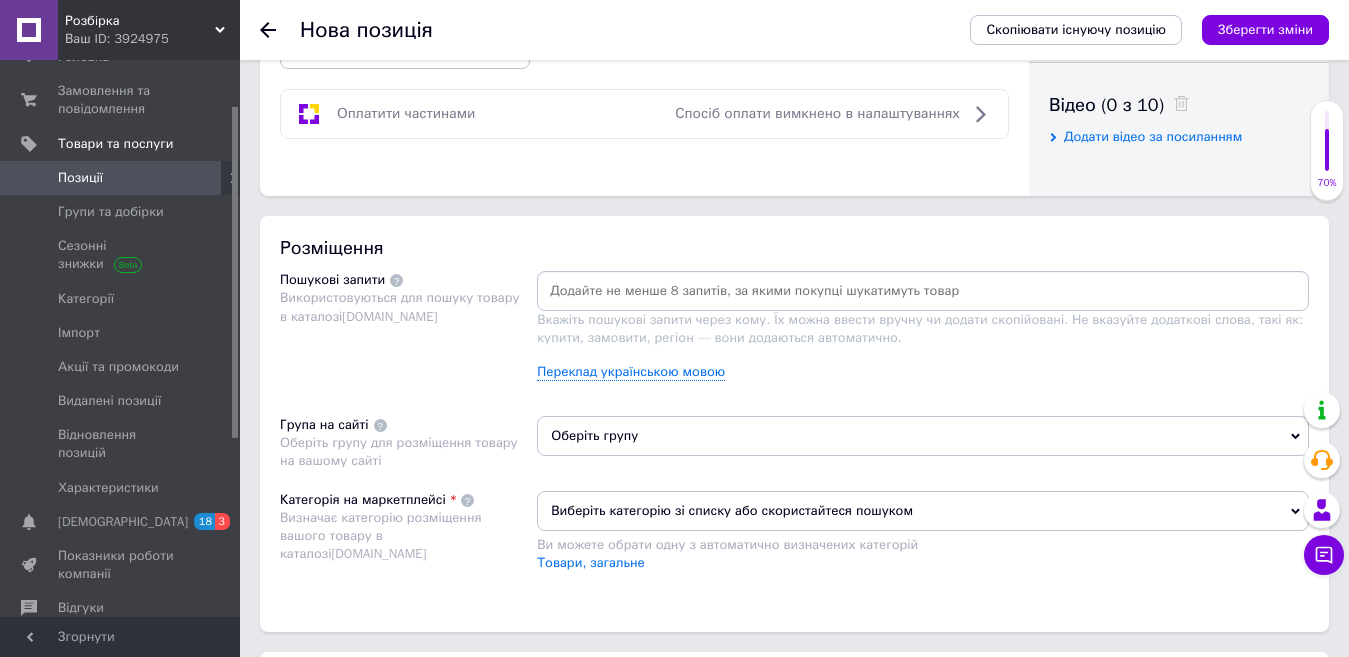click at bounding box center (923, 291) 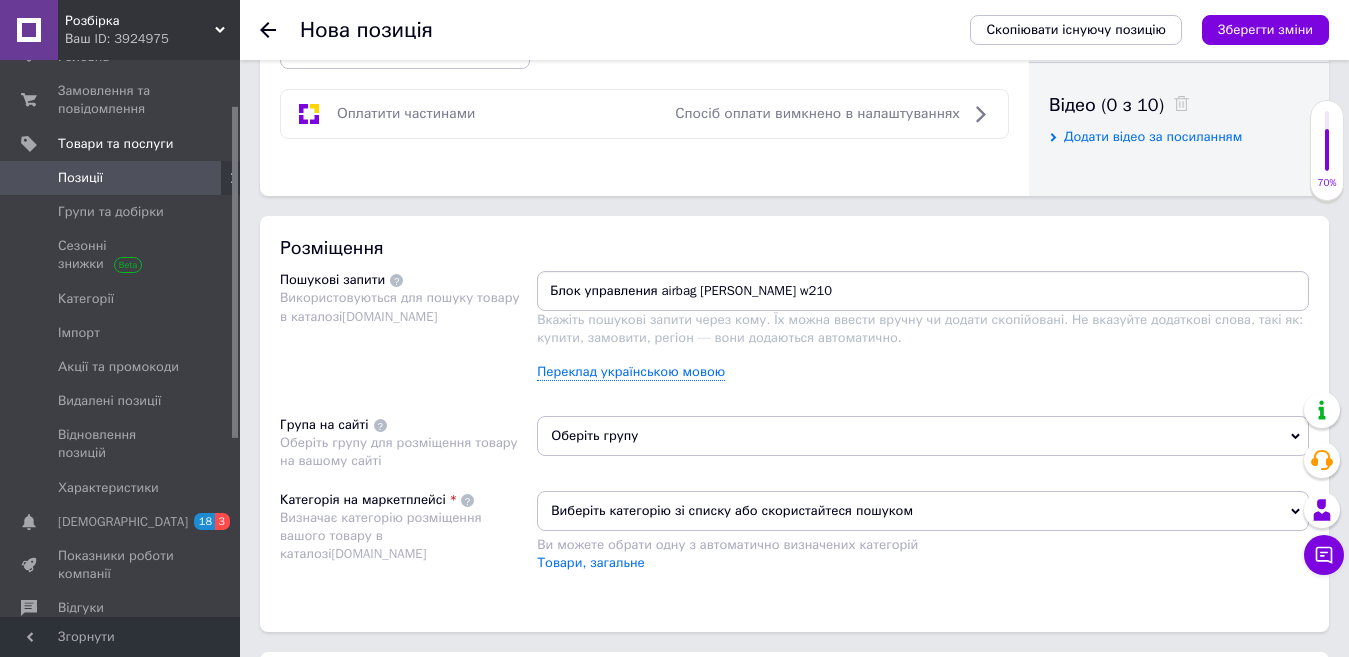 drag, startPoint x: 554, startPoint y: 295, endPoint x: 584, endPoint y: 292, distance: 30.149628 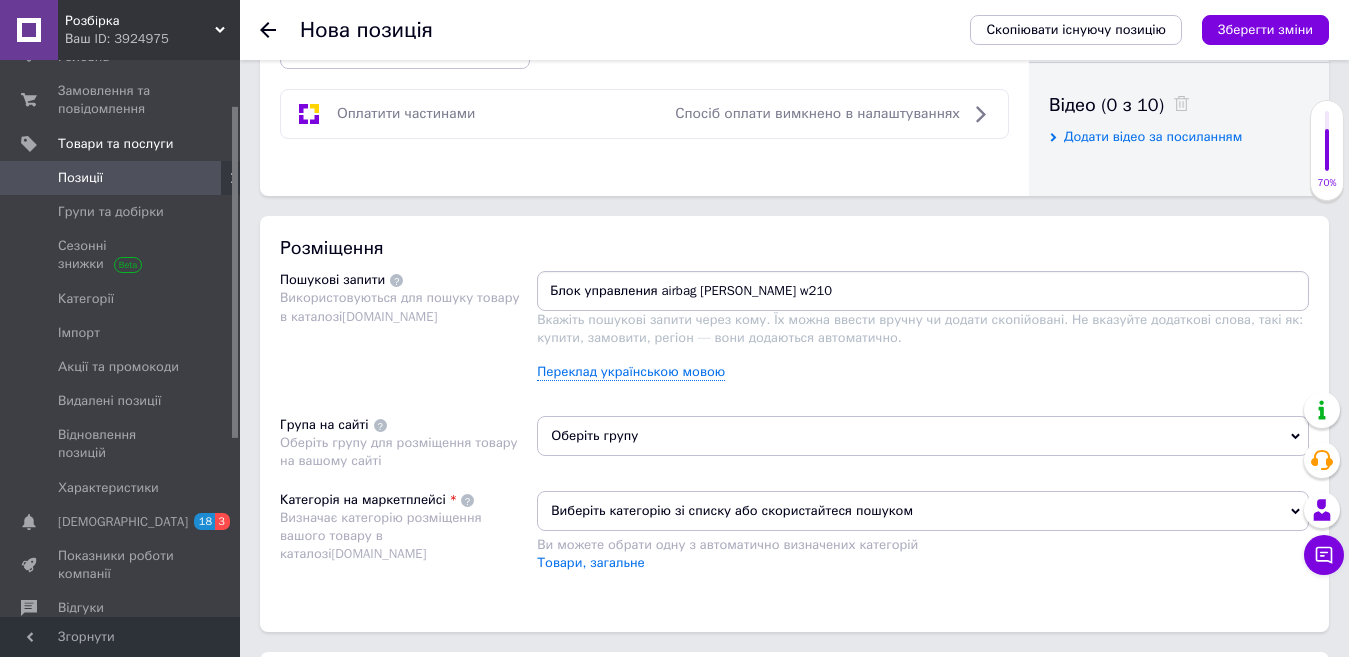 click on "Блок управления airbag [PERSON_NAME] w210" at bounding box center [923, 291] 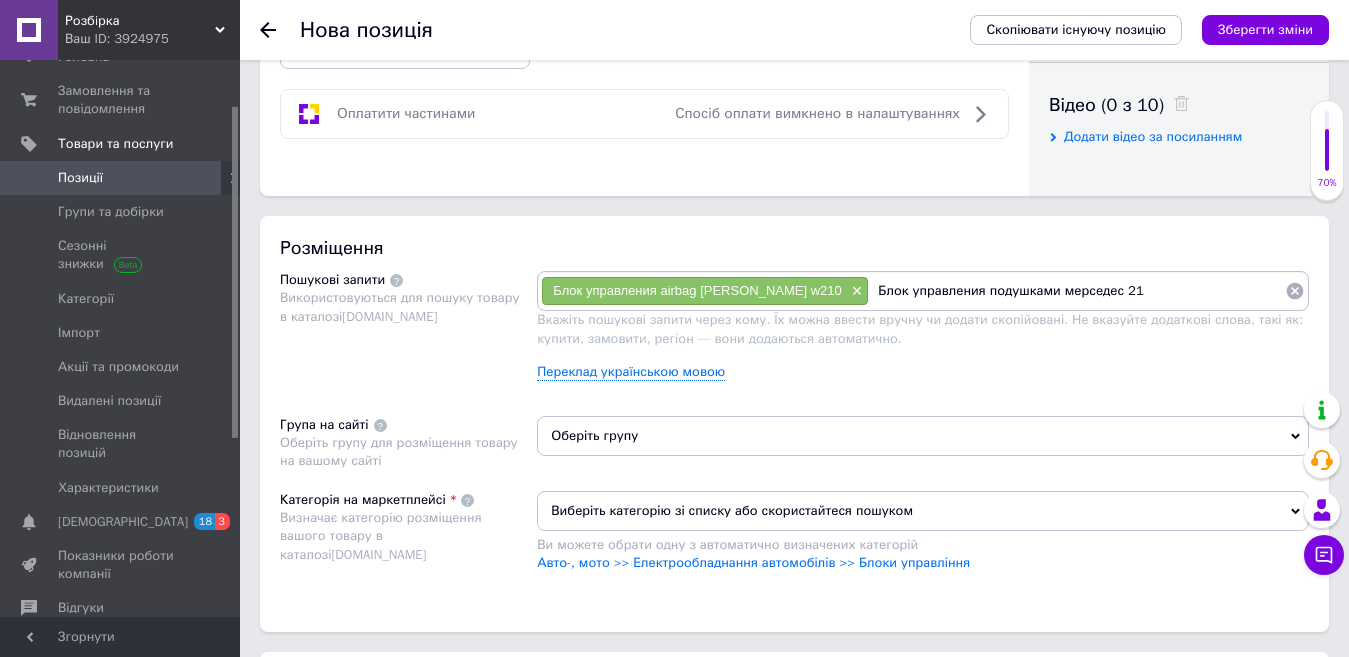 type on "Блок управления подушками мерседес 210" 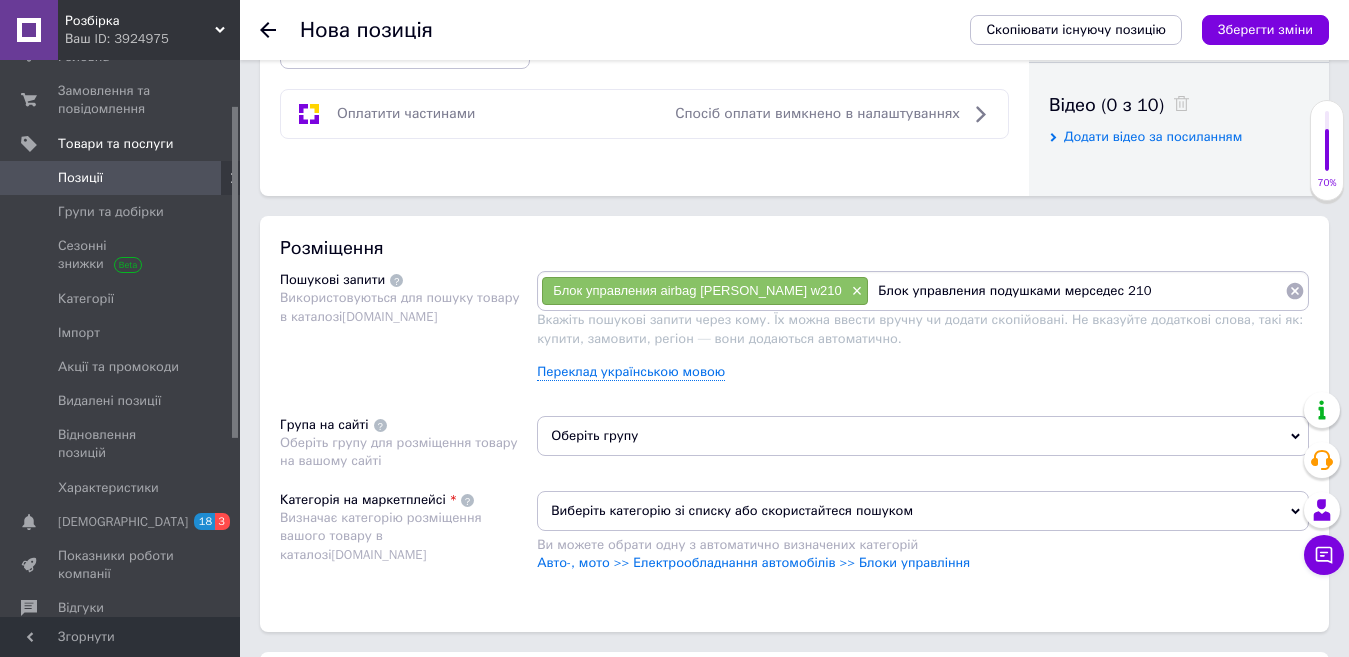 type 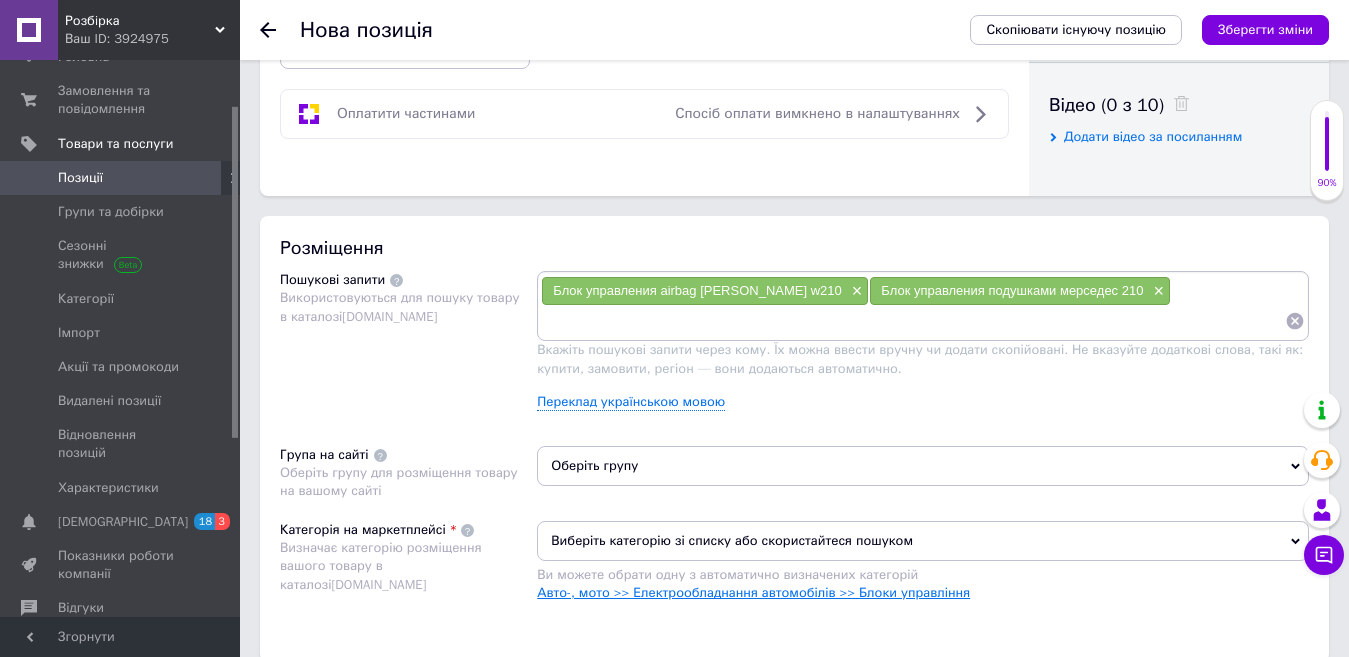 click on "Авто-, мото >> Електрообладнання автомобілів >> Блоки управління" at bounding box center (753, 592) 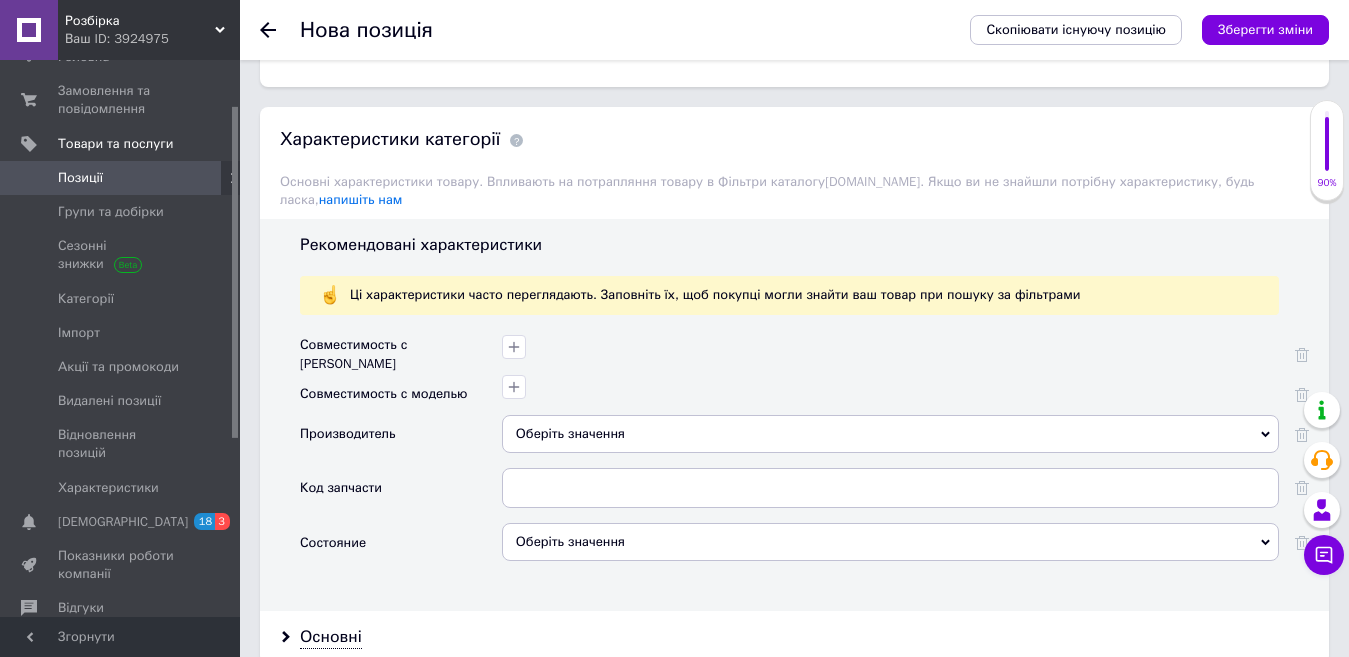 scroll, scrollTop: 1600, scrollLeft: 0, axis: vertical 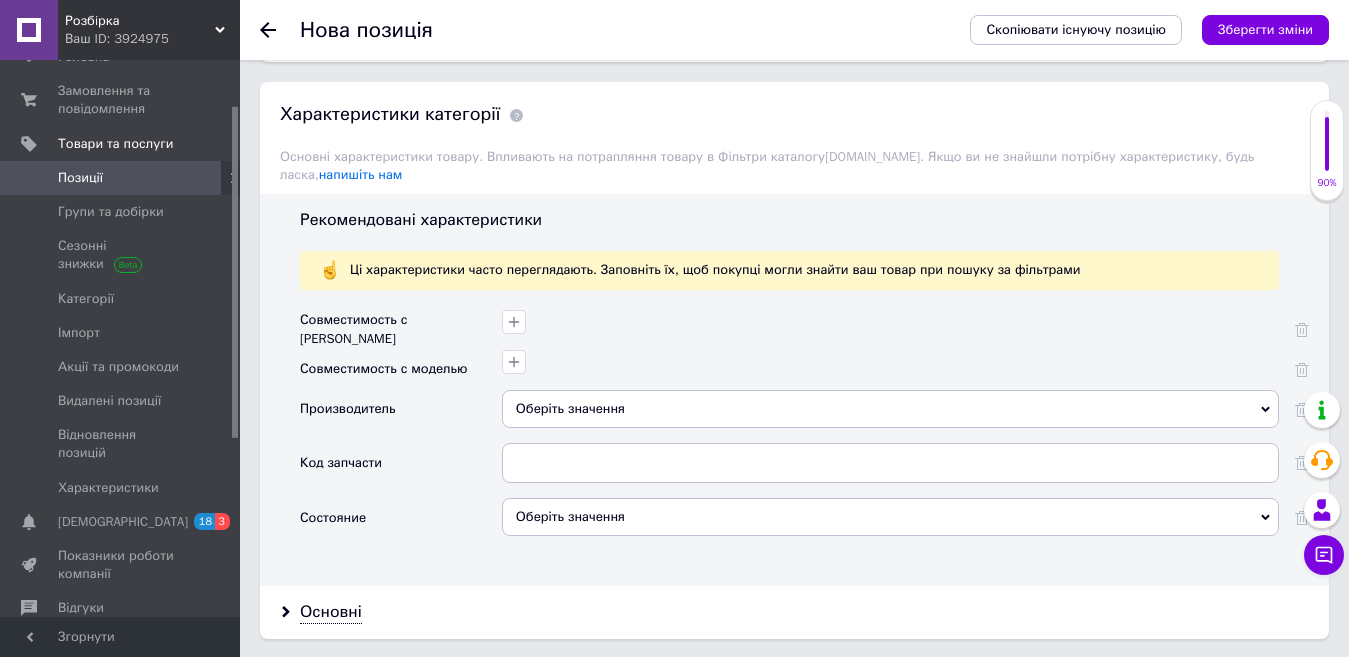 click on "Оберіть значення" at bounding box center [890, 409] 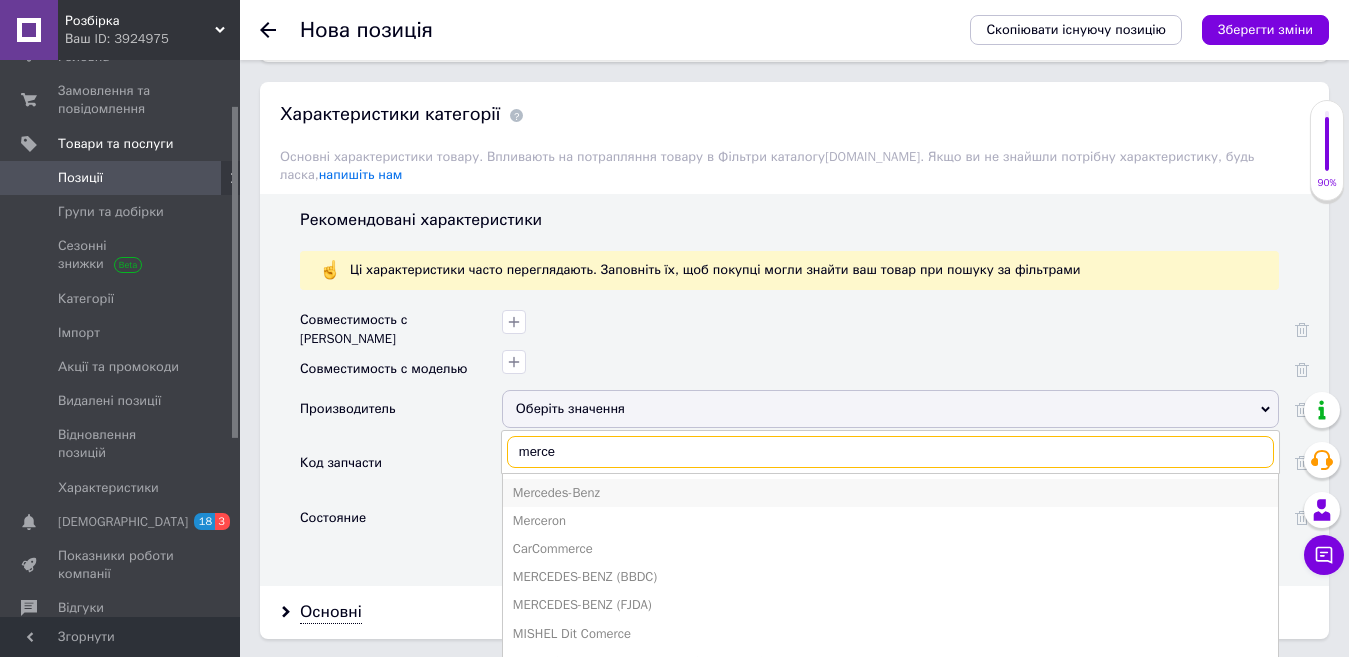 type on "merce" 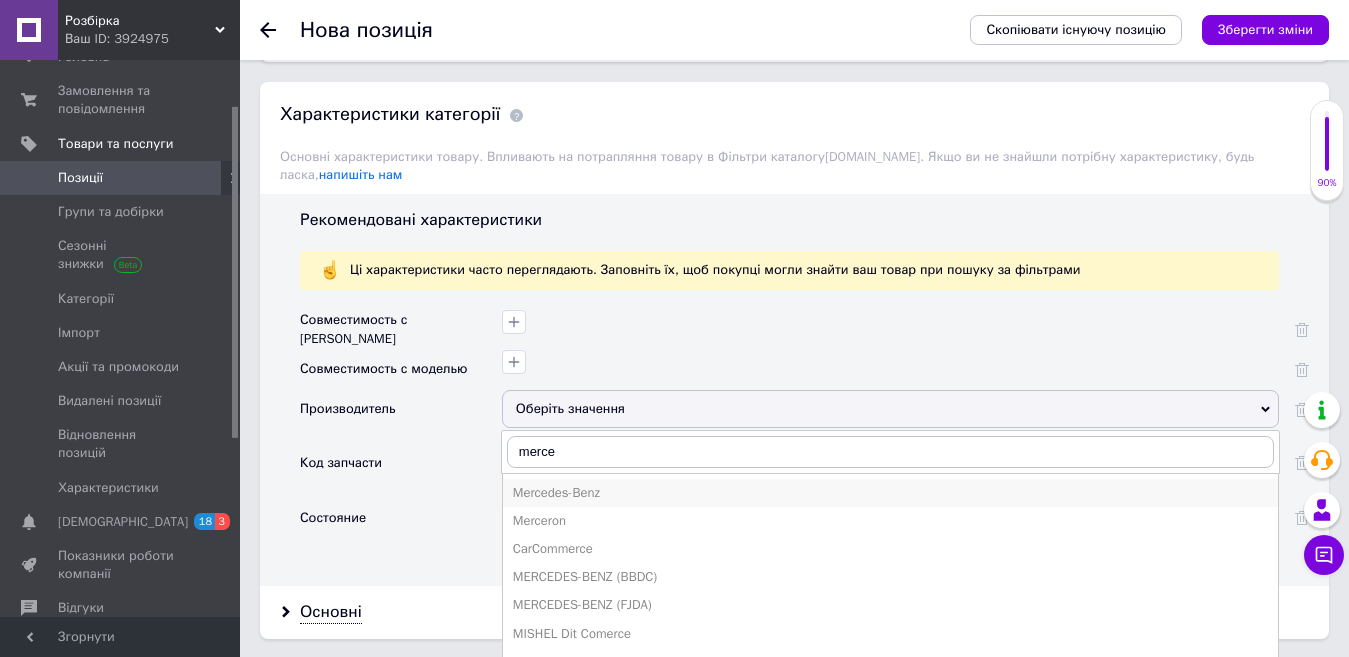 click on "Mercedes-Benz" at bounding box center [890, 493] 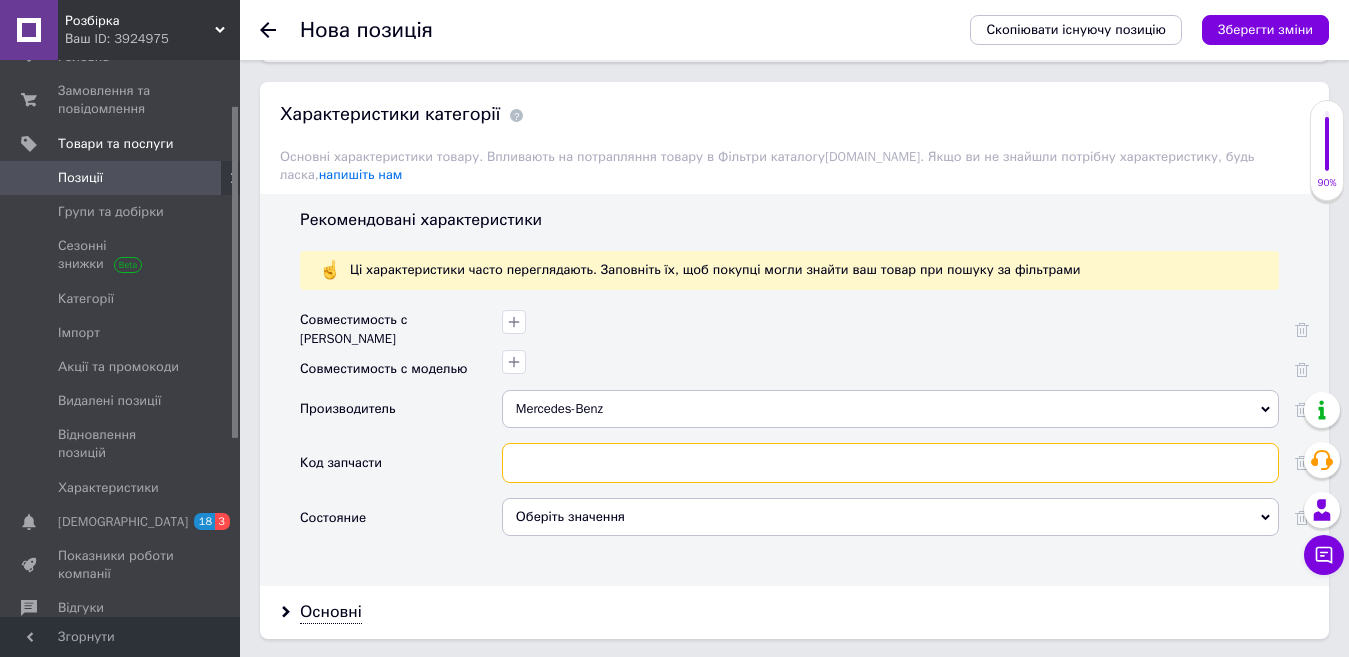 click at bounding box center [890, 463] 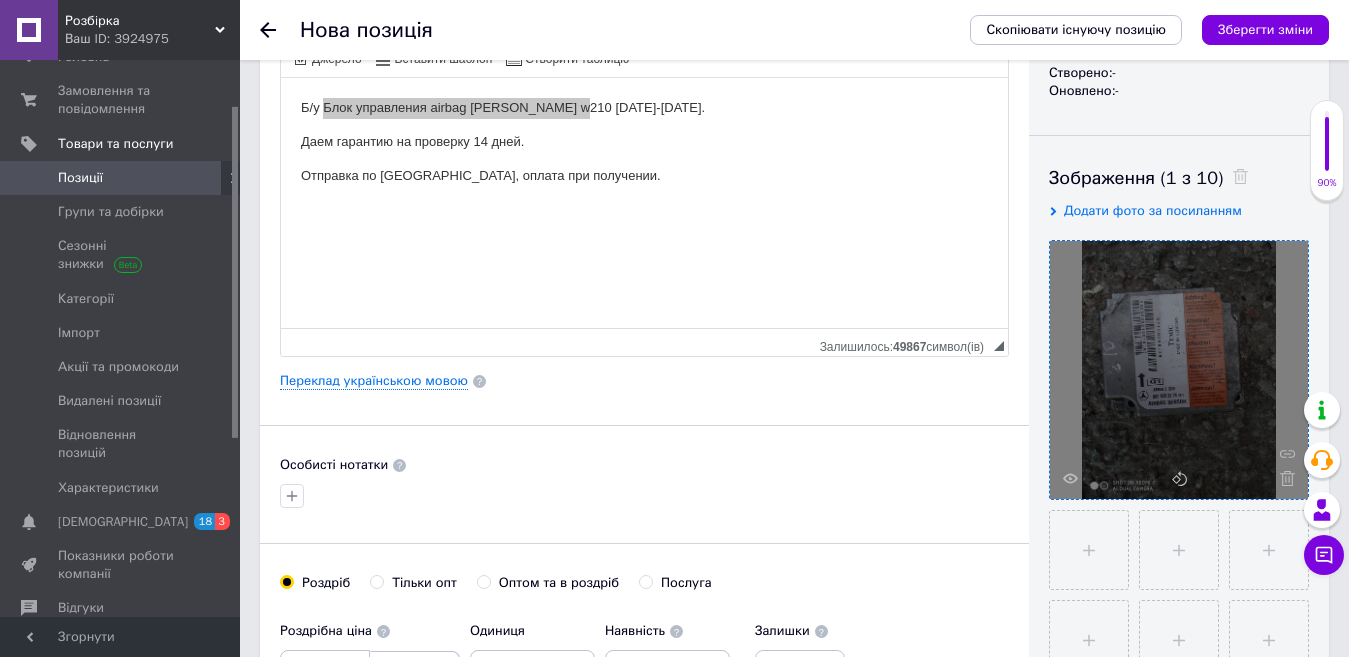 scroll, scrollTop: 0, scrollLeft: 0, axis: both 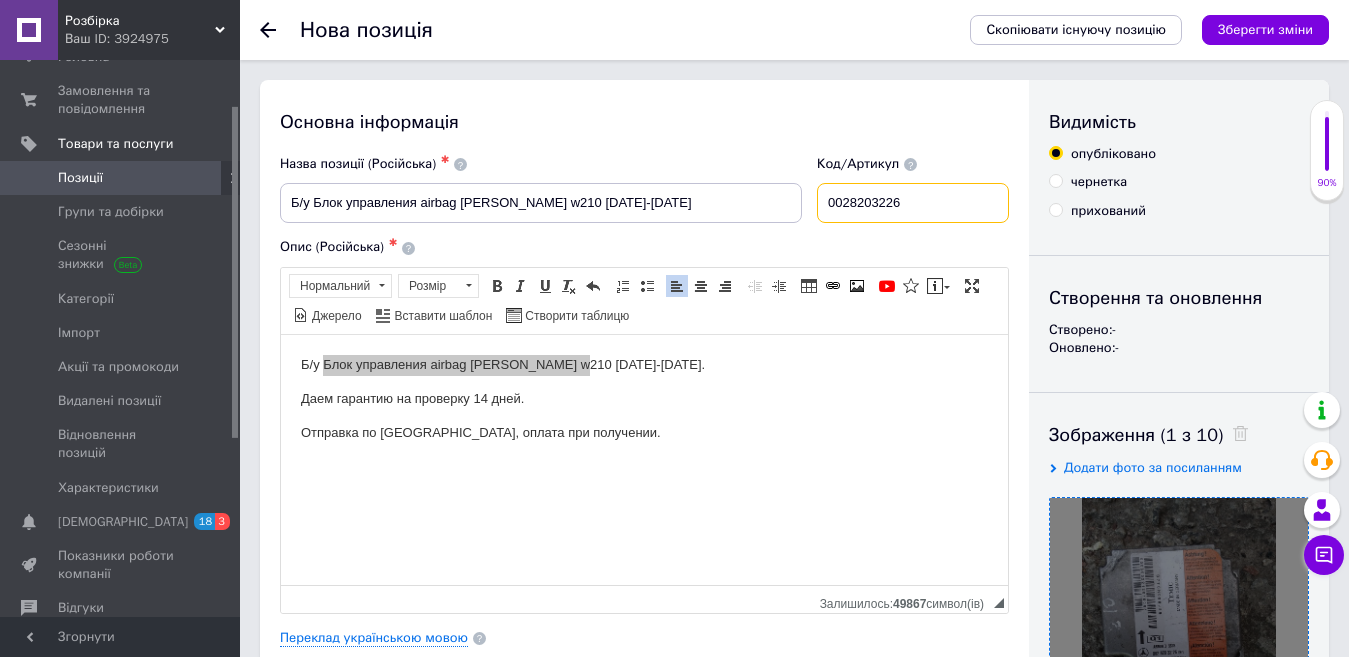 drag, startPoint x: 915, startPoint y: 199, endPoint x: 759, endPoint y: 232, distance: 159.4522 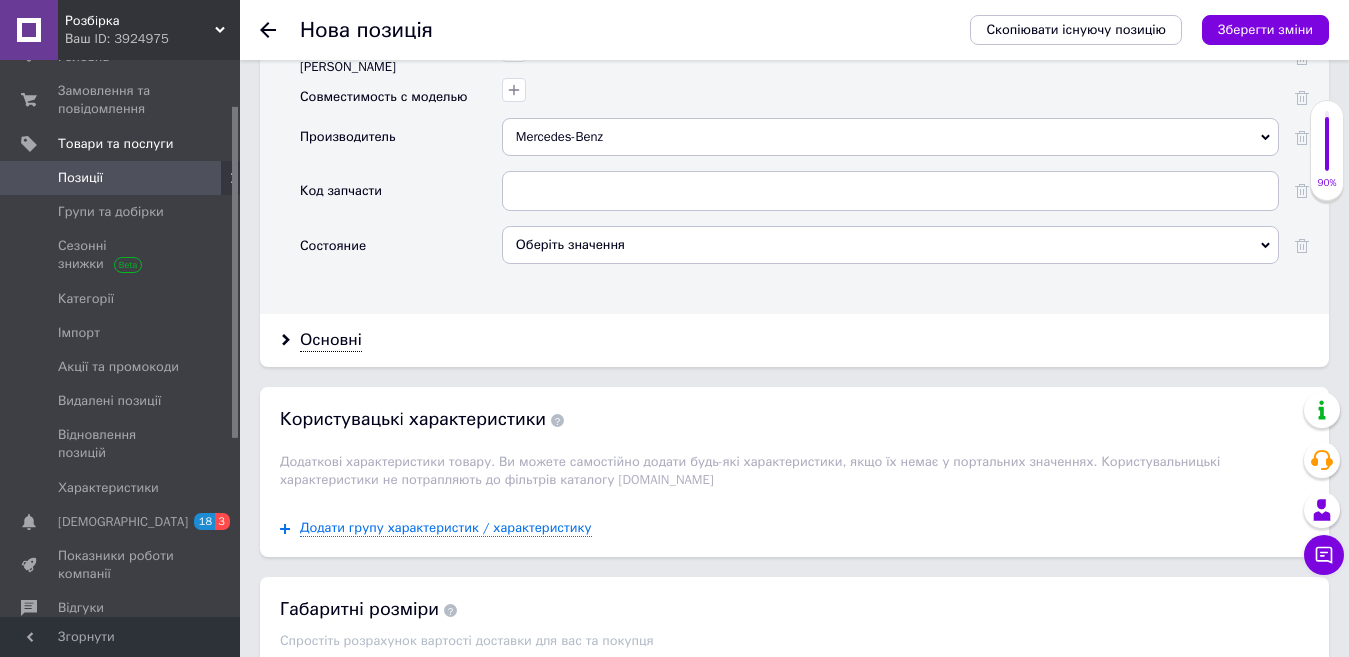 scroll, scrollTop: 1863, scrollLeft: 0, axis: vertical 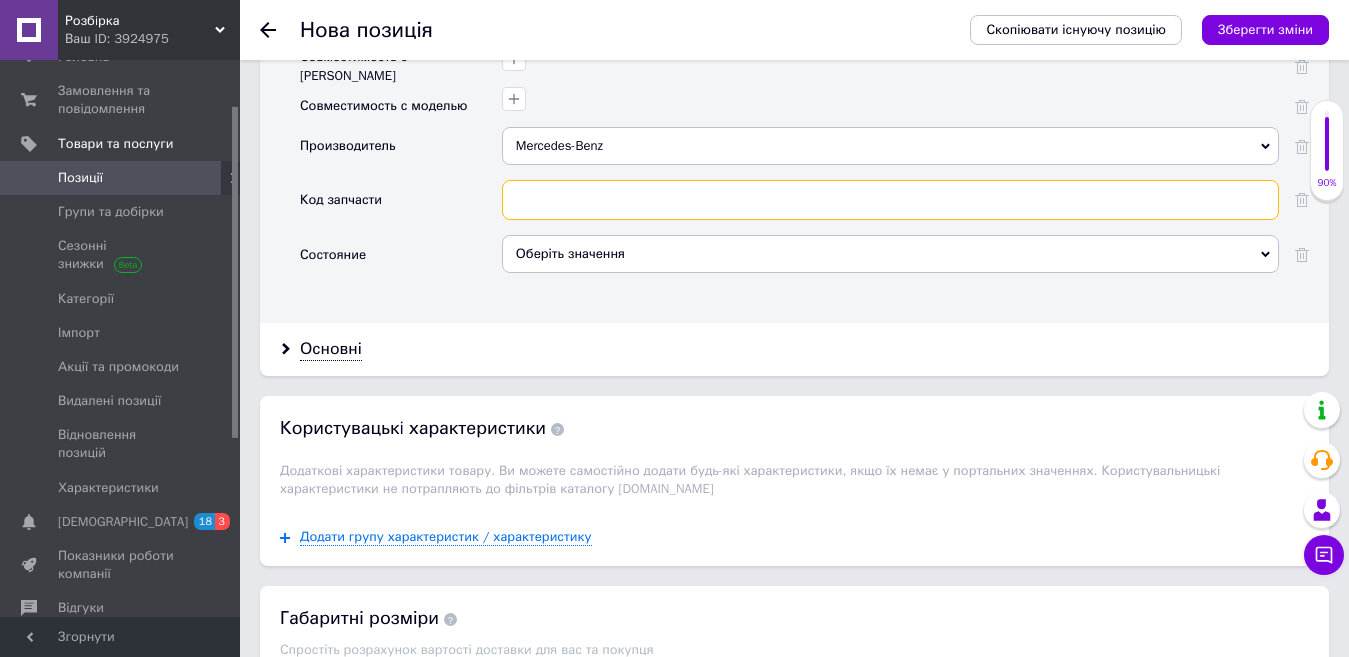 click at bounding box center (890, 200) 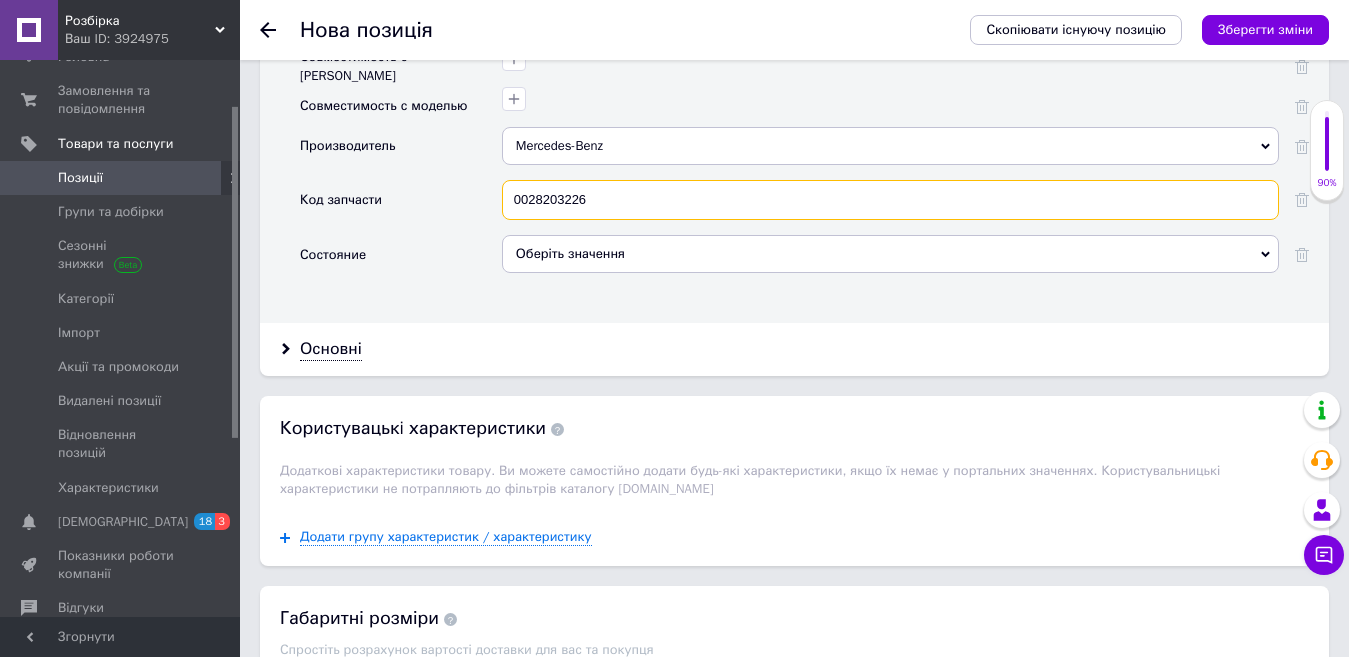 type on "0028203226" 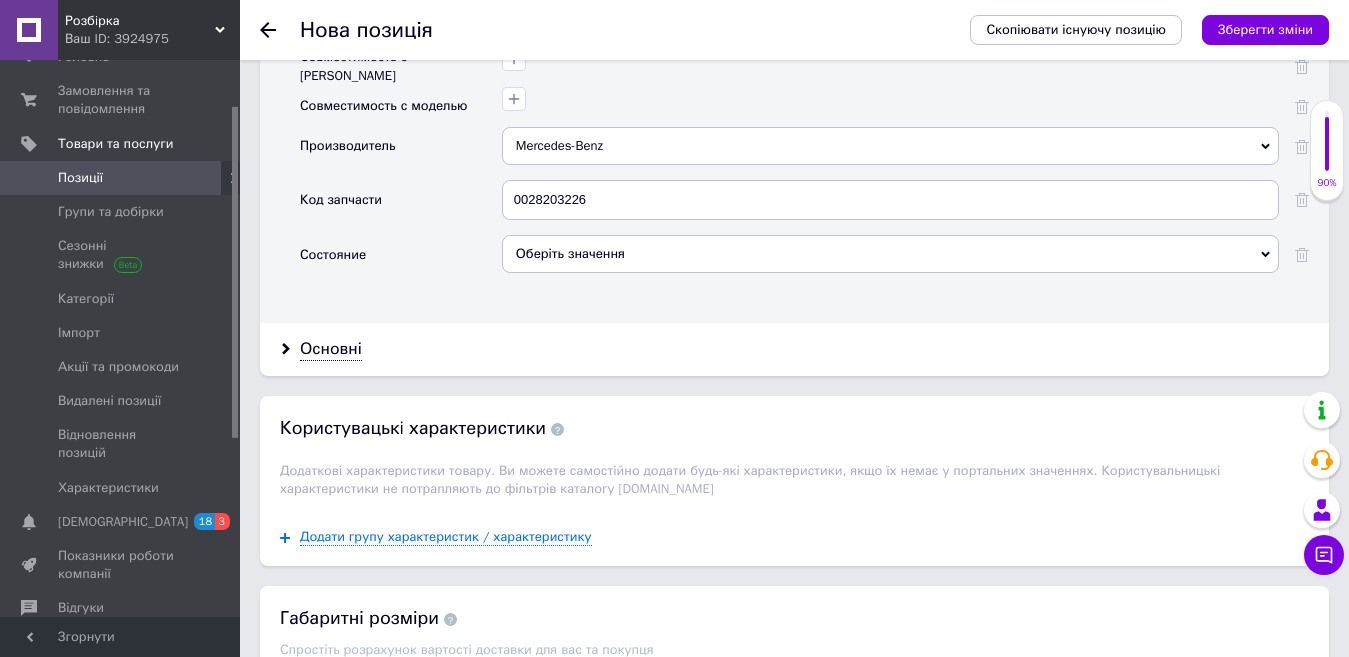 click on "Оберіть значення" at bounding box center [890, 254] 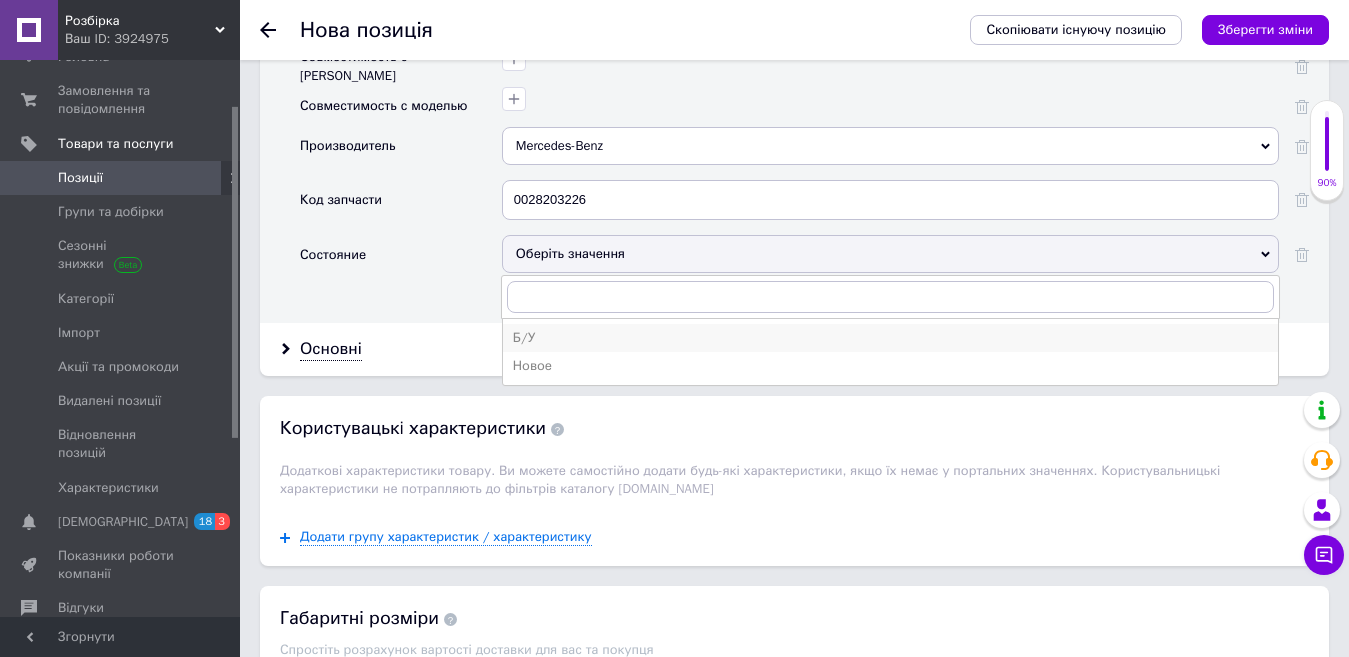click on "Б/У" at bounding box center (890, 338) 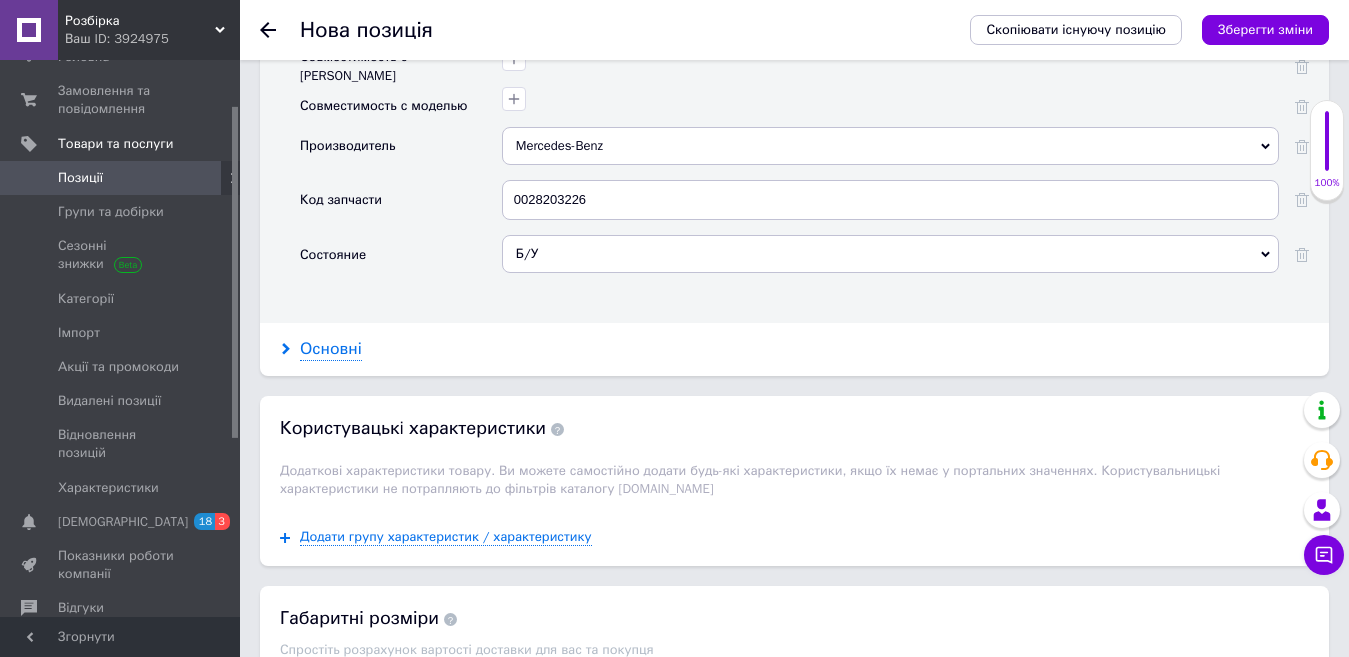 click on "Основні" at bounding box center [331, 349] 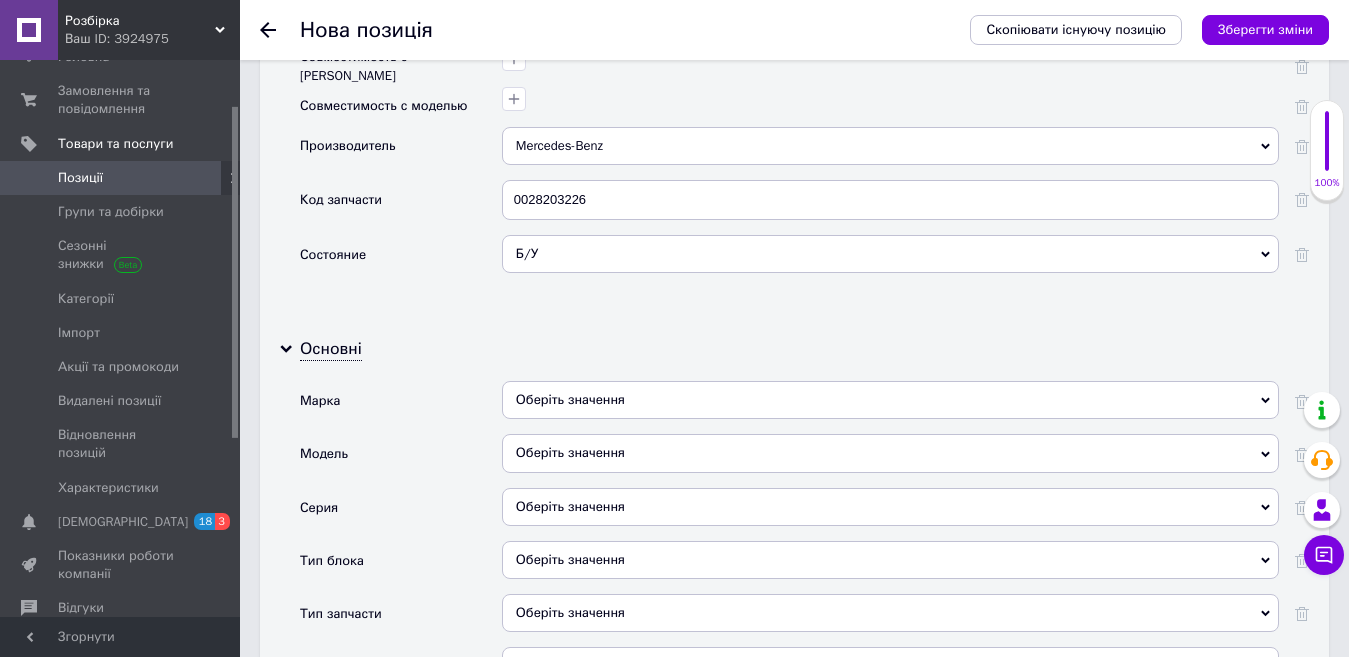 click on "Оберіть значення" at bounding box center [890, 400] 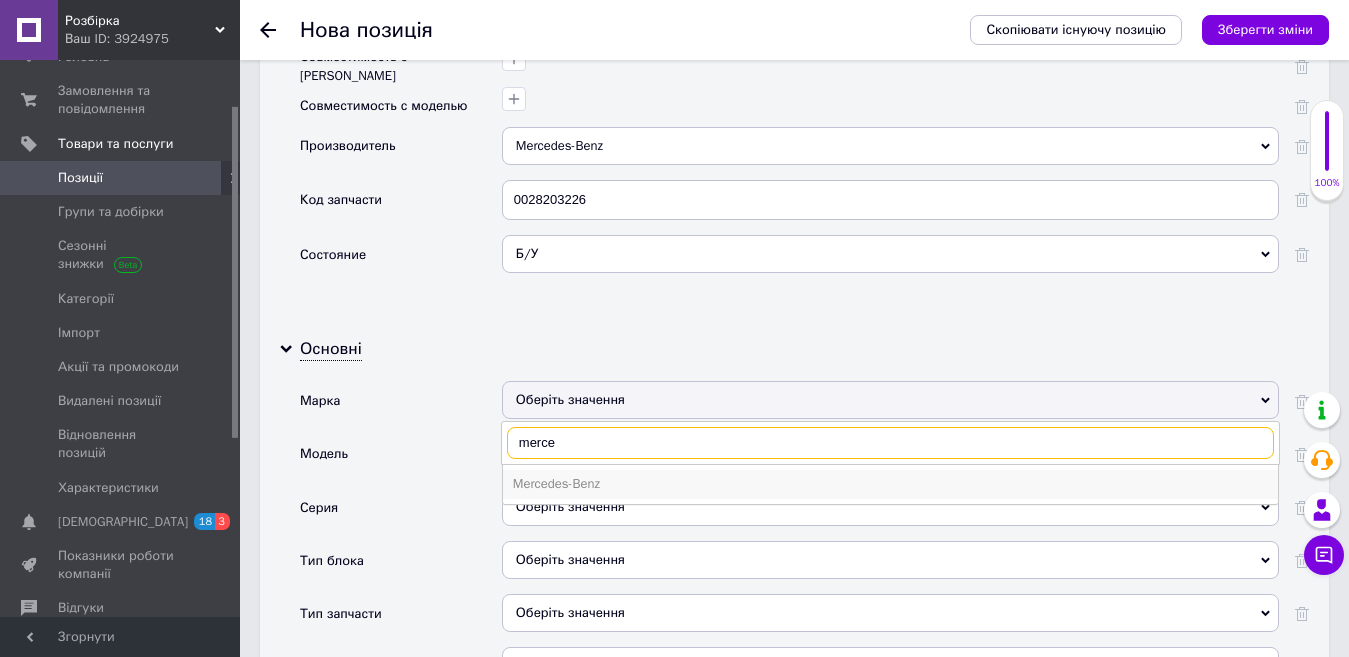 type on "merce" 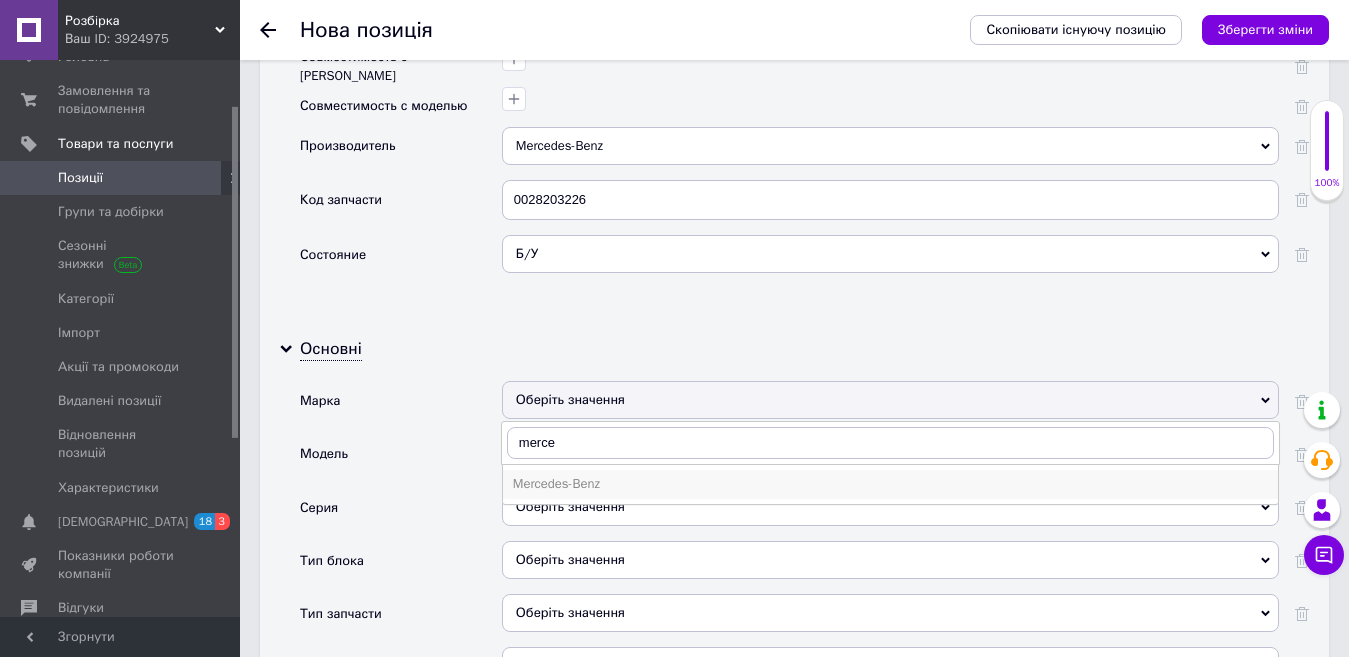 click on "Mercedes-Benz" at bounding box center [890, 484] 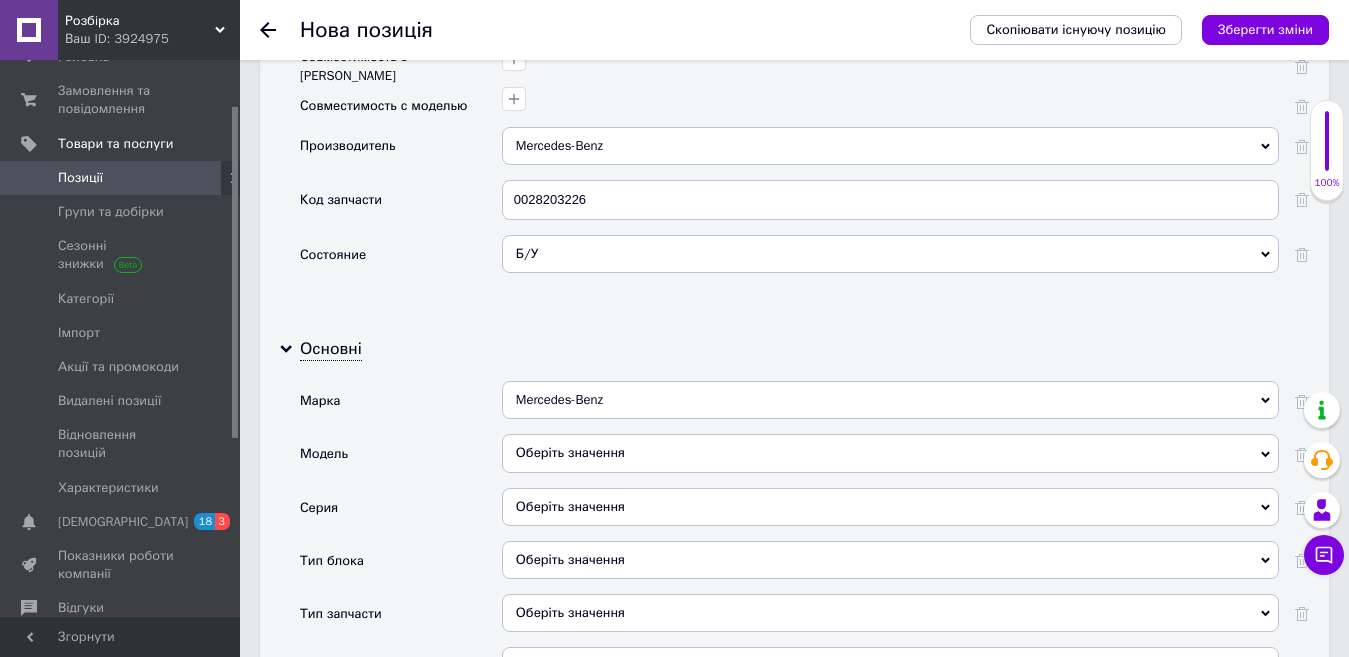 click on "Оберіть значення" at bounding box center [890, 453] 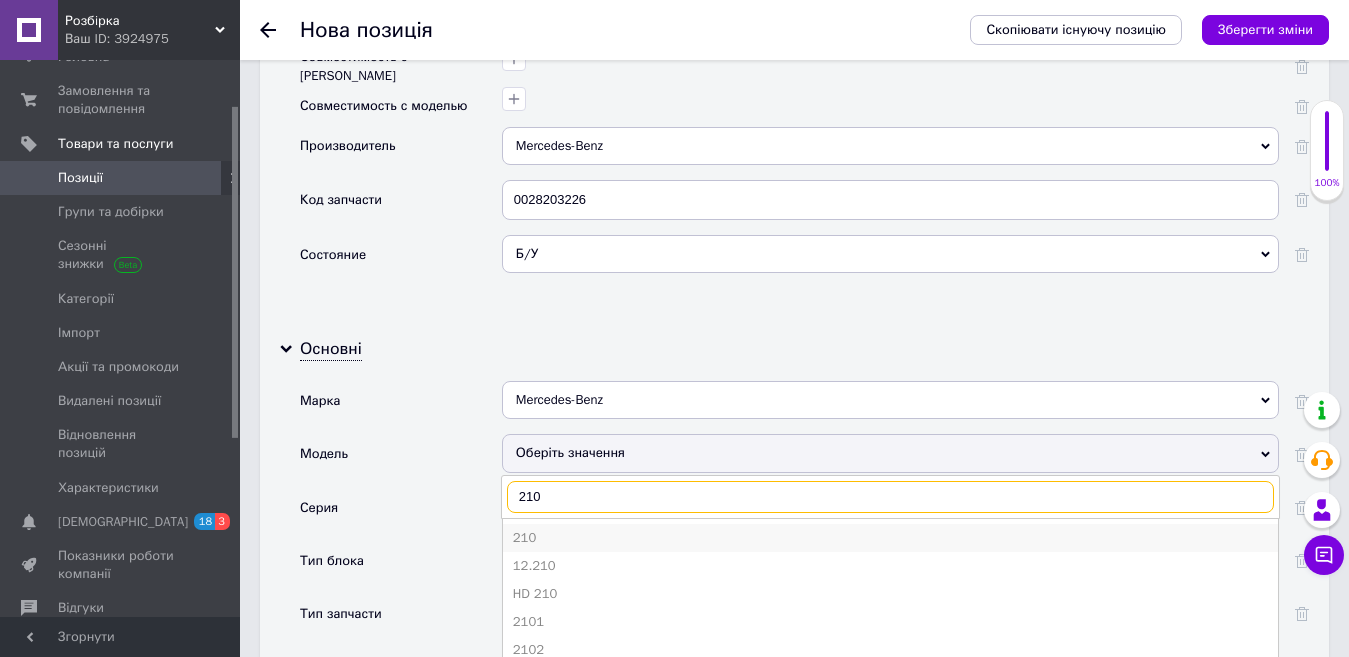 type on "210" 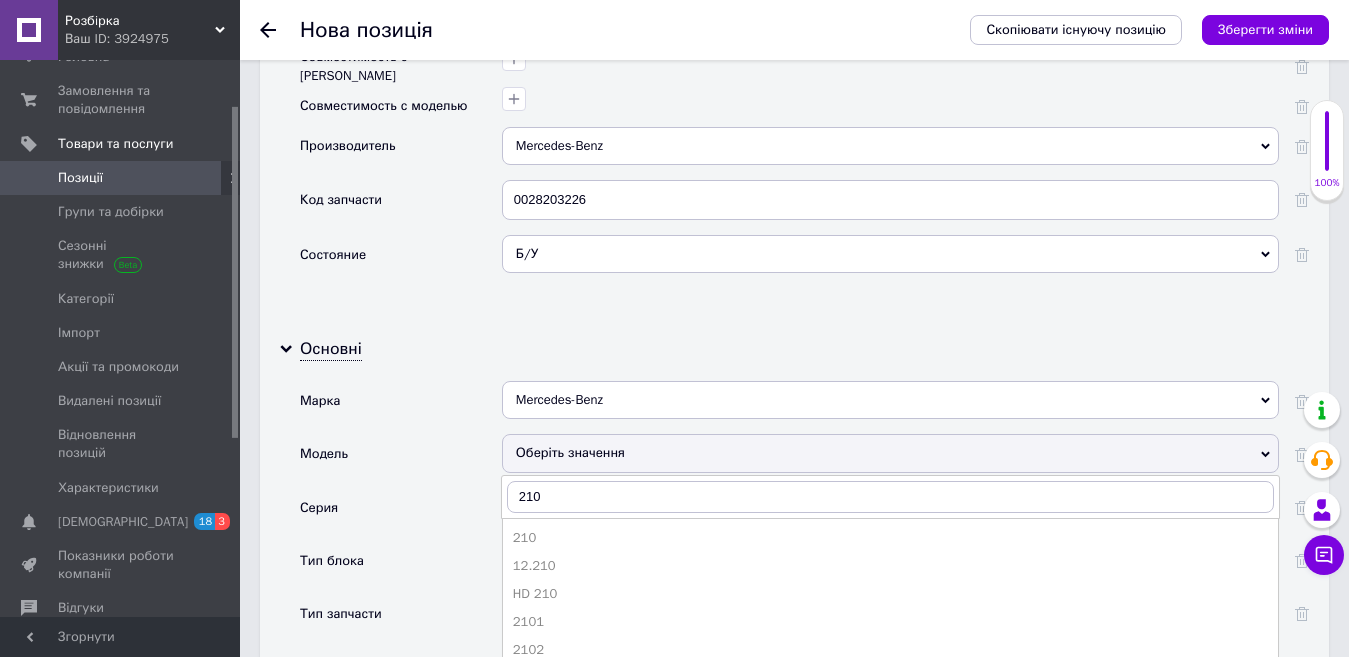 drag, startPoint x: 516, startPoint y: 516, endPoint x: 525, endPoint y: 509, distance: 11.401754 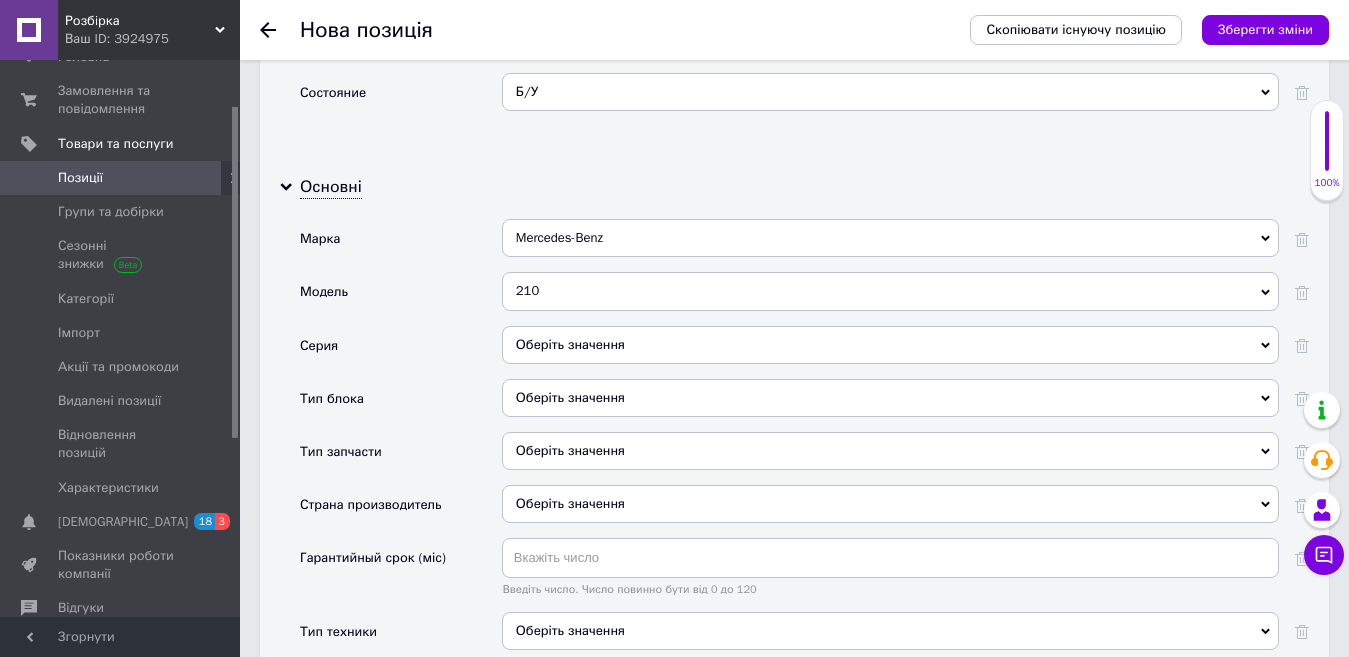 scroll, scrollTop: 2063, scrollLeft: 0, axis: vertical 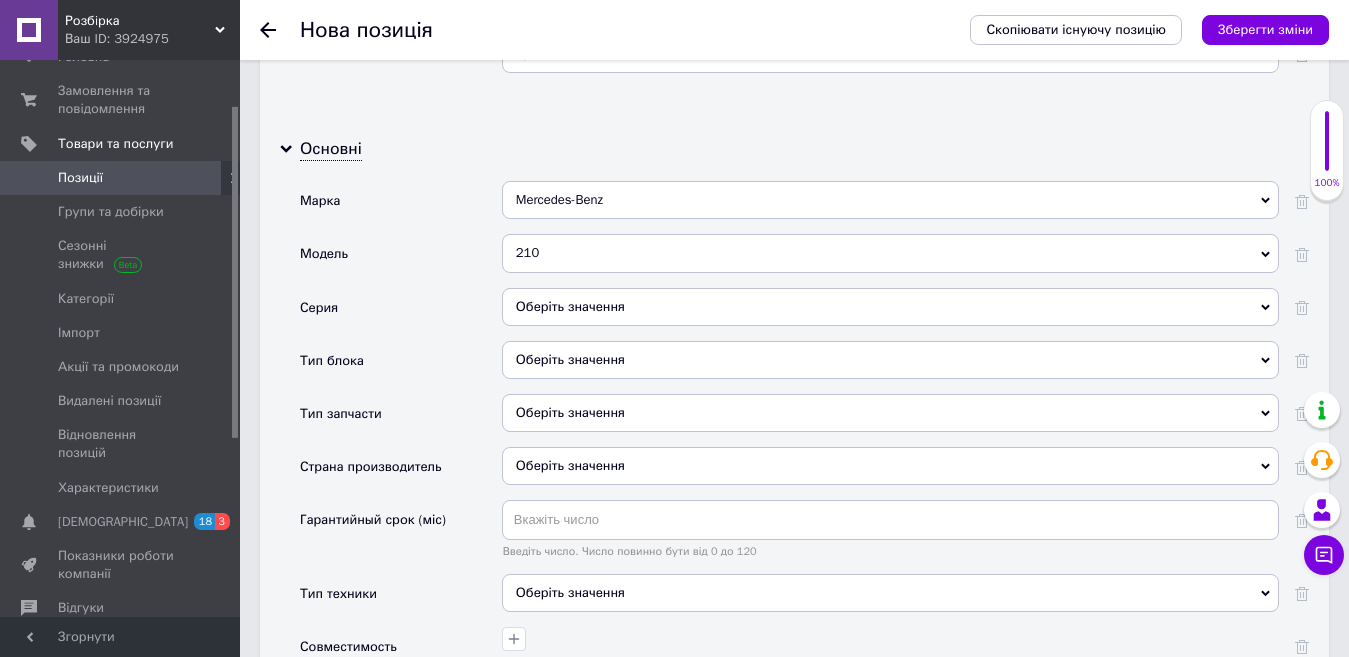 click on "Оберіть значення" at bounding box center [890, 360] 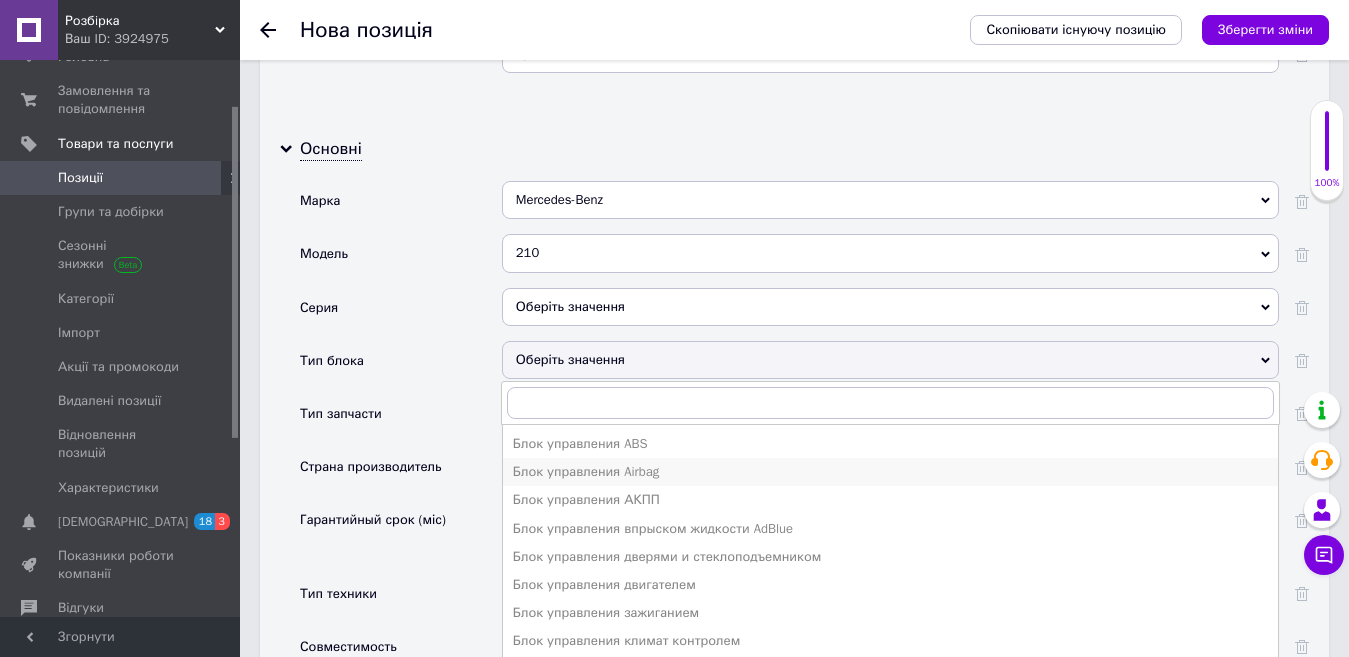 click on "Блок управления Airbag" at bounding box center (890, 472) 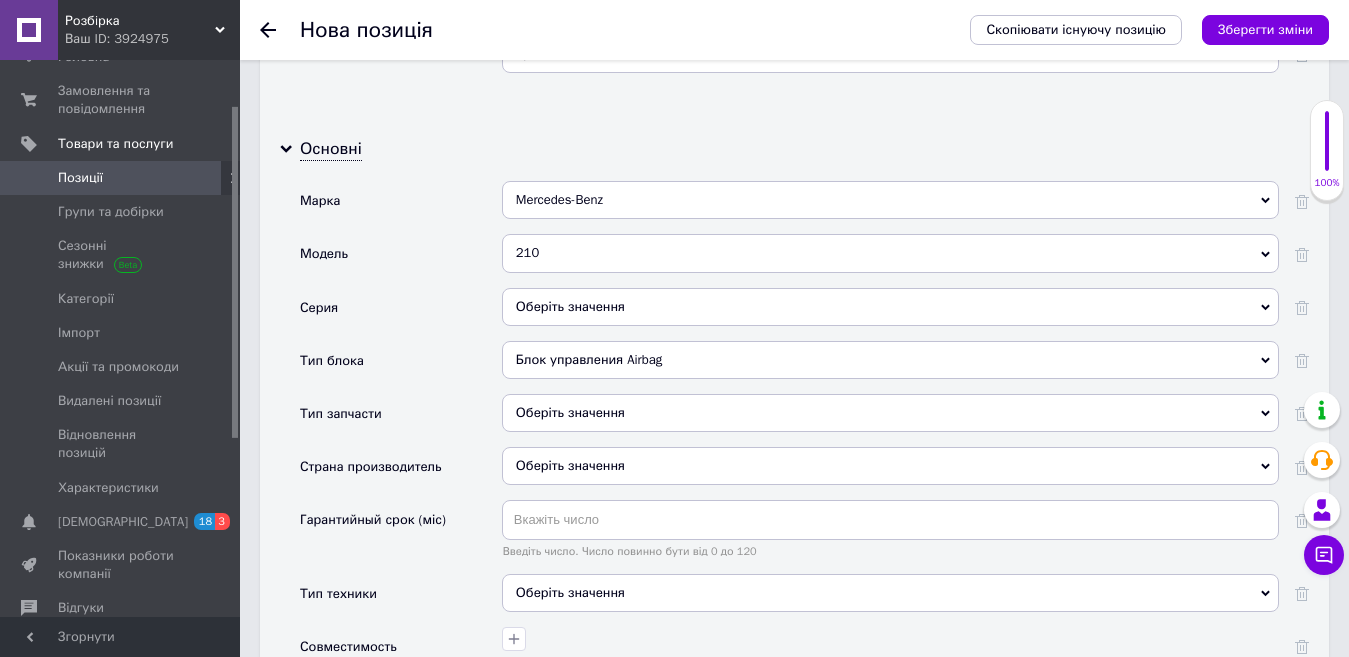 click on "Оберіть значення" at bounding box center [890, 413] 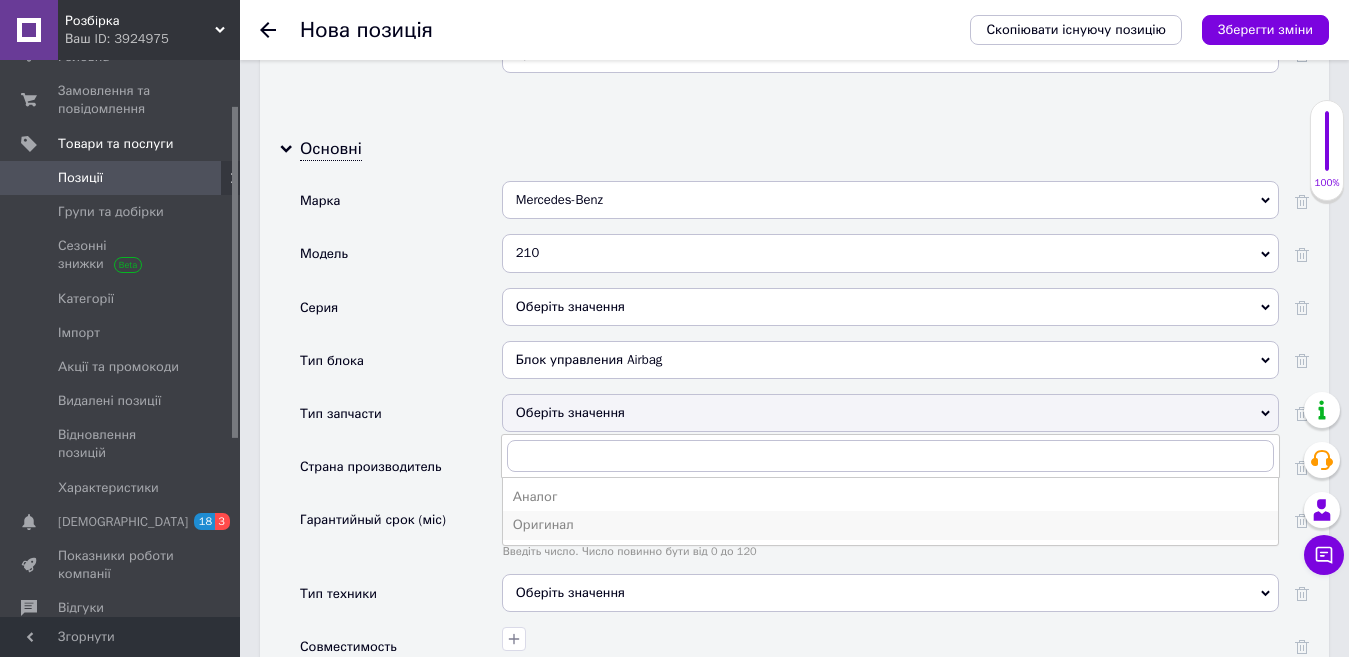 click on "Оригинал" at bounding box center [890, 525] 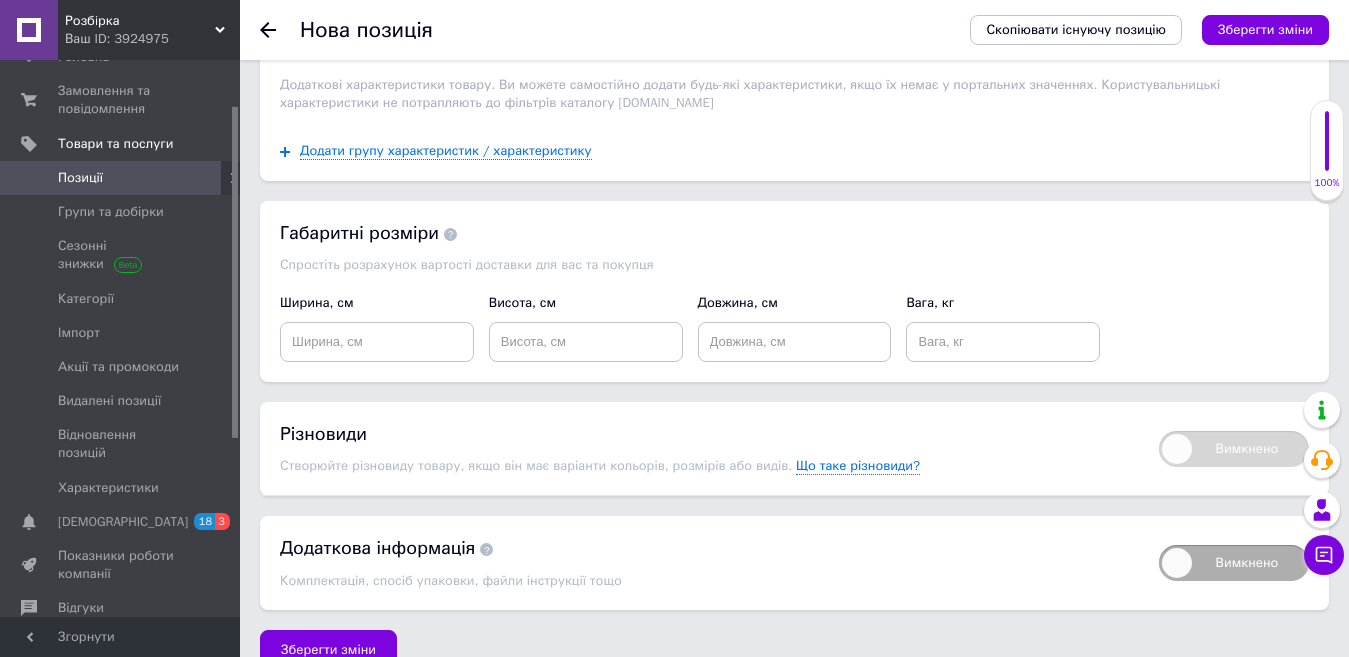 scroll, scrollTop: 2841, scrollLeft: 0, axis: vertical 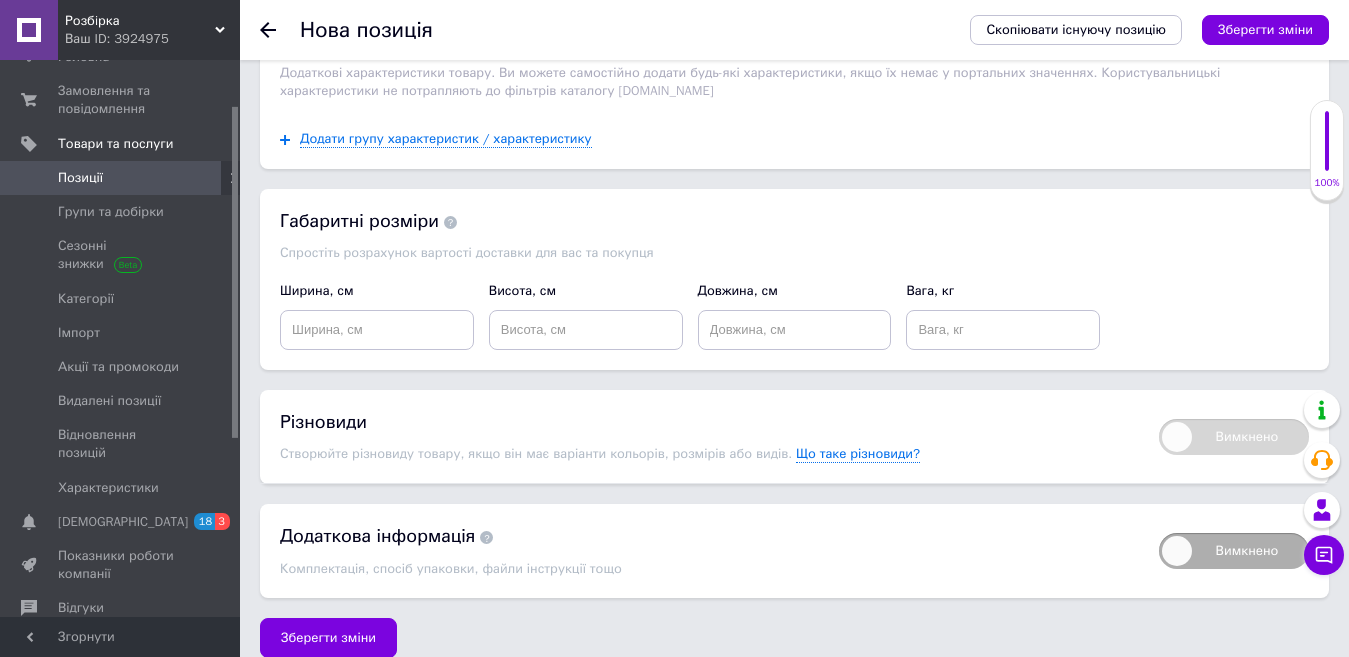 click on "Зберегти зміни" at bounding box center [328, 638] 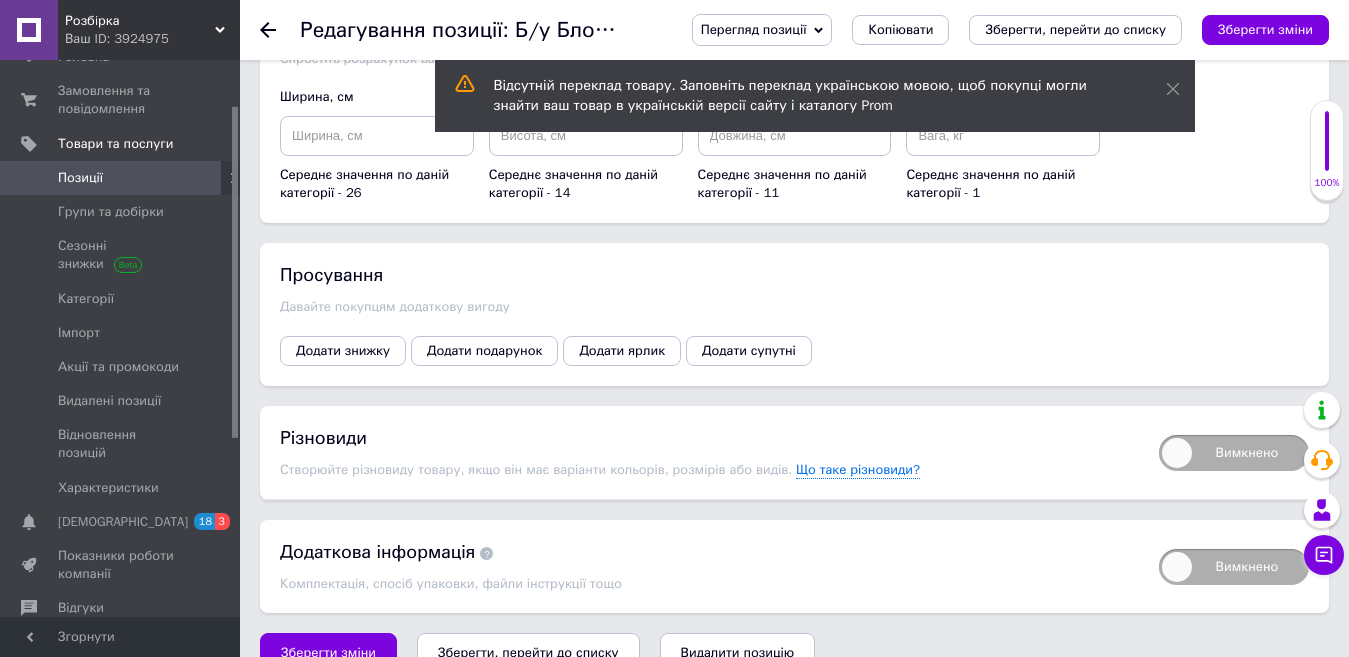scroll, scrollTop: 2446, scrollLeft: 0, axis: vertical 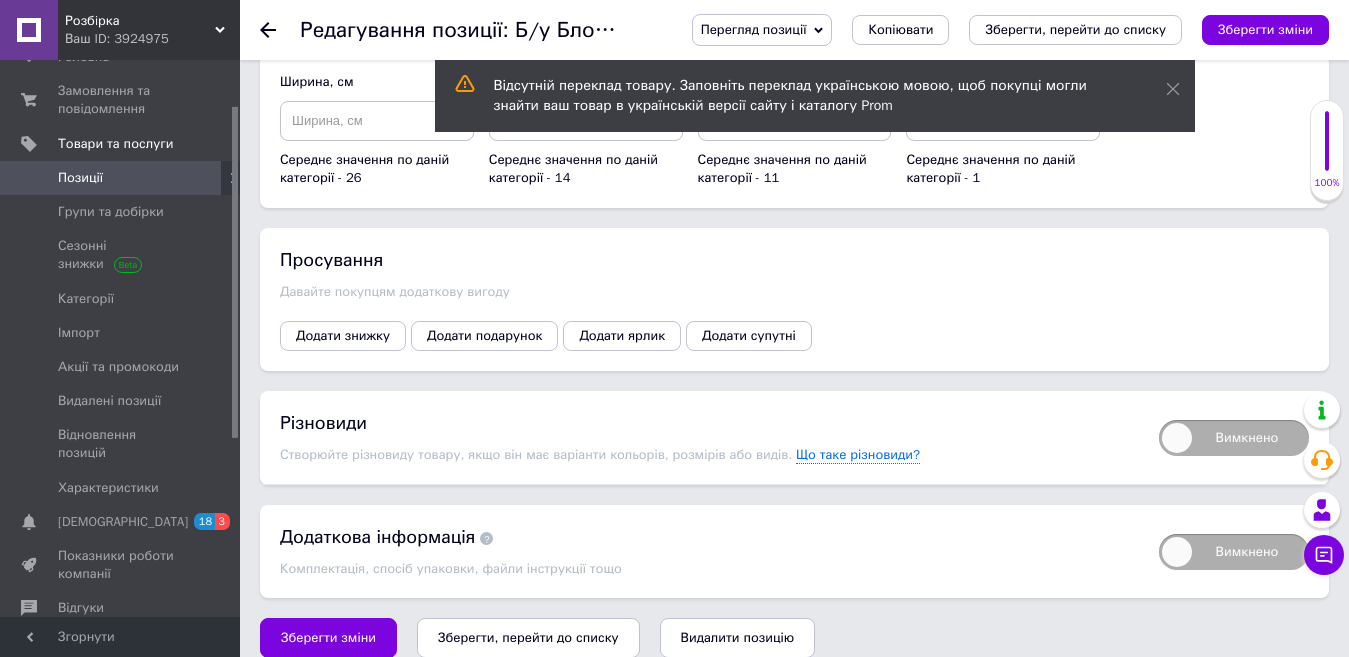 click on "Зберегти, перейти до списку" at bounding box center (528, 637) 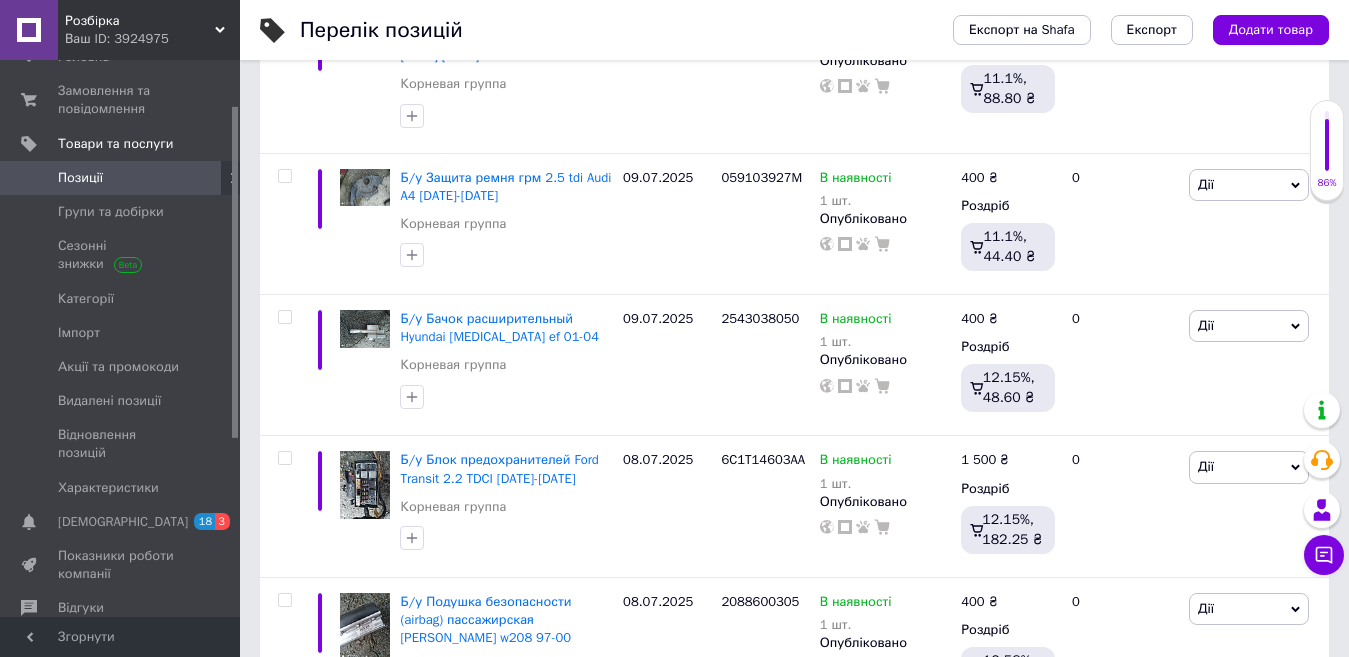 scroll, scrollTop: 0, scrollLeft: 0, axis: both 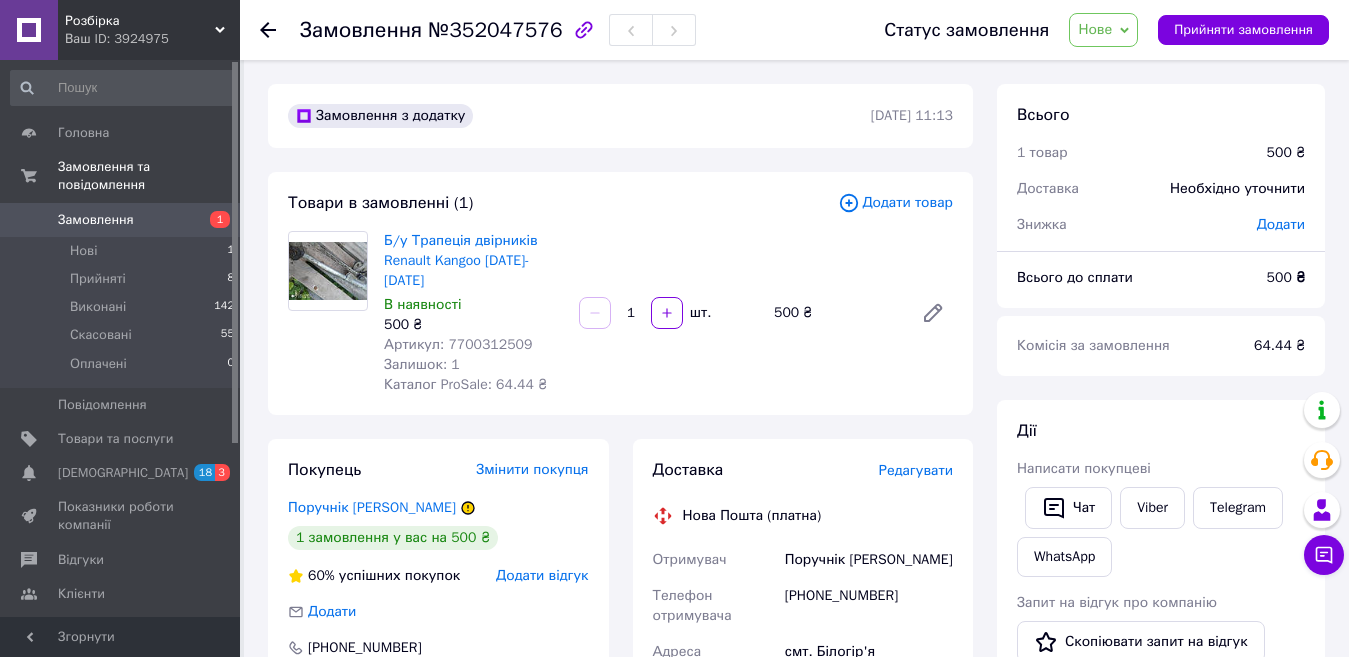 click on "Замовлення" at bounding box center [96, 220] 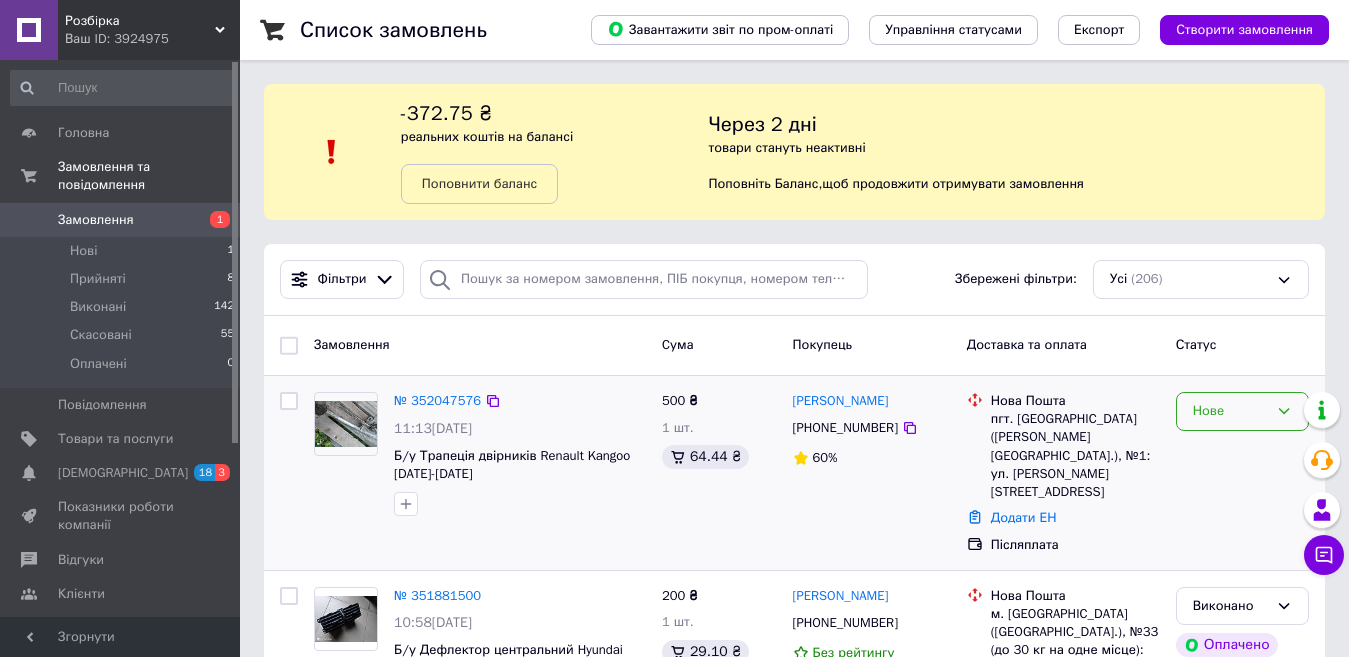 click 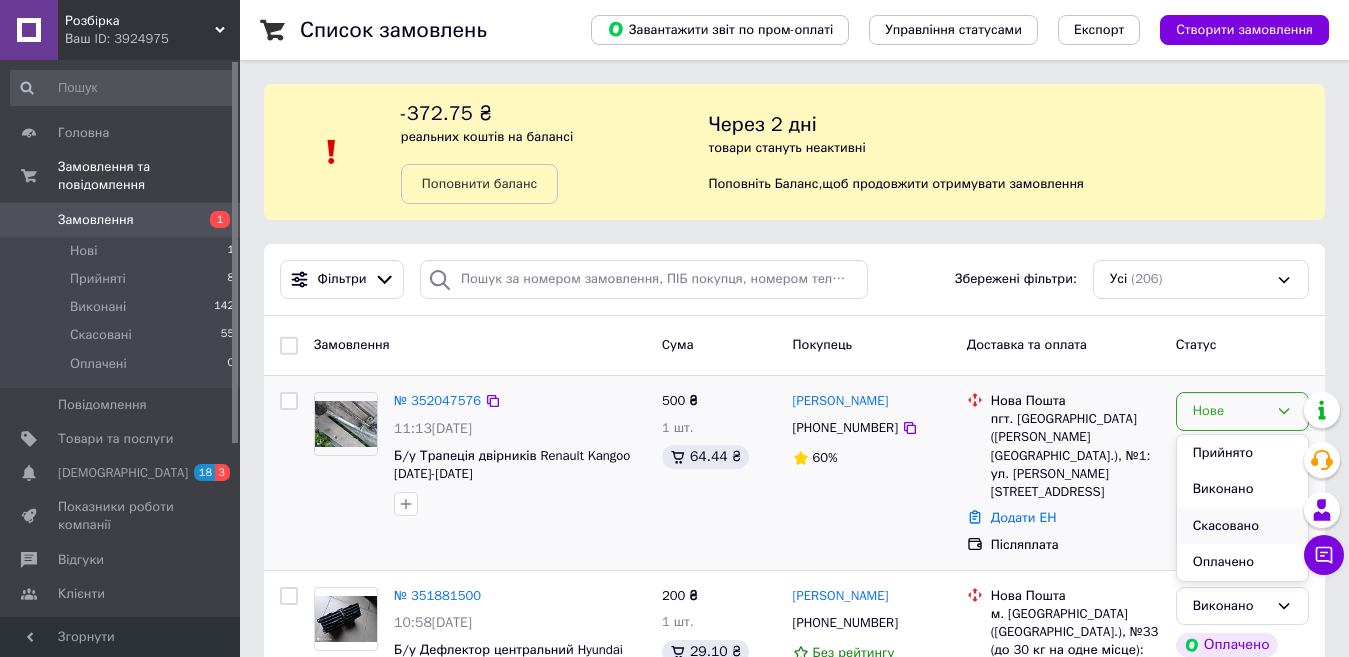 click on "Скасовано" at bounding box center [1242, 526] 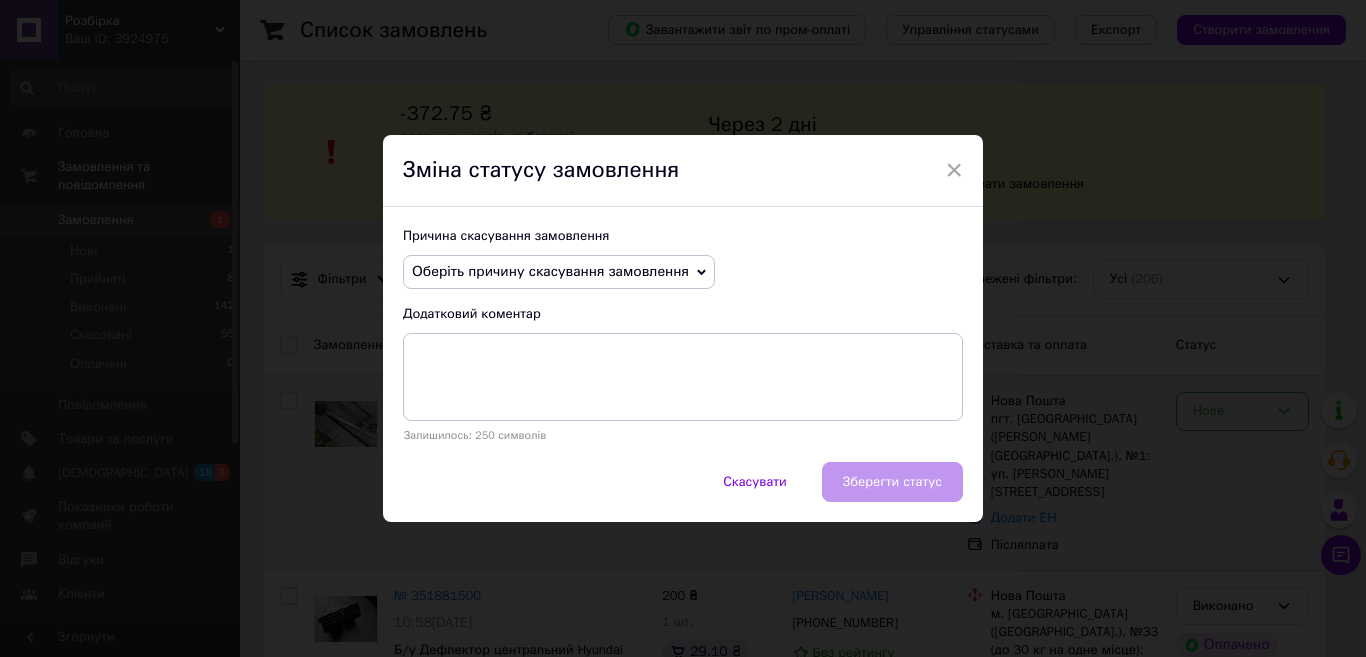 click on "Оберіть причину скасування замовлення" at bounding box center [559, 272] 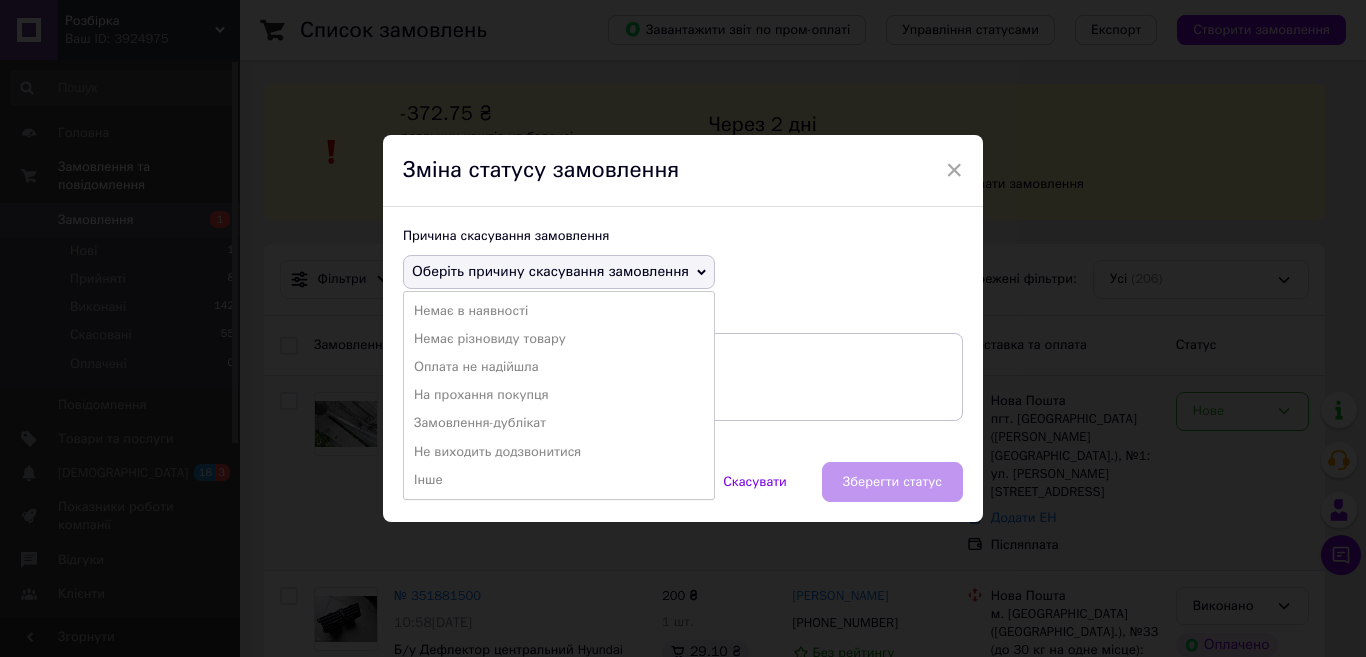 drag, startPoint x: 487, startPoint y: 397, endPoint x: 475, endPoint y: 388, distance: 15 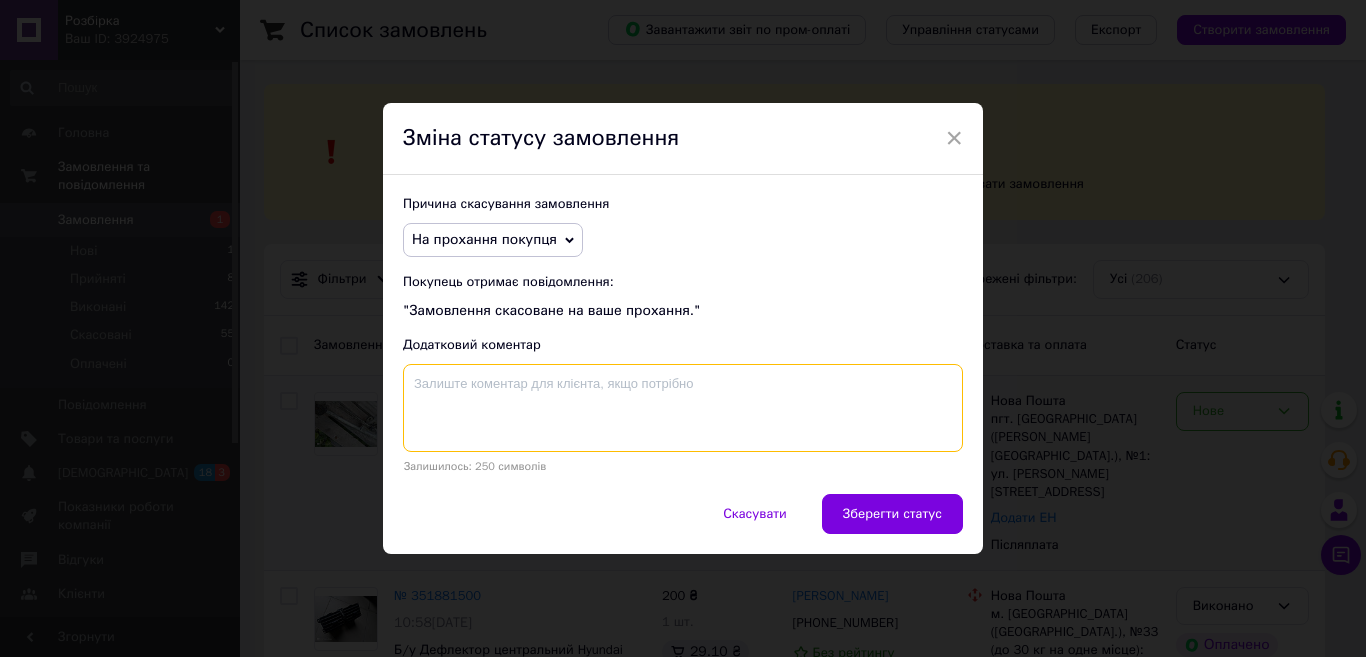 click at bounding box center (683, 408) 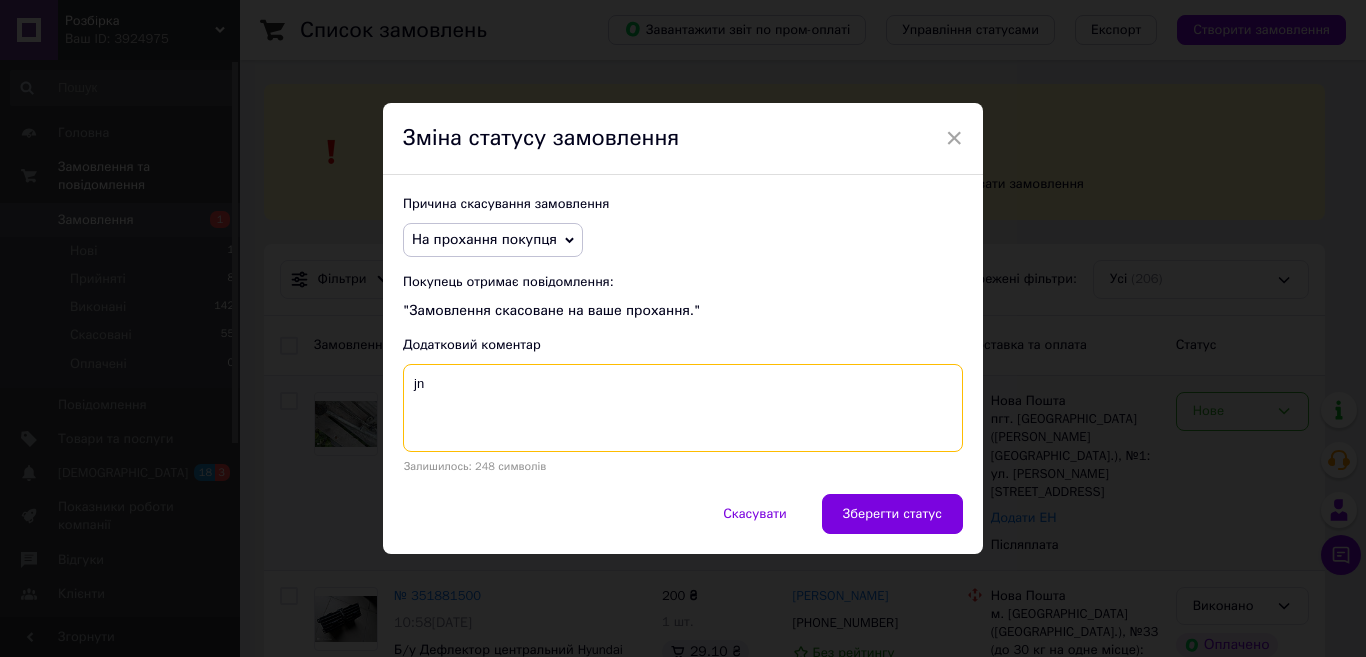 type on "j" 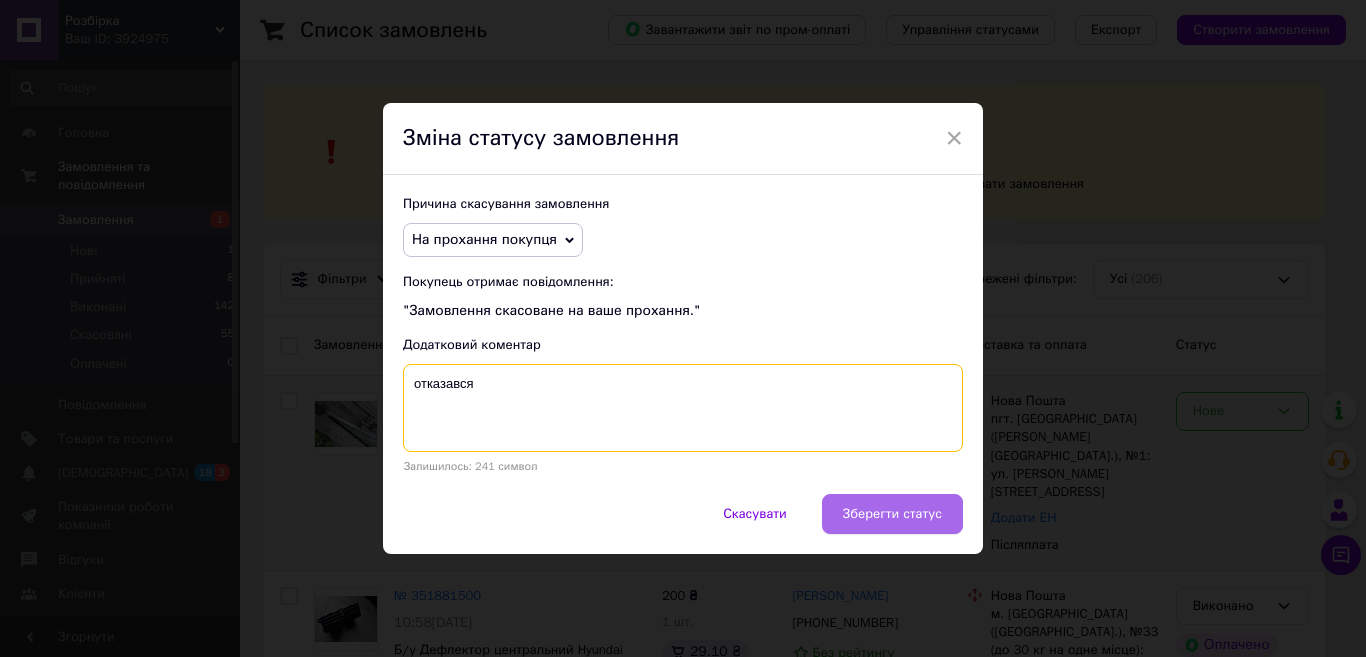 type on "отказався" 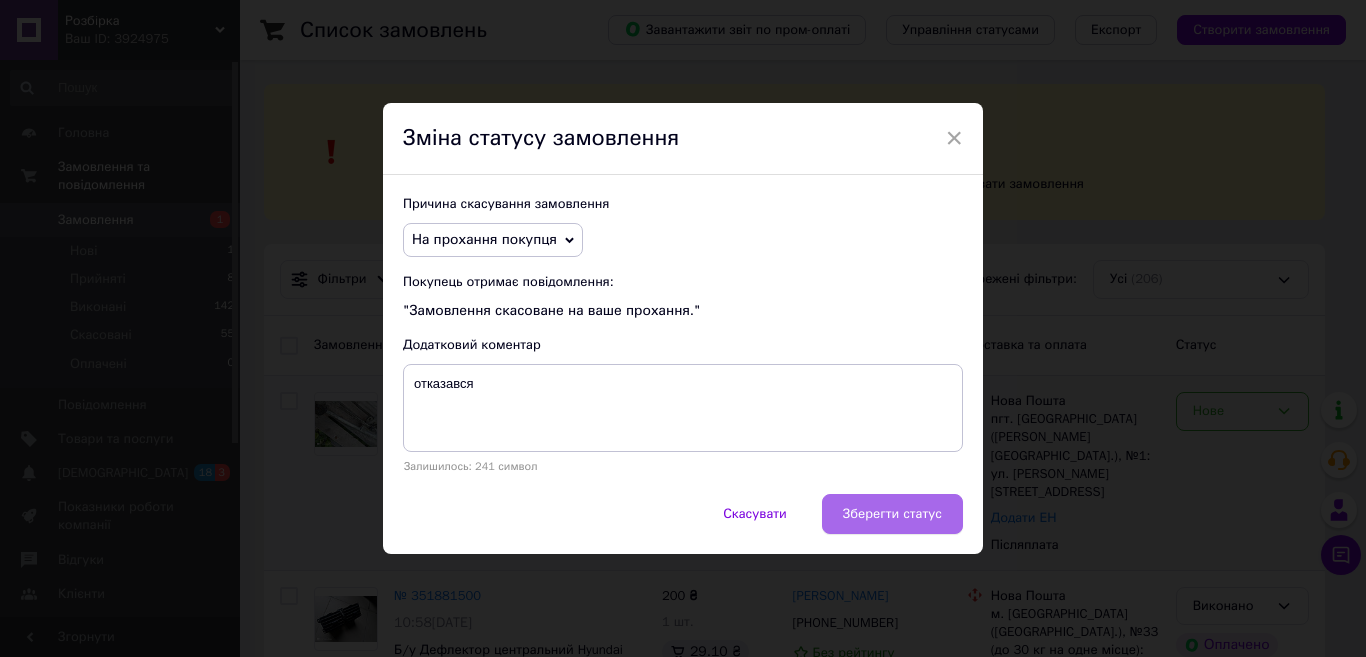 click on "Зберегти статус" at bounding box center (892, 514) 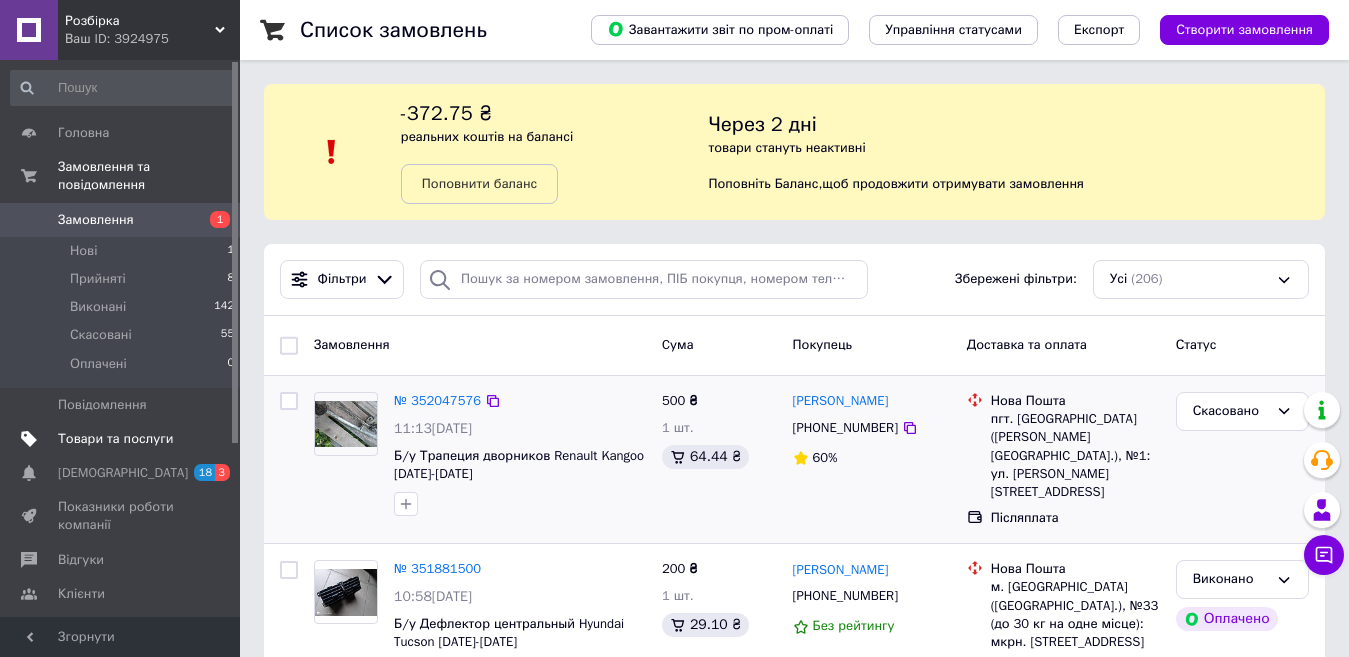 click on "Товари та послуги" at bounding box center [115, 439] 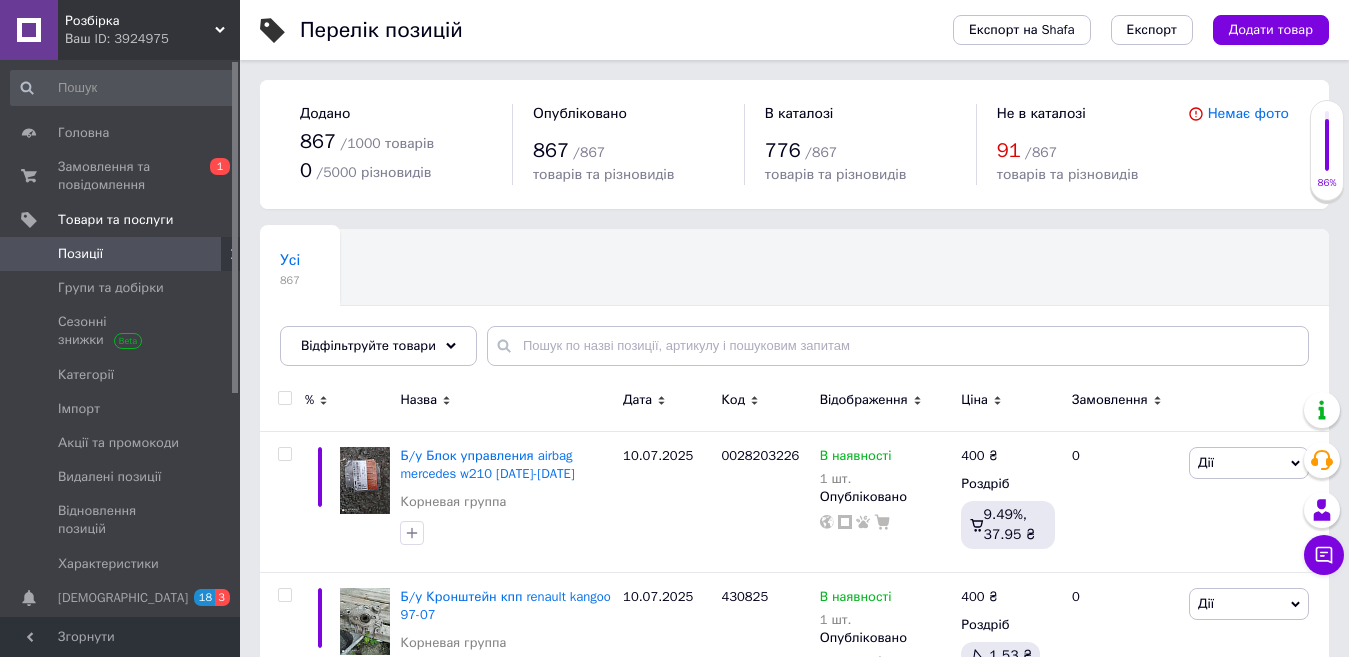 click on "Додати товар" at bounding box center (1271, 30) 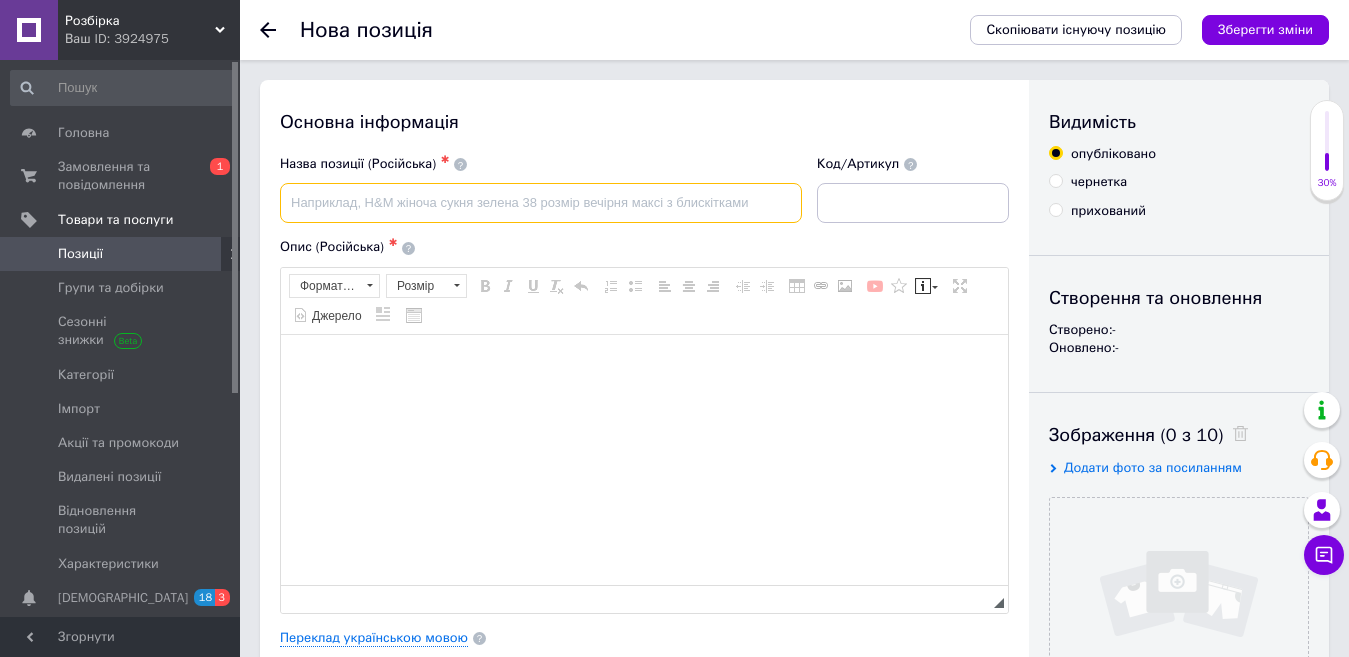 click at bounding box center [541, 203] 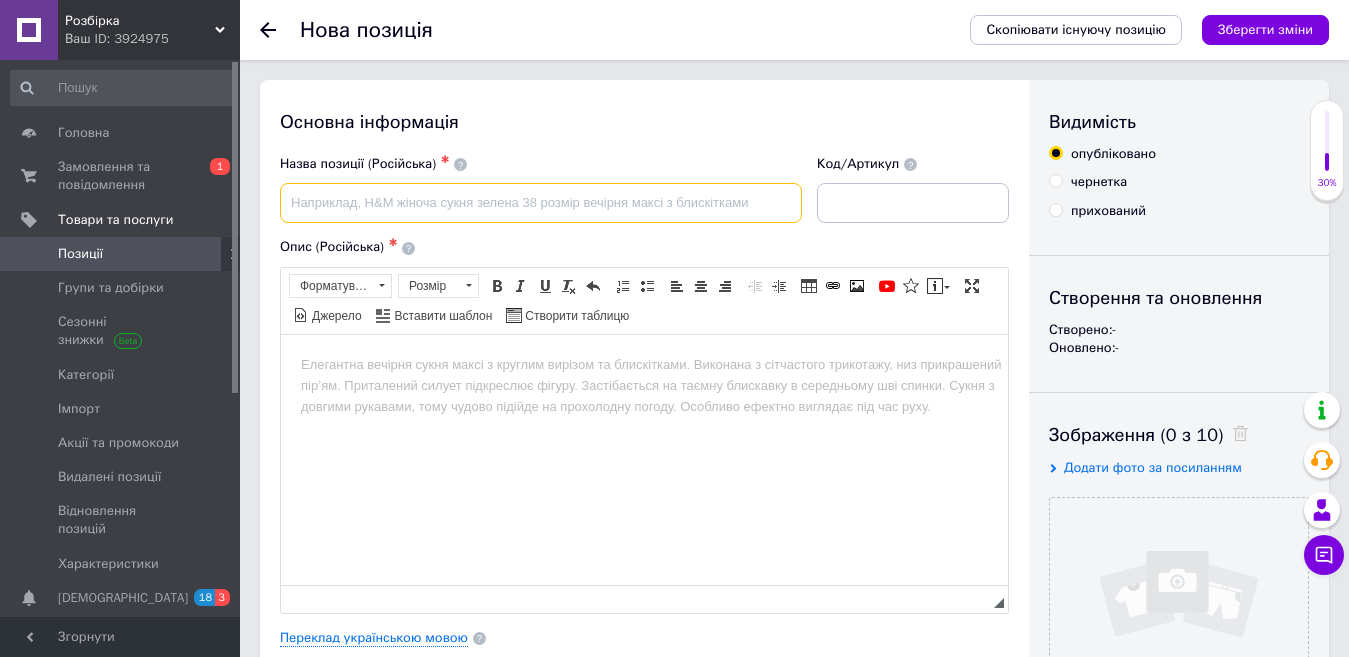 scroll, scrollTop: 0, scrollLeft: 0, axis: both 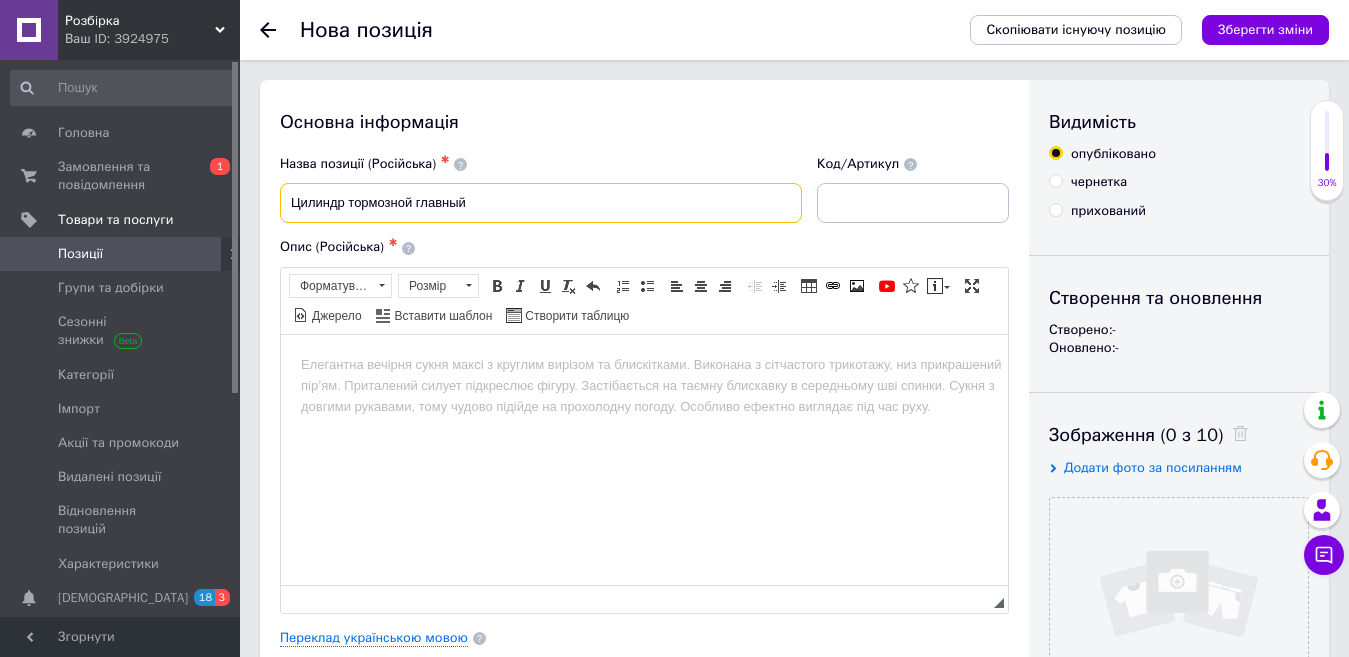 click on "Цилиндр тормозной главный" at bounding box center [541, 203] 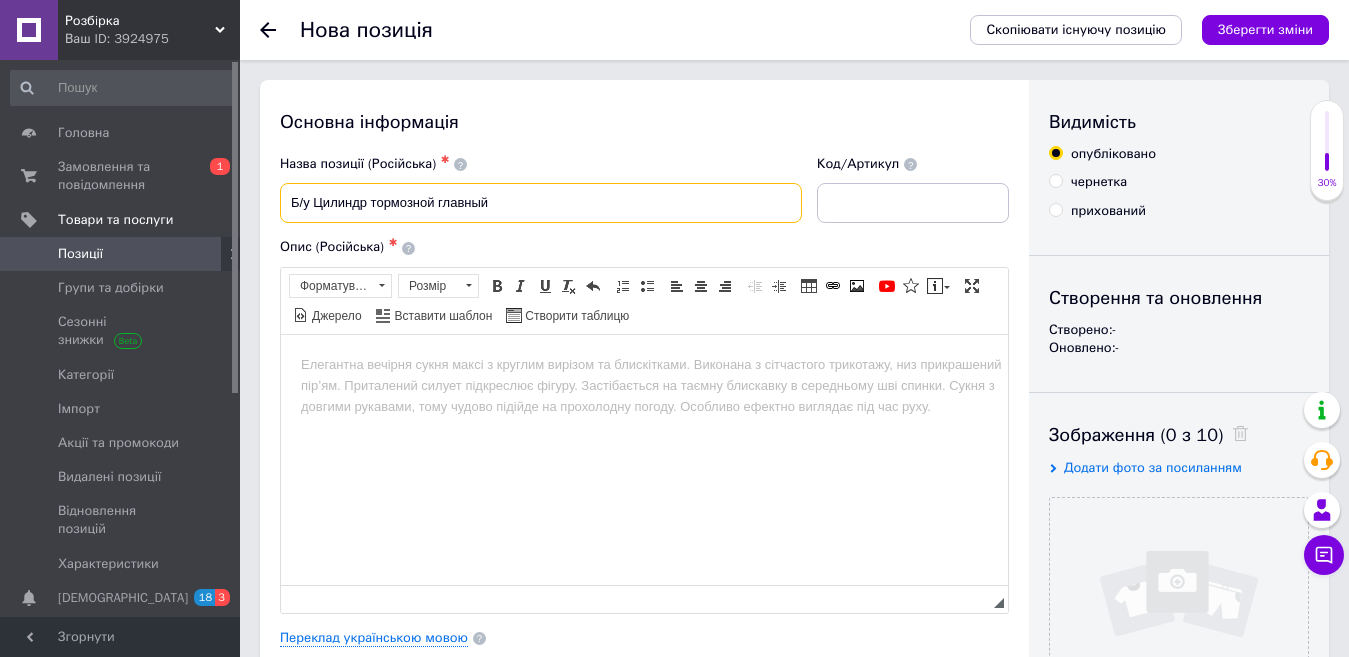 click on "Б/у Цилиндр тормозной главный" at bounding box center [541, 203] 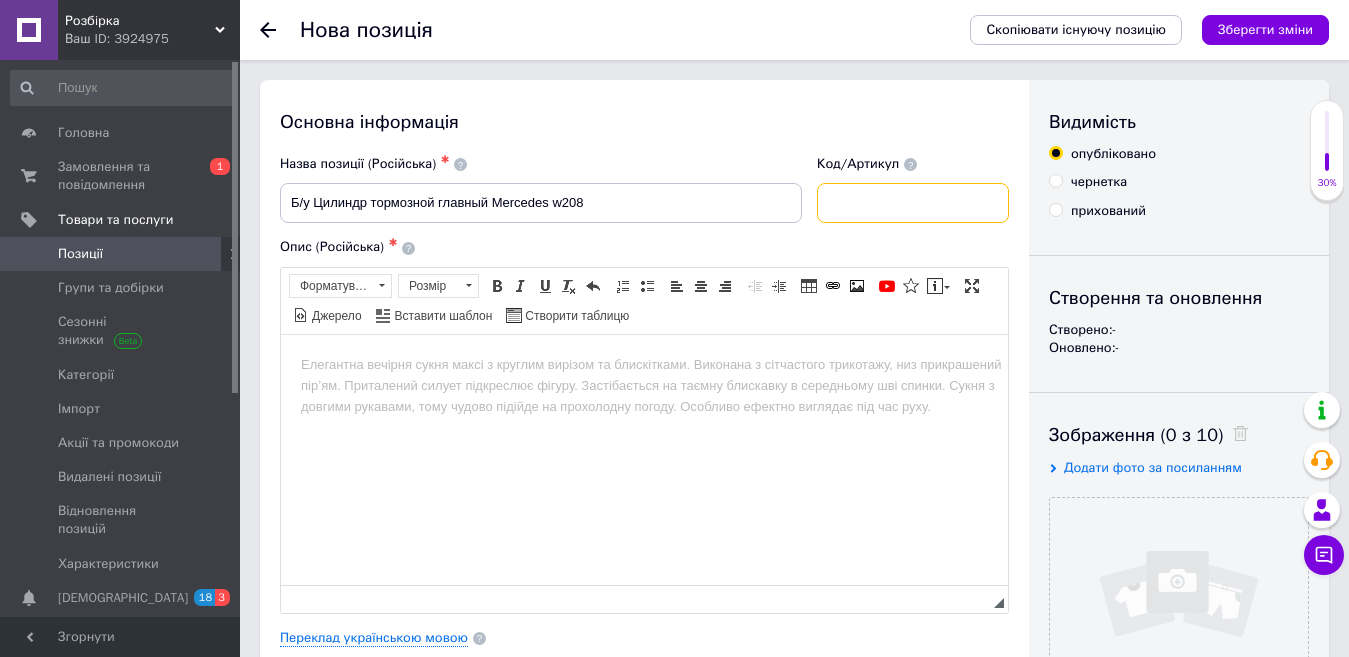 click at bounding box center [913, 203] 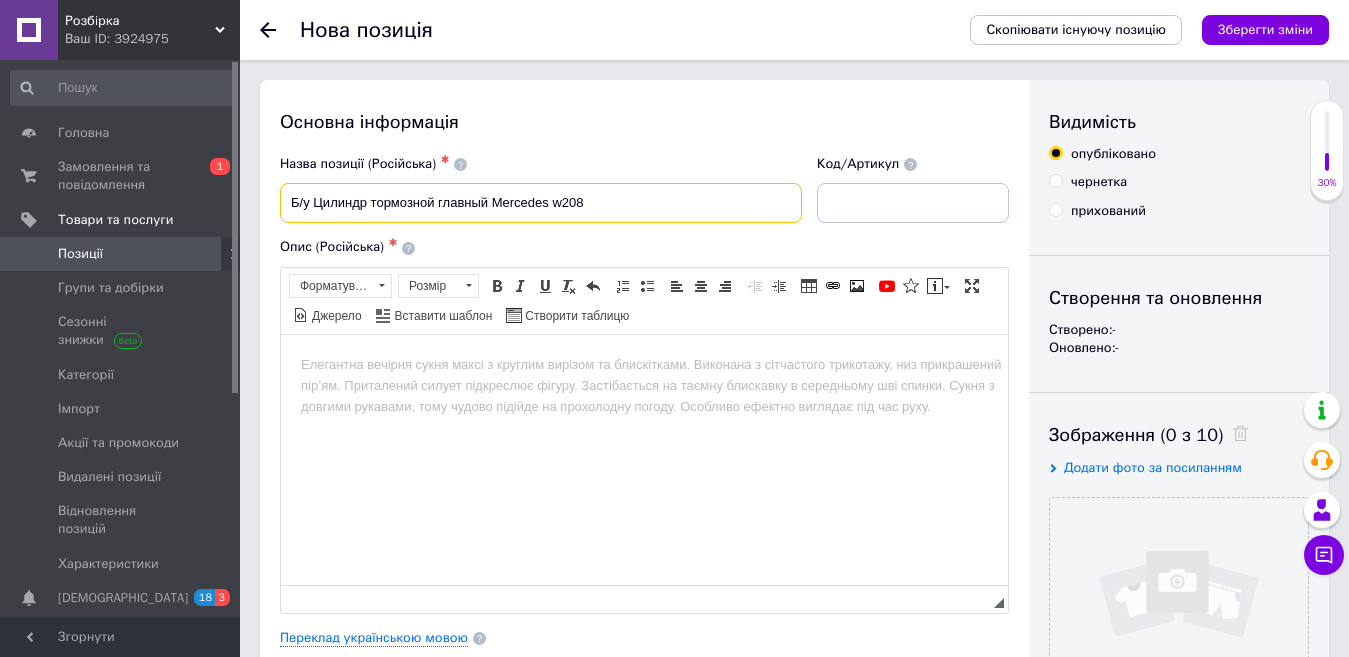 click on "Б/у Цилиндр тормозной главный Mercedes w208" at bounding box center [541, 203] 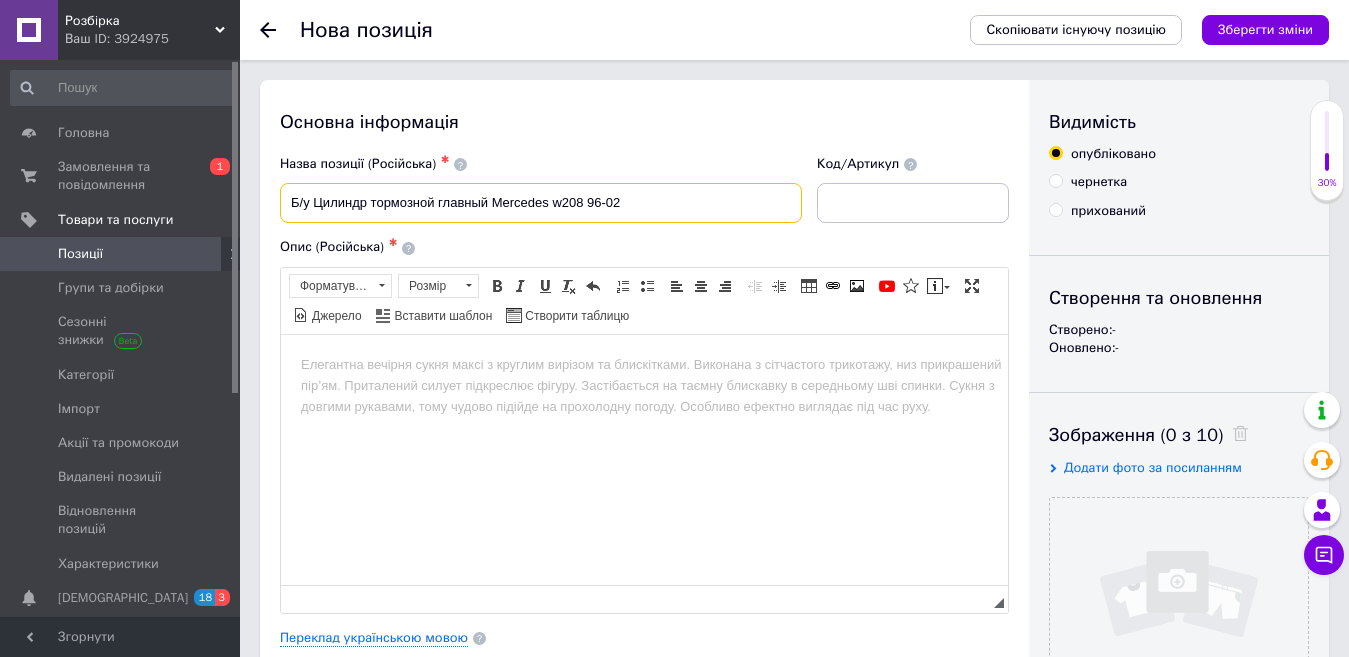 type on "Б/у Цилиндр тормозной главный Mercedes w208 96-02" 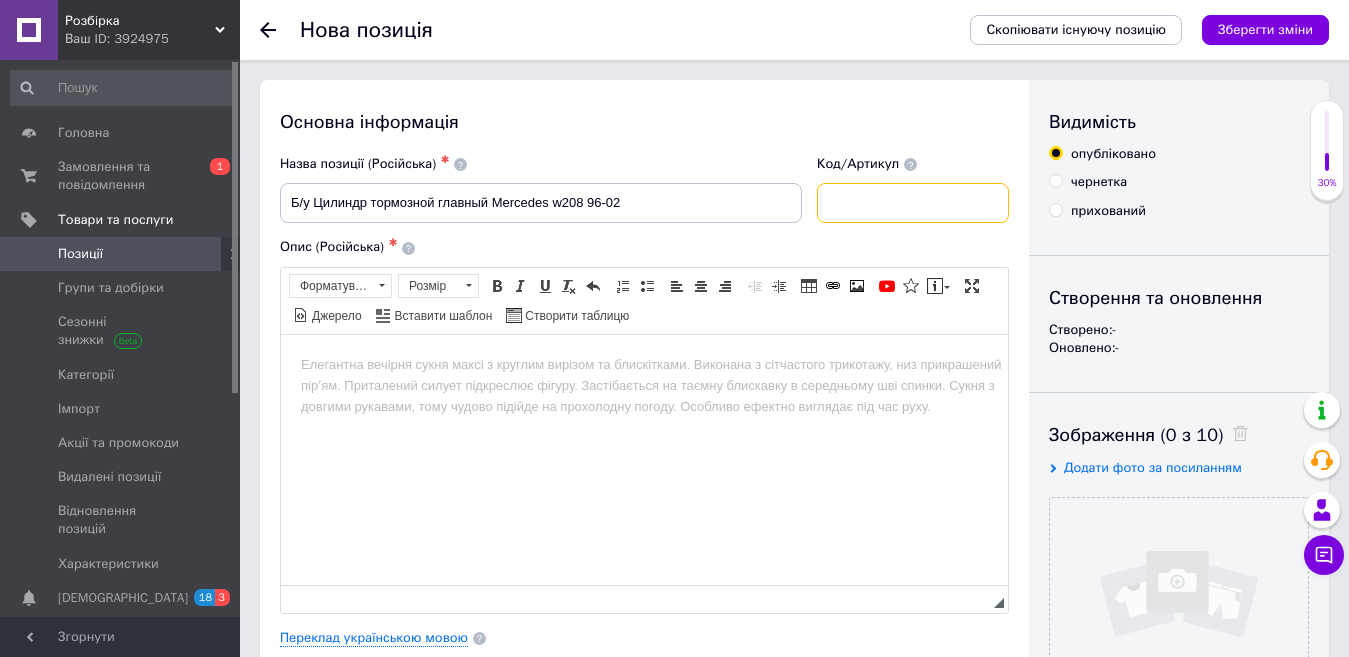 click at bounding box center [913, 203] 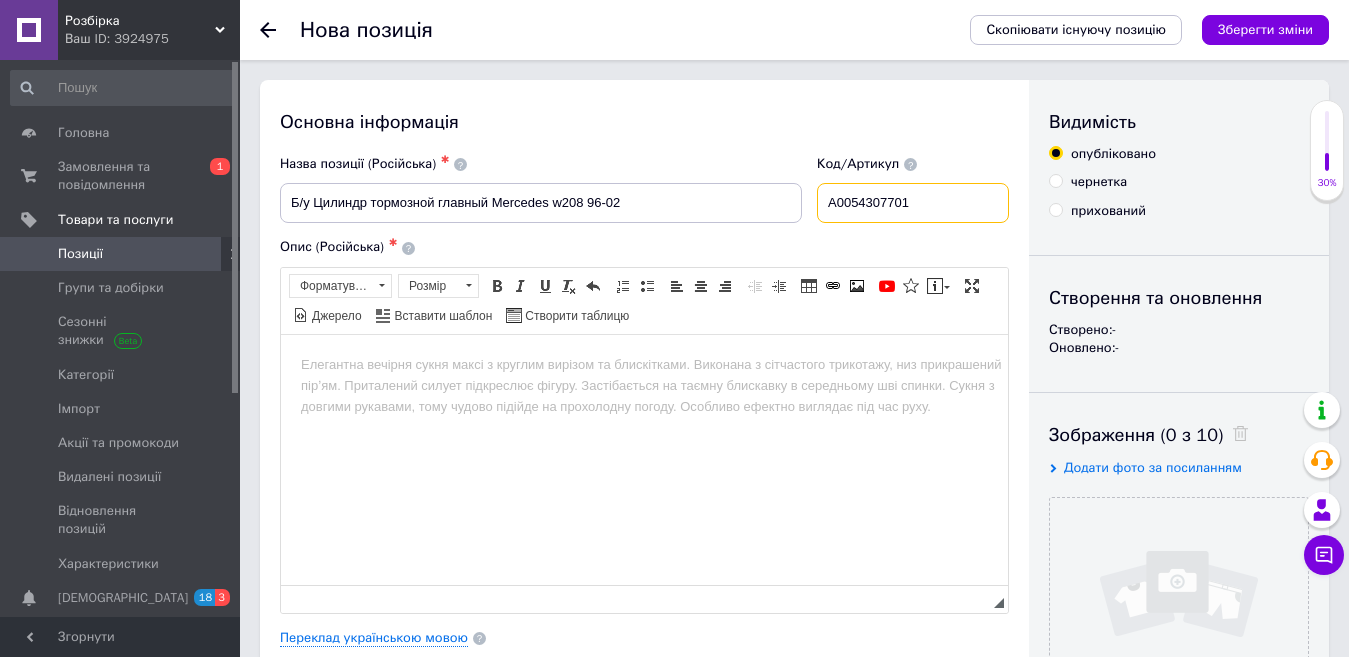 type on "A0054307701" 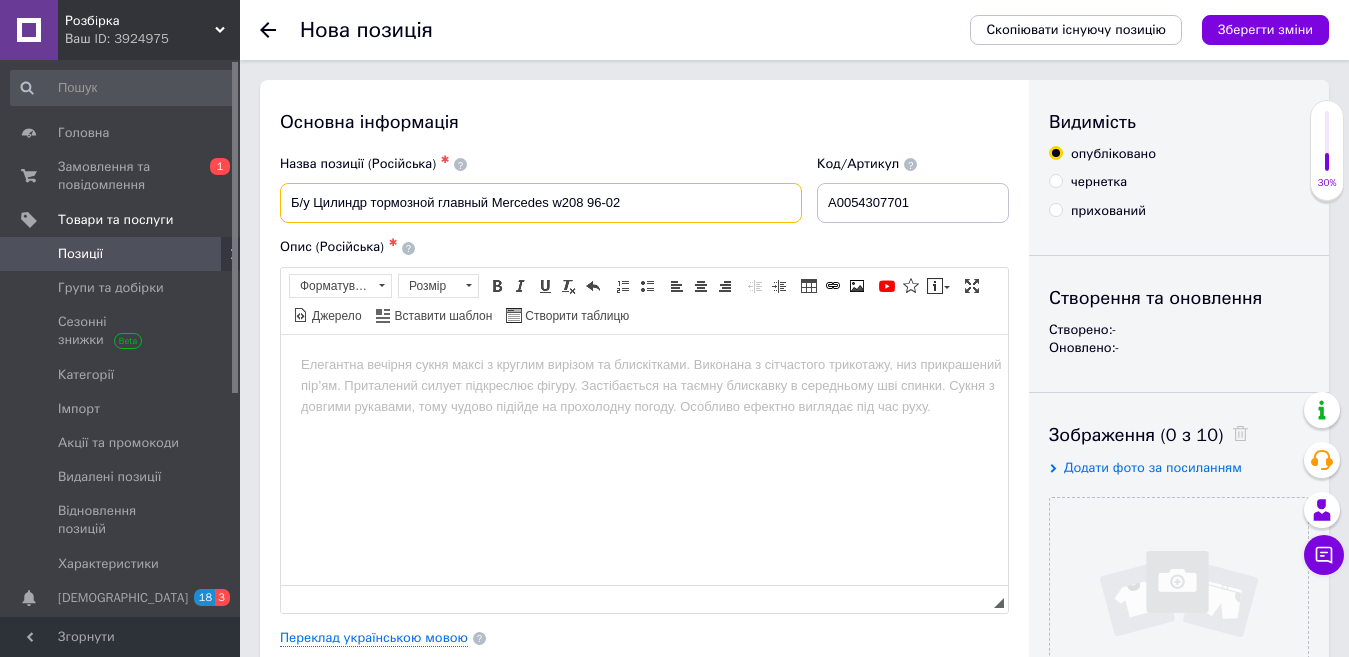 click on "Б/у Цилиндр тормозной главный Mercedes w208 96-02" at bounding box center [541, 203] 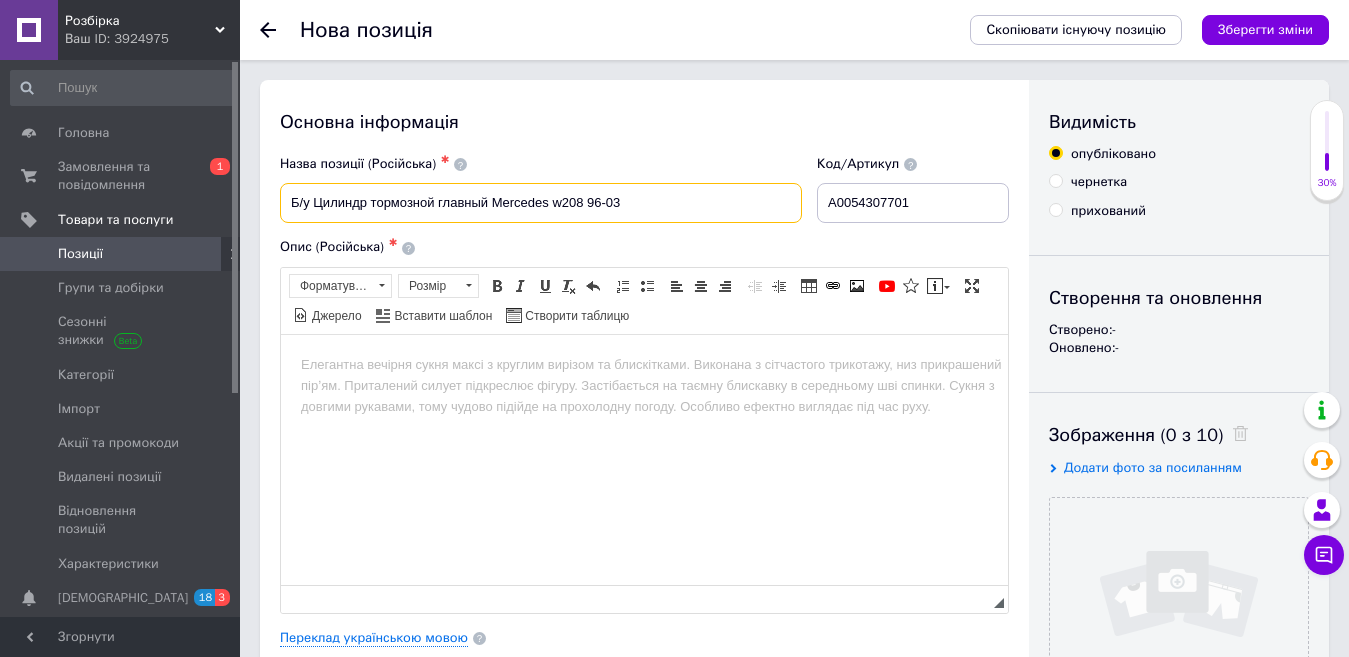 drag, startPoint x: 640, startPoint y: 208, endPoint x: 297, endPoint y: 227, distance: 343.52585 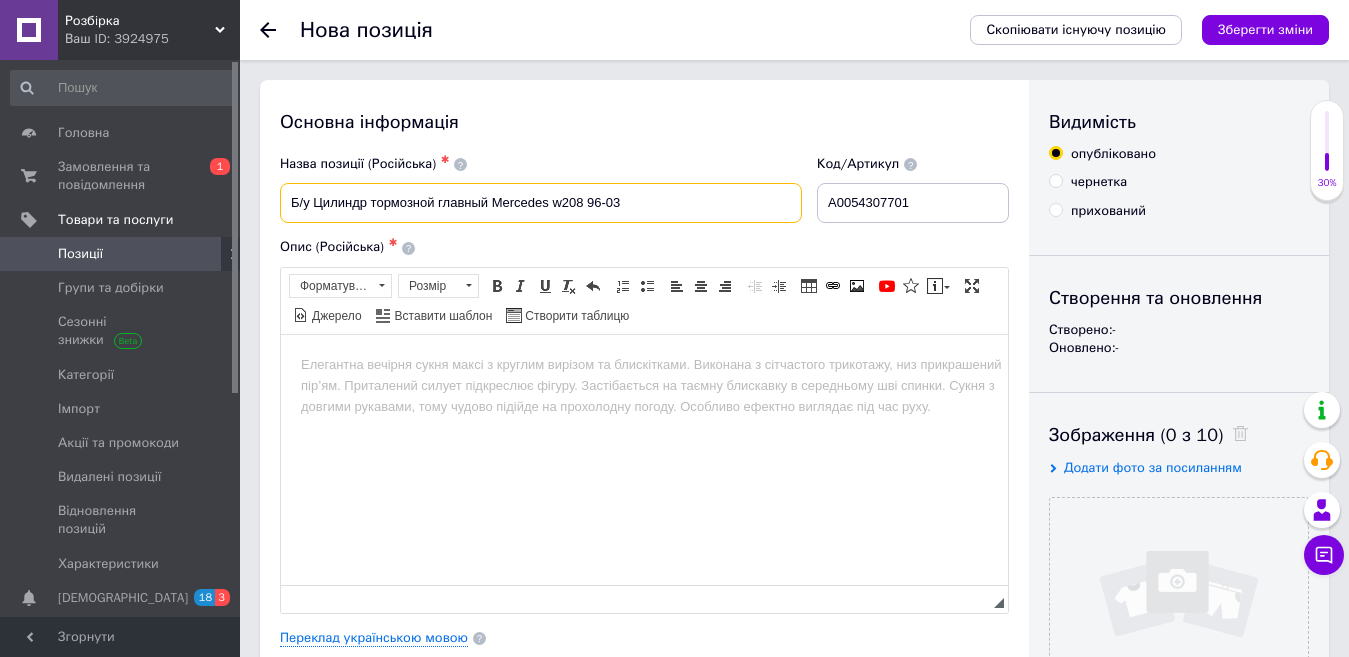 type on "Б/у Цилиндр тормозной главный Mercedes w208 96-03" 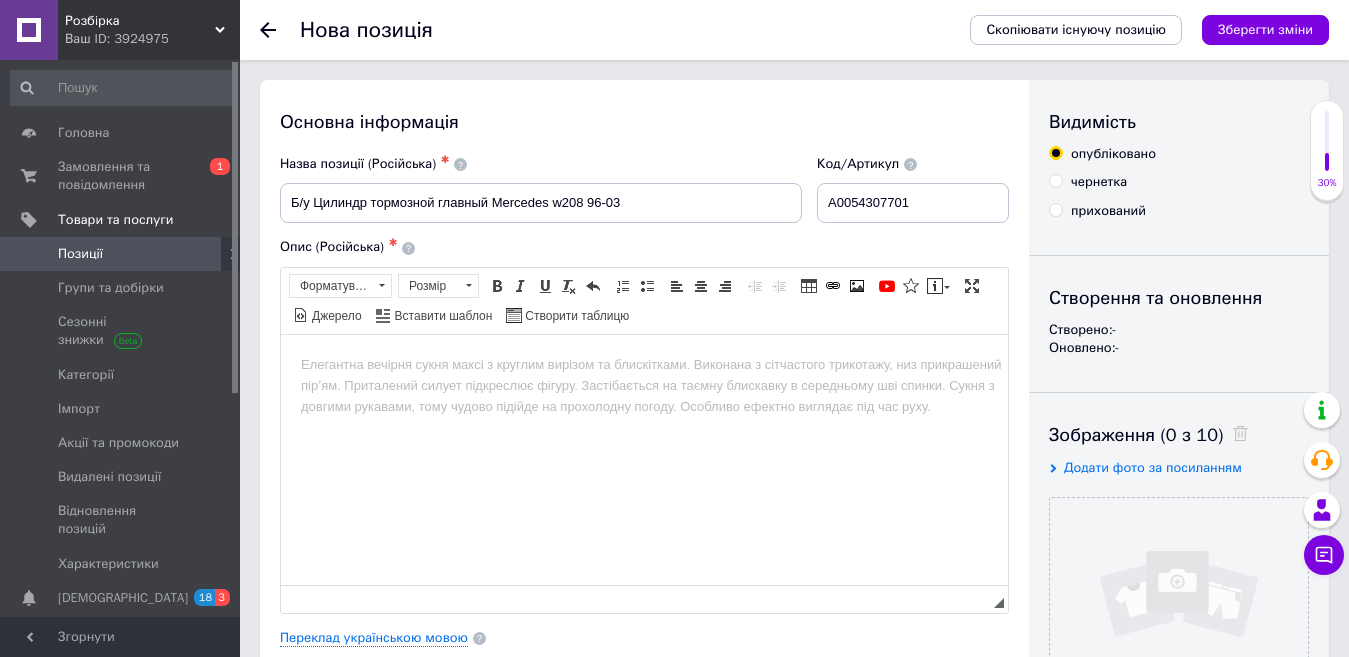 click at bounding box center [644, 364] 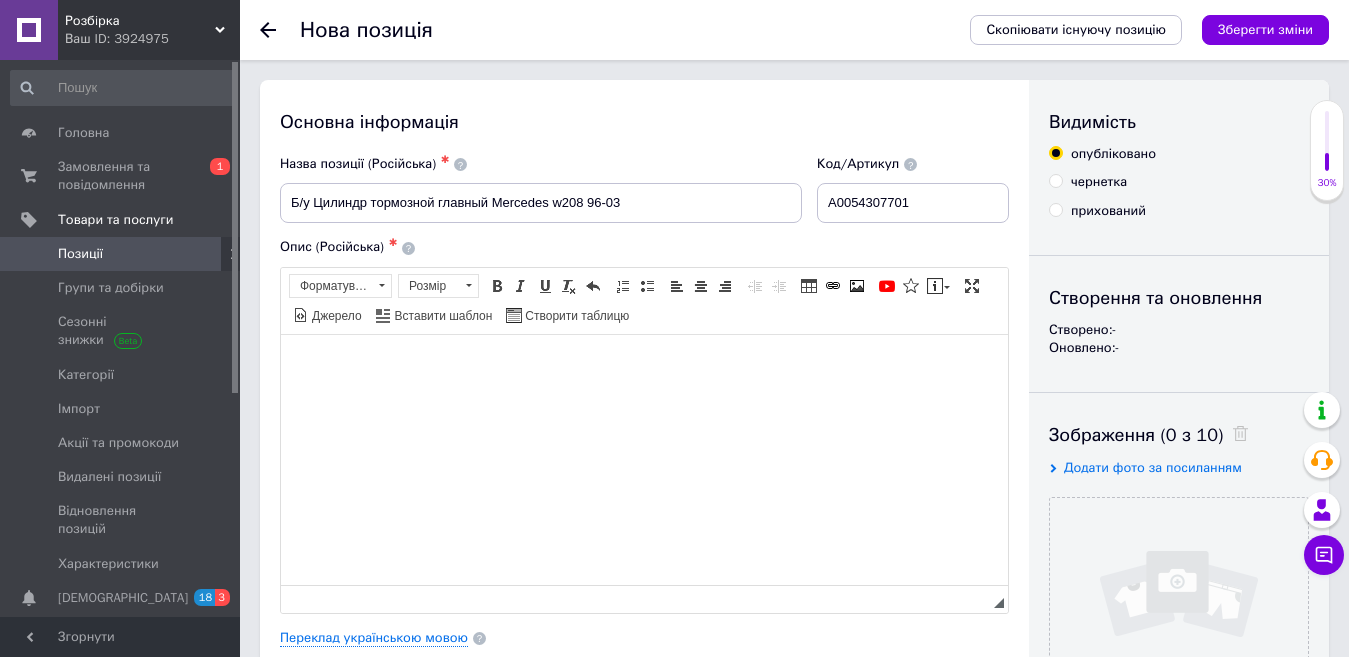 paste 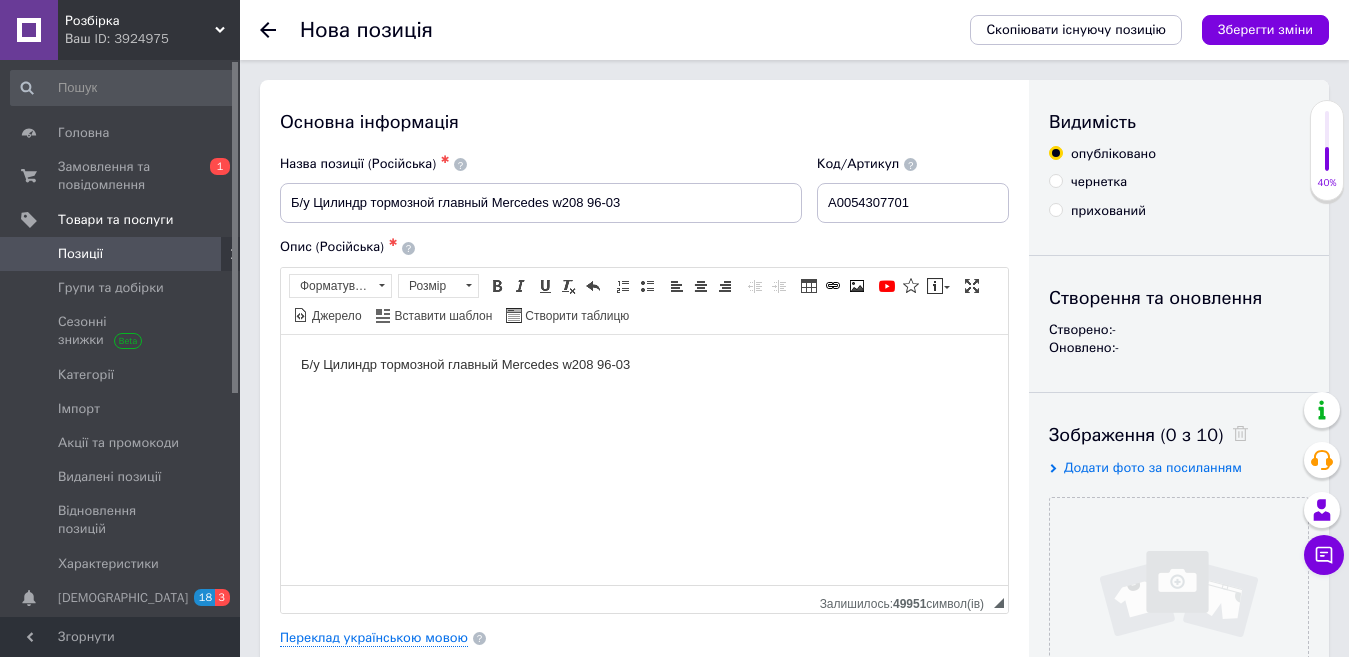 type 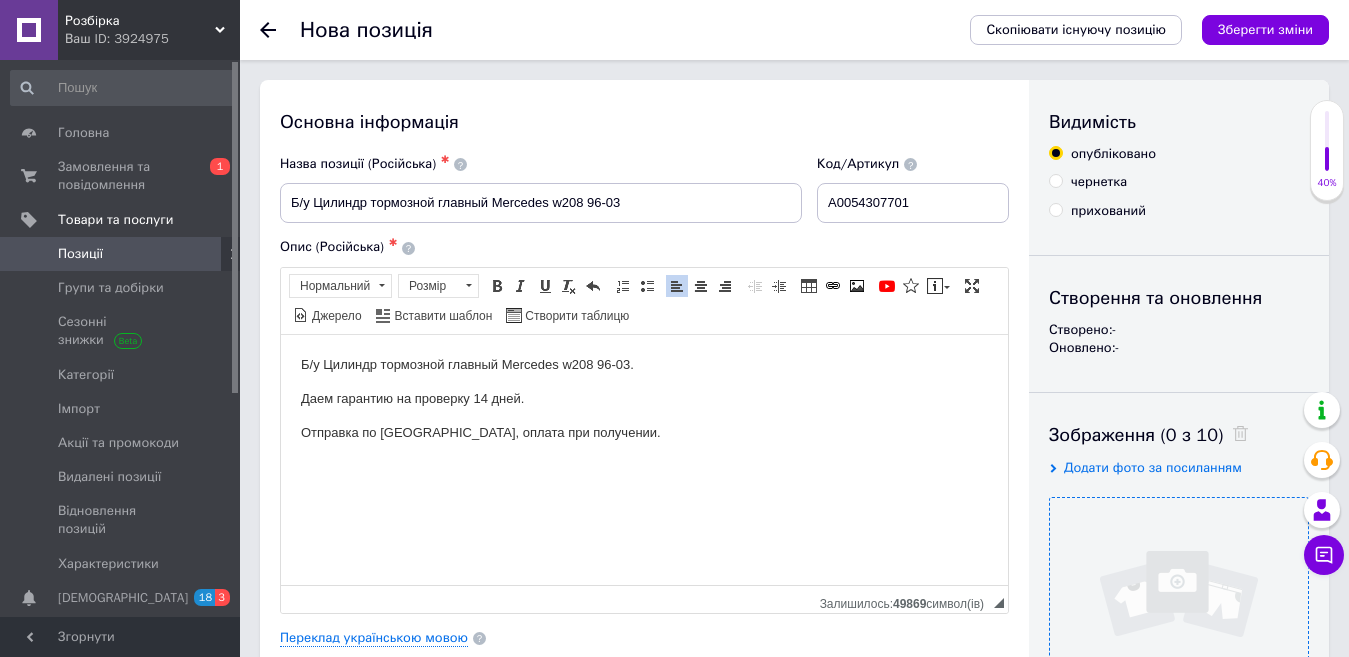 click at bounding box center (1179, 627) 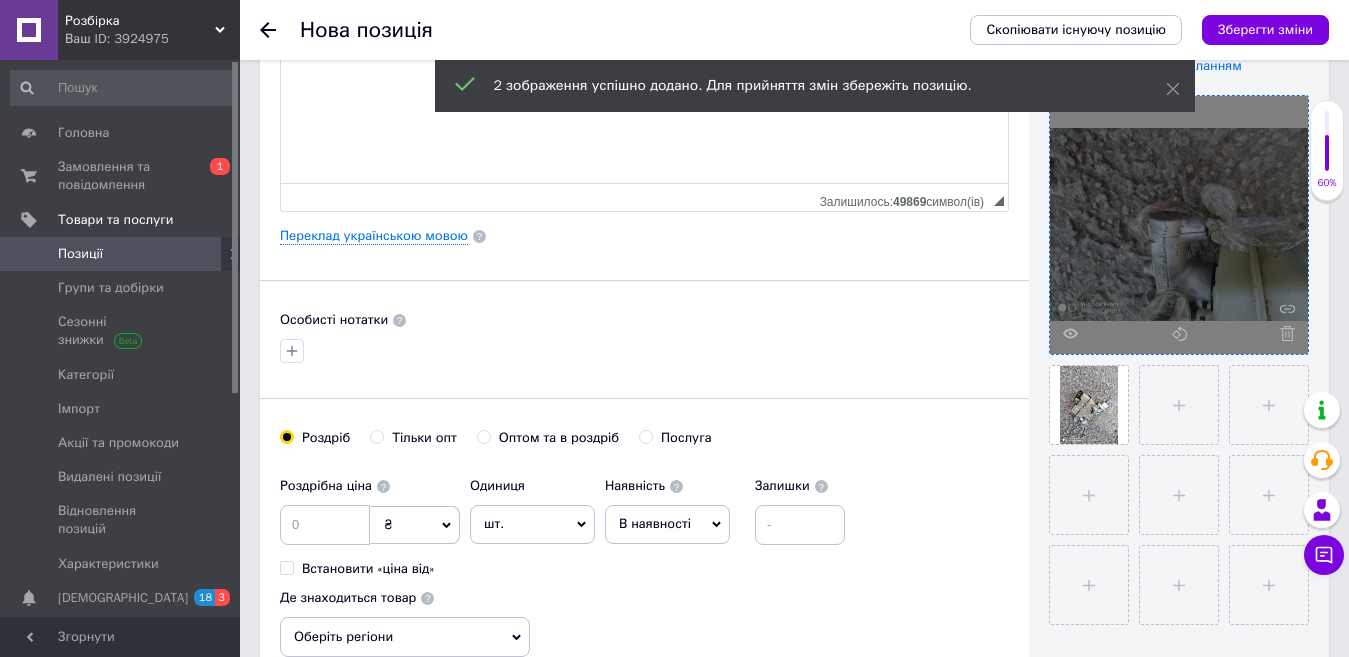 scroll, scrollTop: 500, scrollLeft: 0, axis: vertical 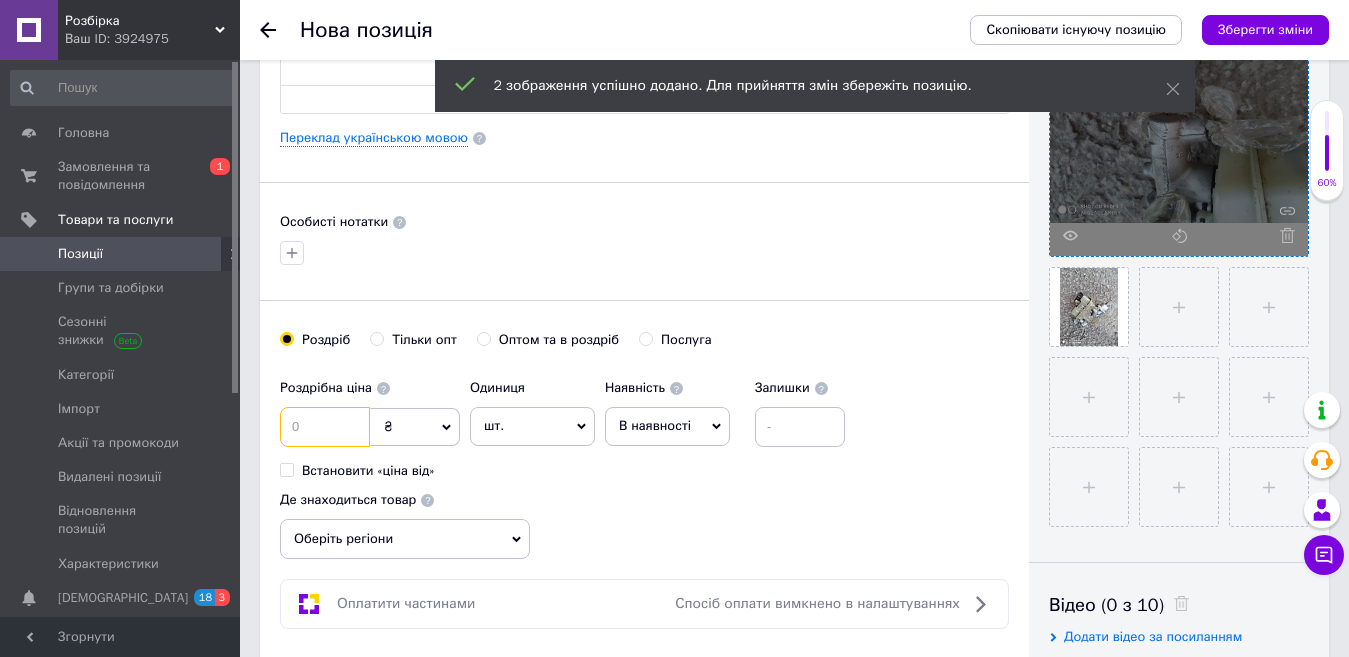 click at bounding box center [325, 427] 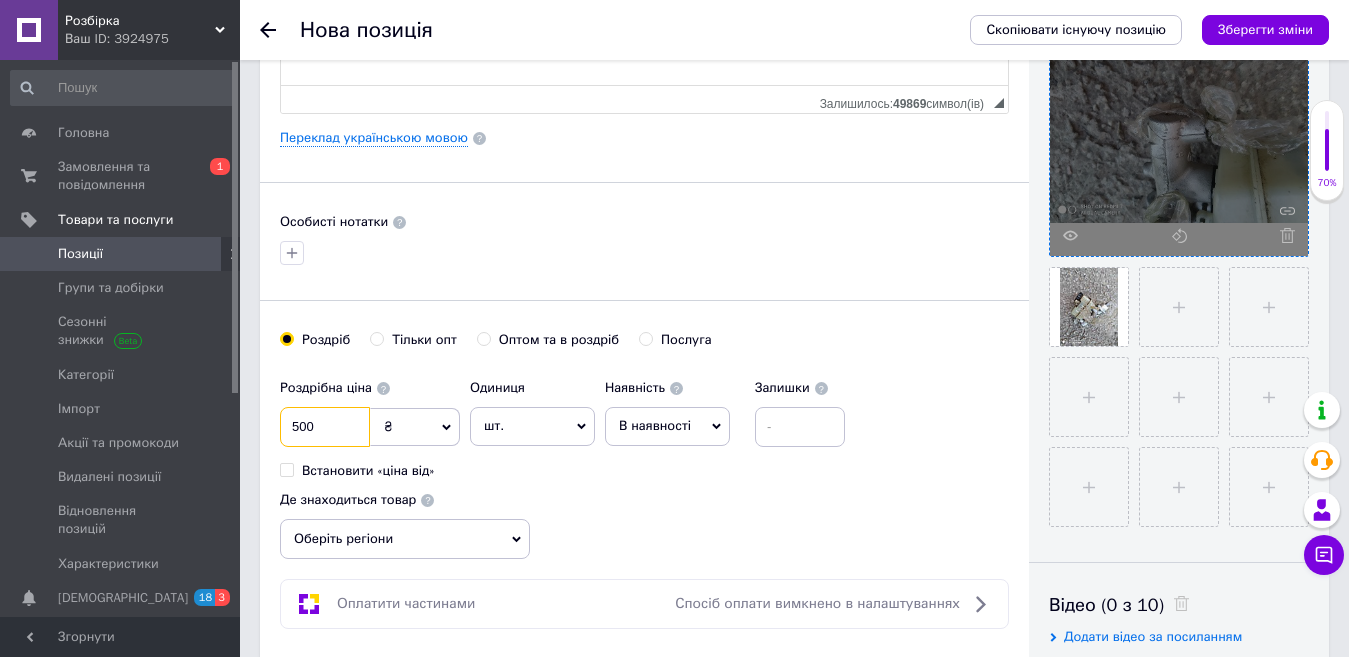 type on "500" 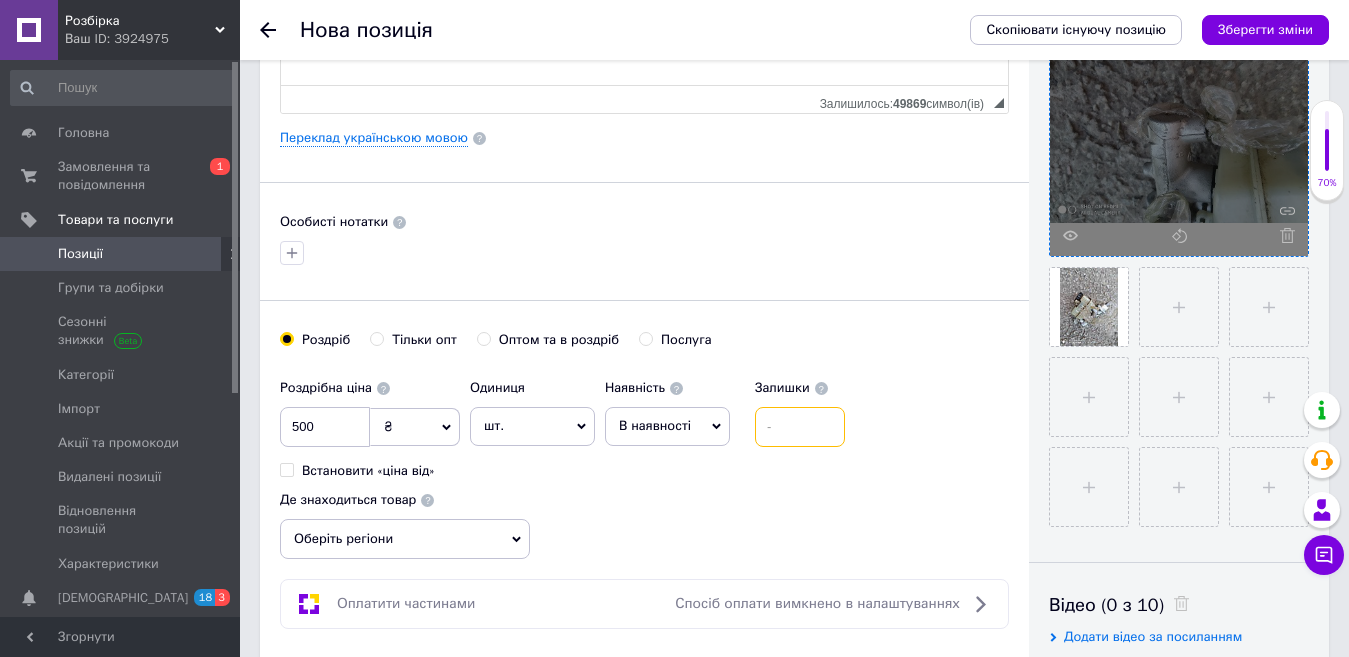click at bounding box center [800, 427] 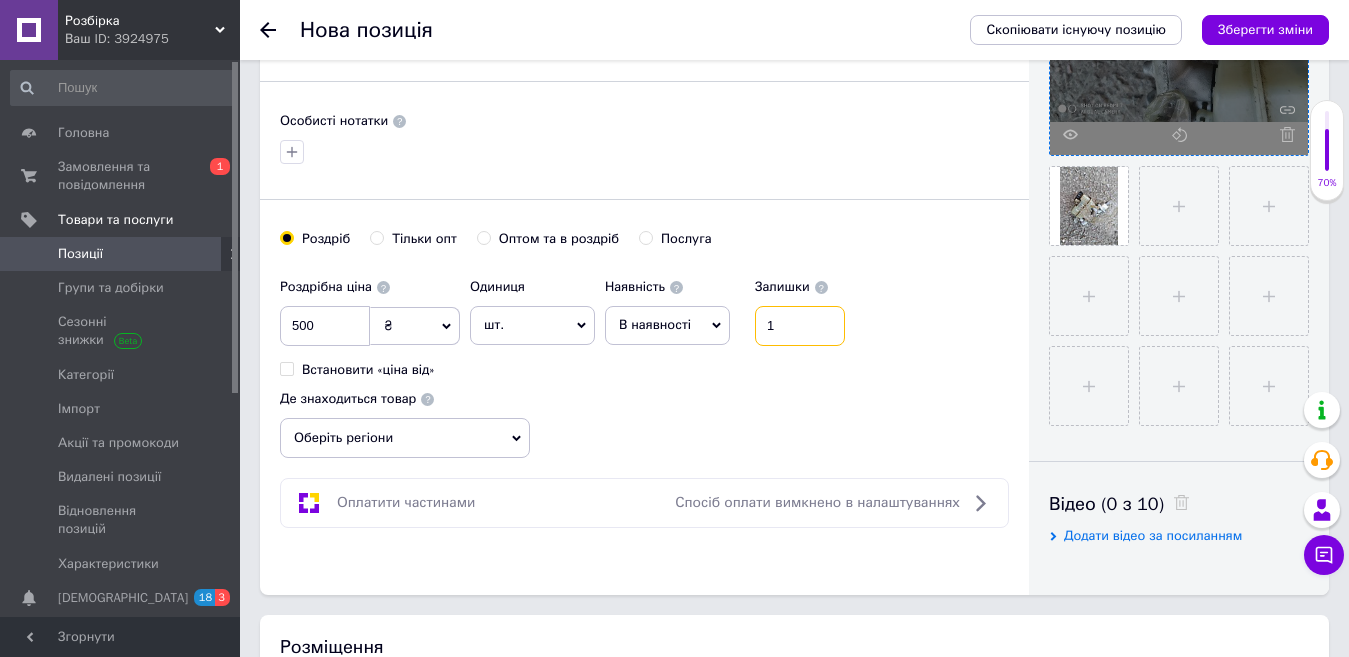scroll, scrollTop: 700, scrollLeft: 0, axis: vertical 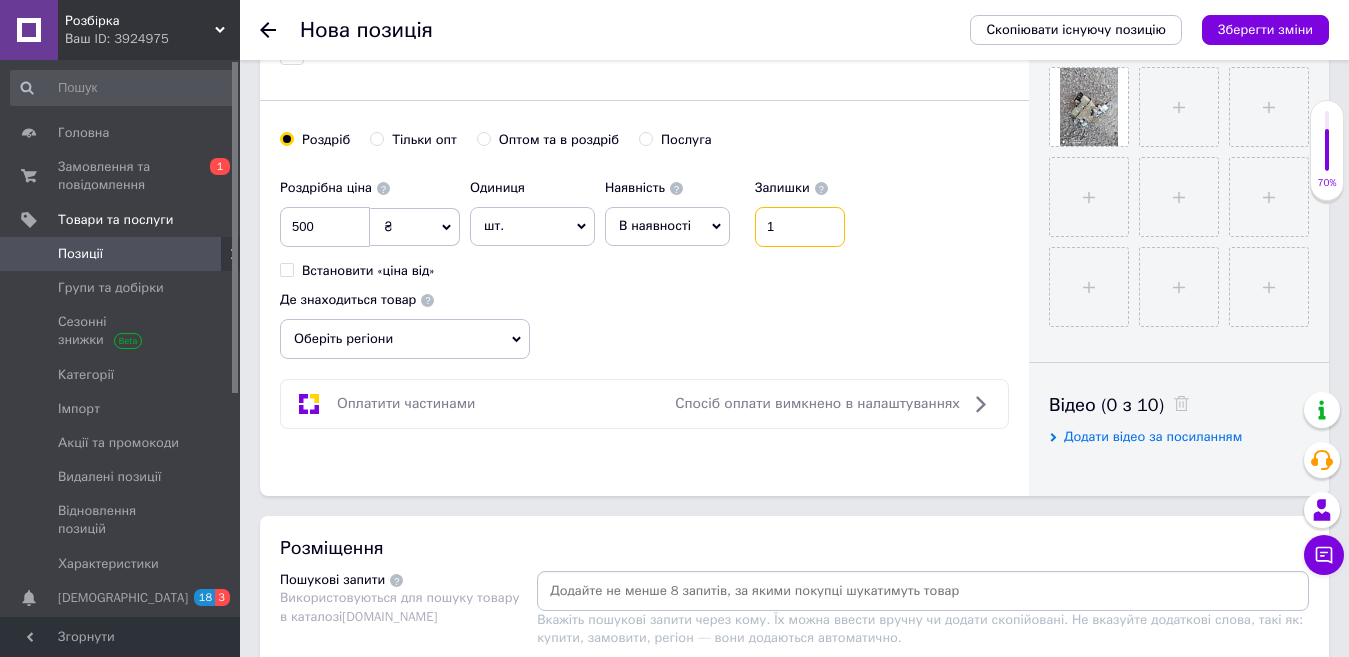 type on "1" 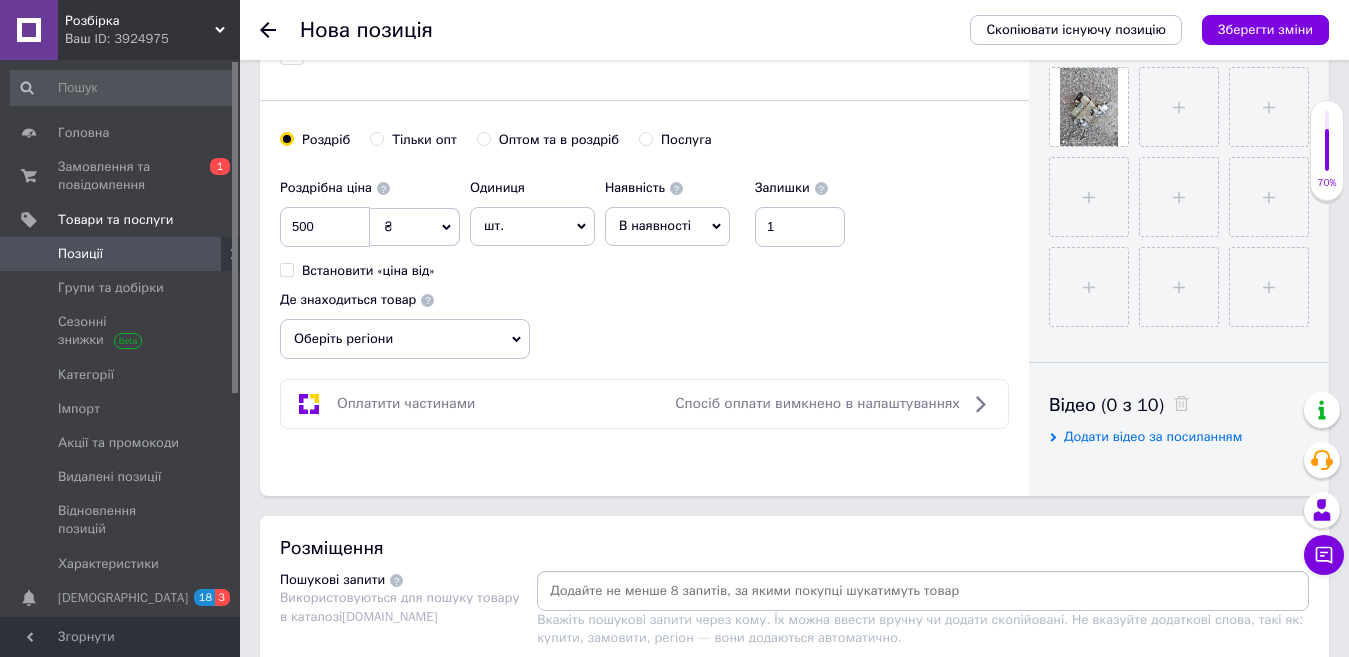 click on "Оберіть регіони" at bounding box center [405, 339] 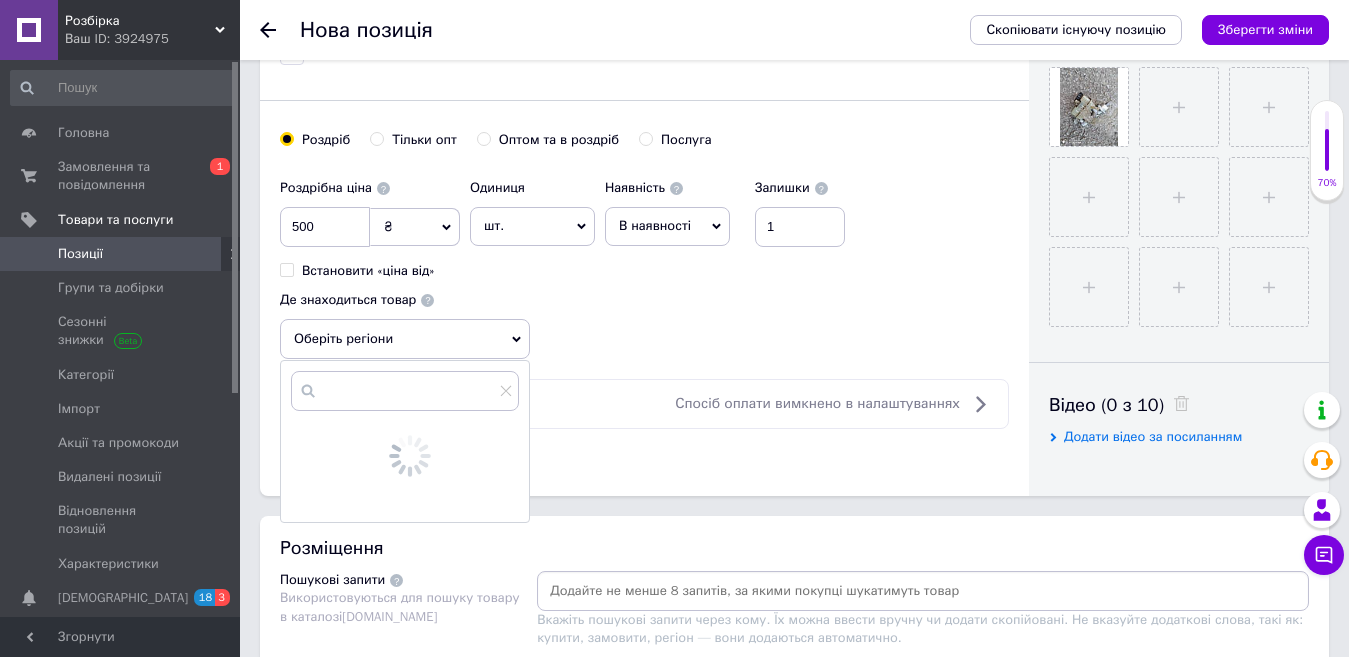 click on "Оберіть регіони" at bounding box center [405, 339] 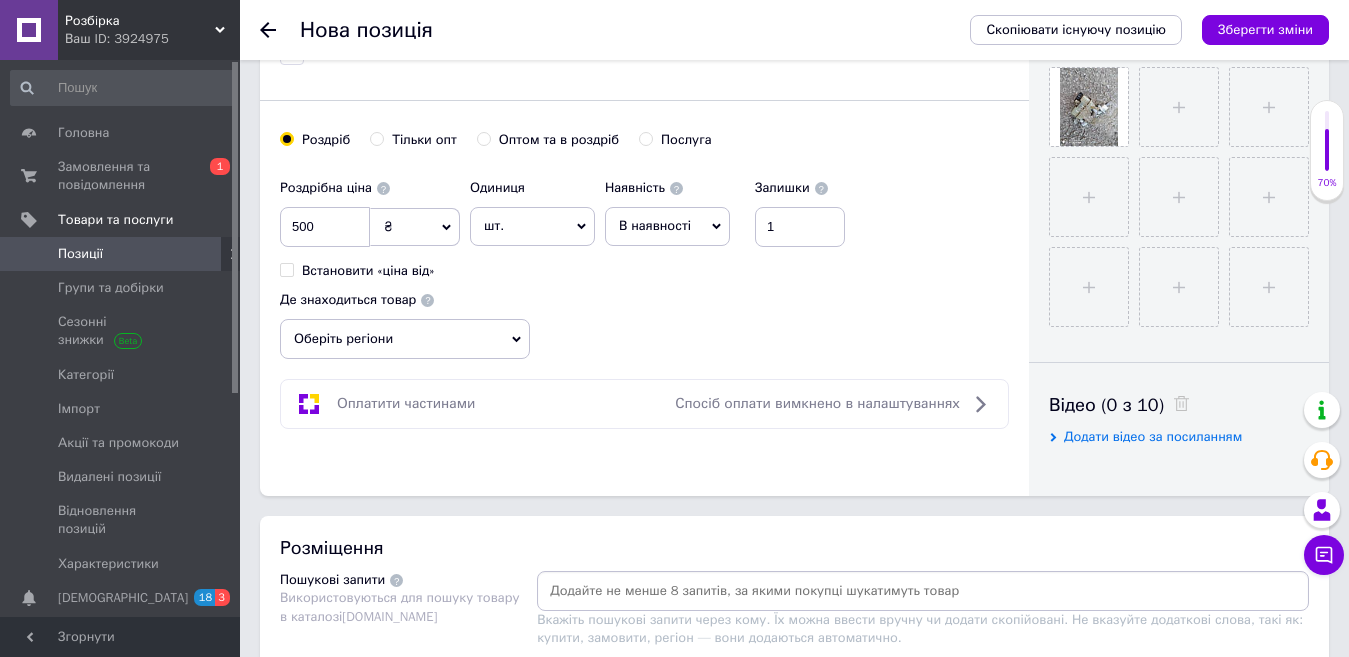 click on "Оберіть регіони" at bounding box center [405, 339] 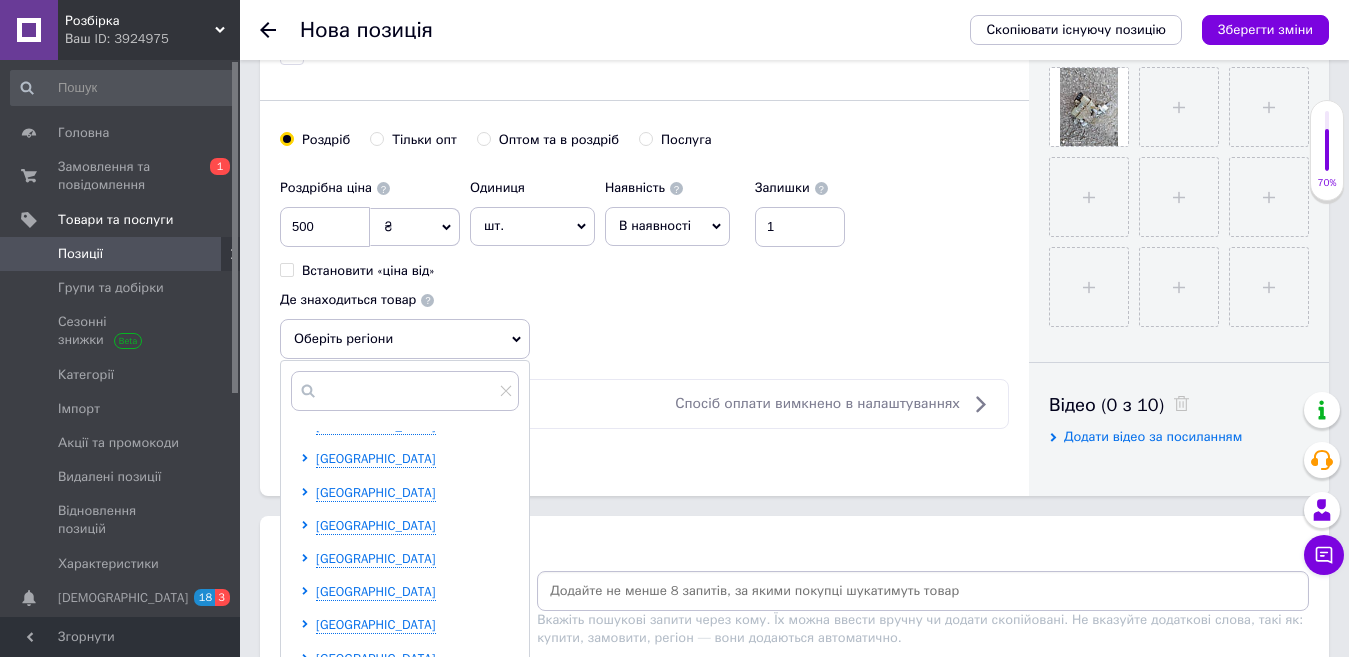 scroll, scrollTop: 200, scrollLeft: 0, axis: vertical 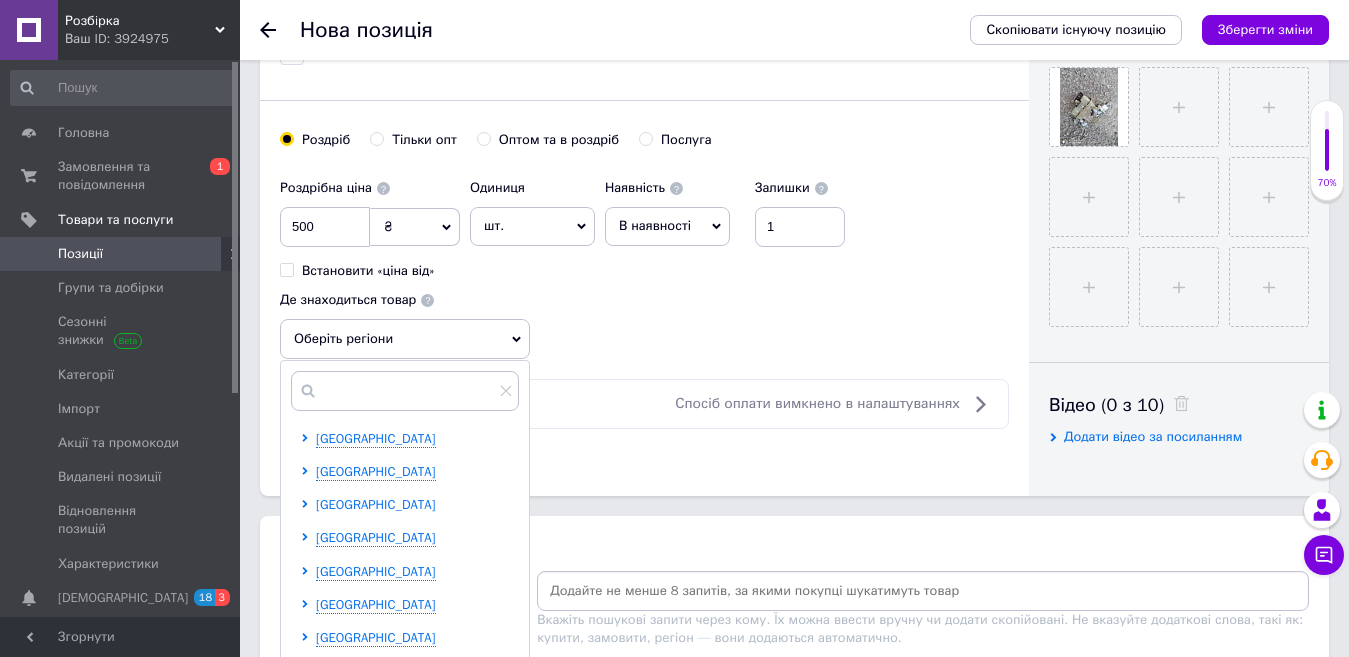 click on "[GEOGRAPHIC_DATA]" at bounding box center [376, 504] 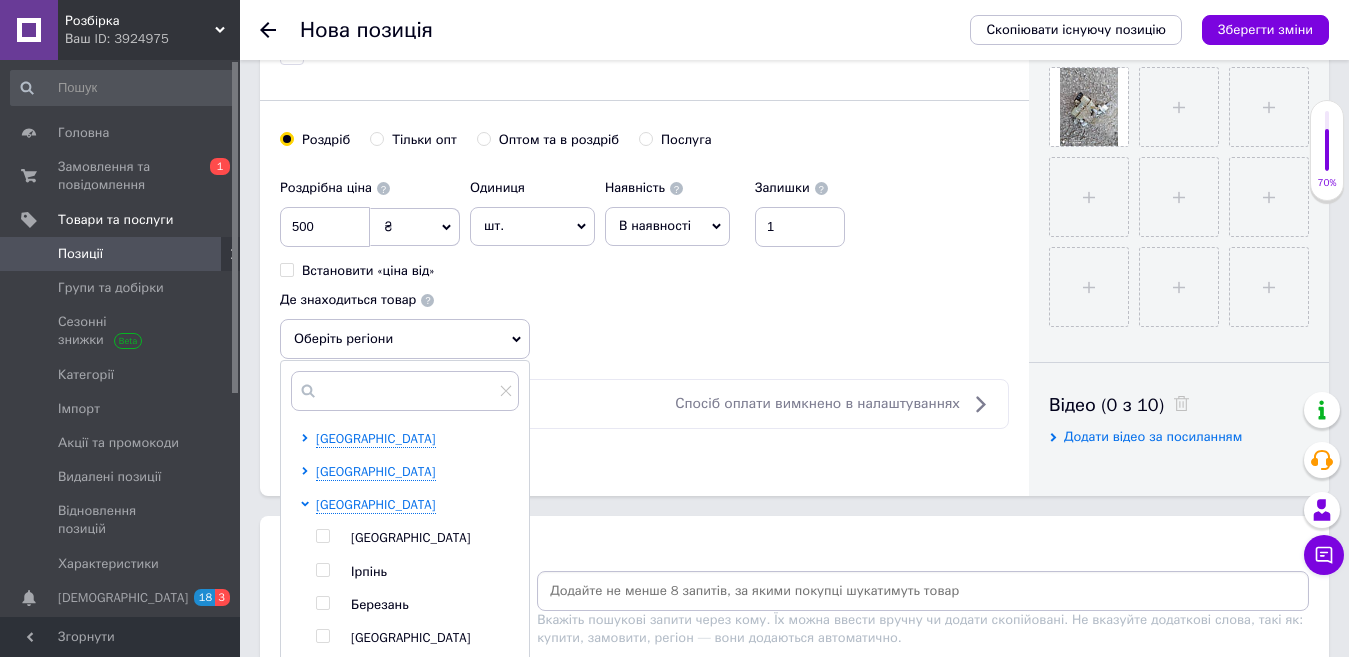 drag, startPoint x: 319, startPoint y: 535, endPoint x: 327, endPoint y: 543, distance: 11.313708 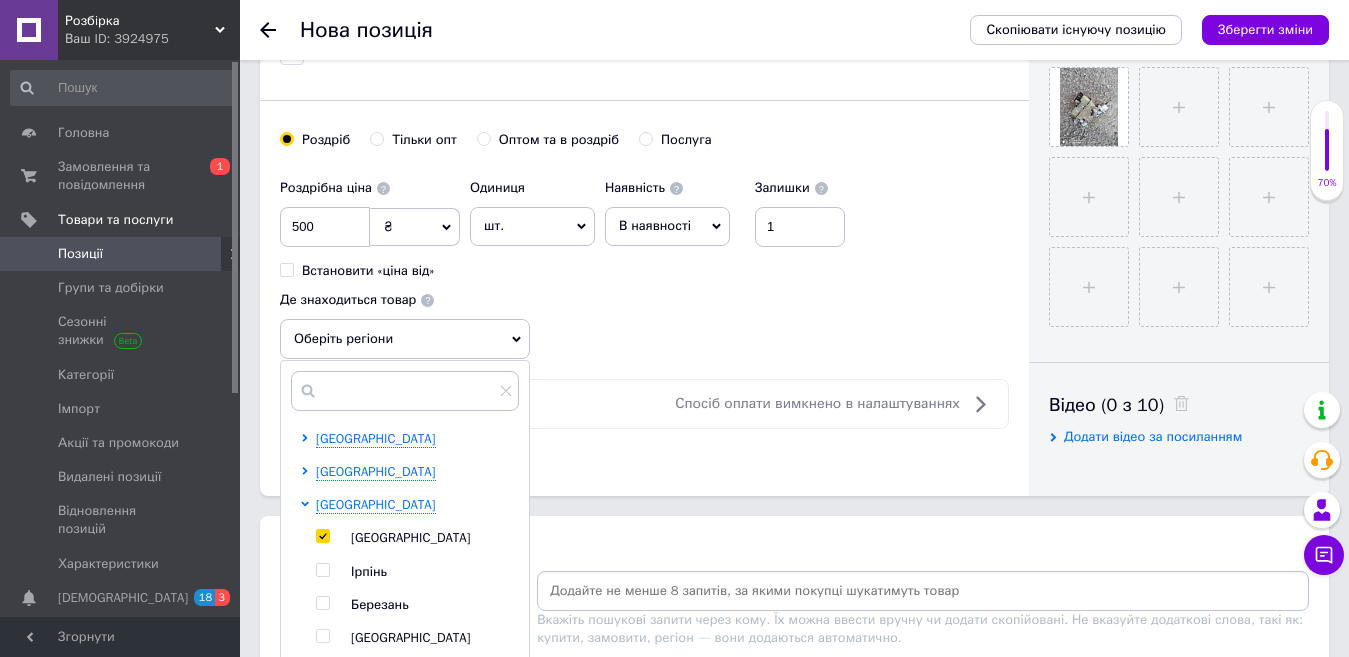 checkbox on "true" 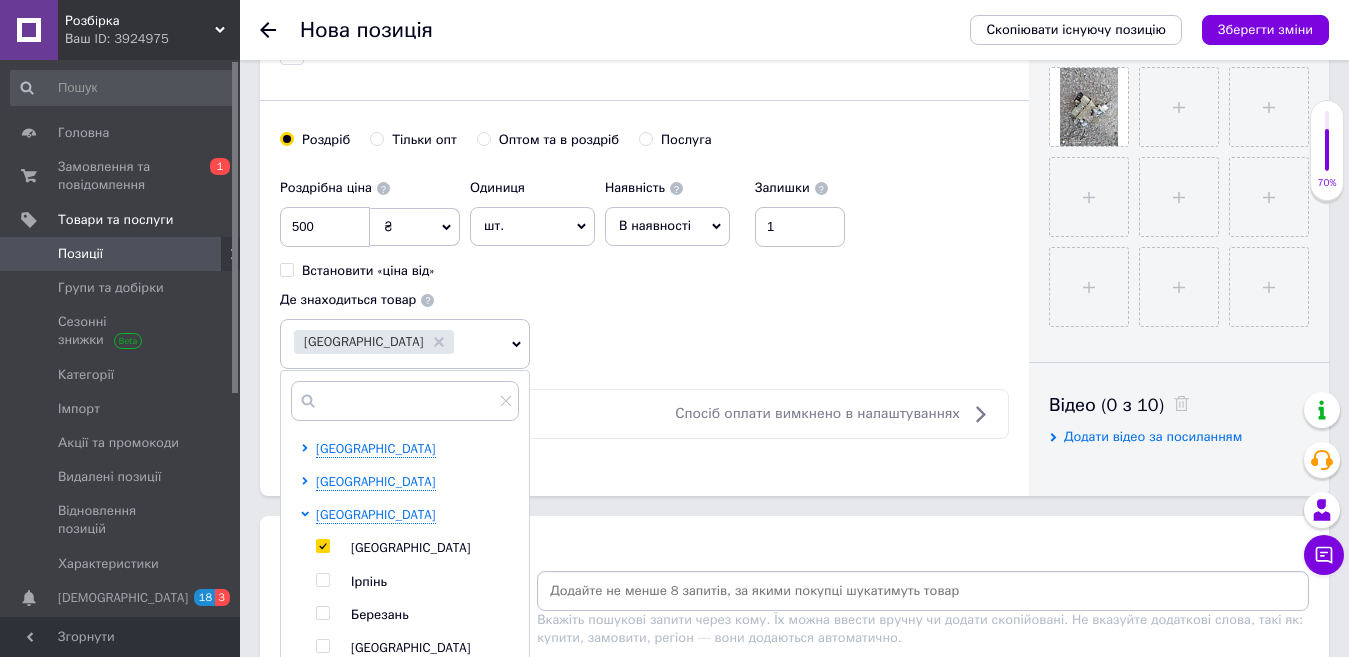 click at bounding box center (923, 591) 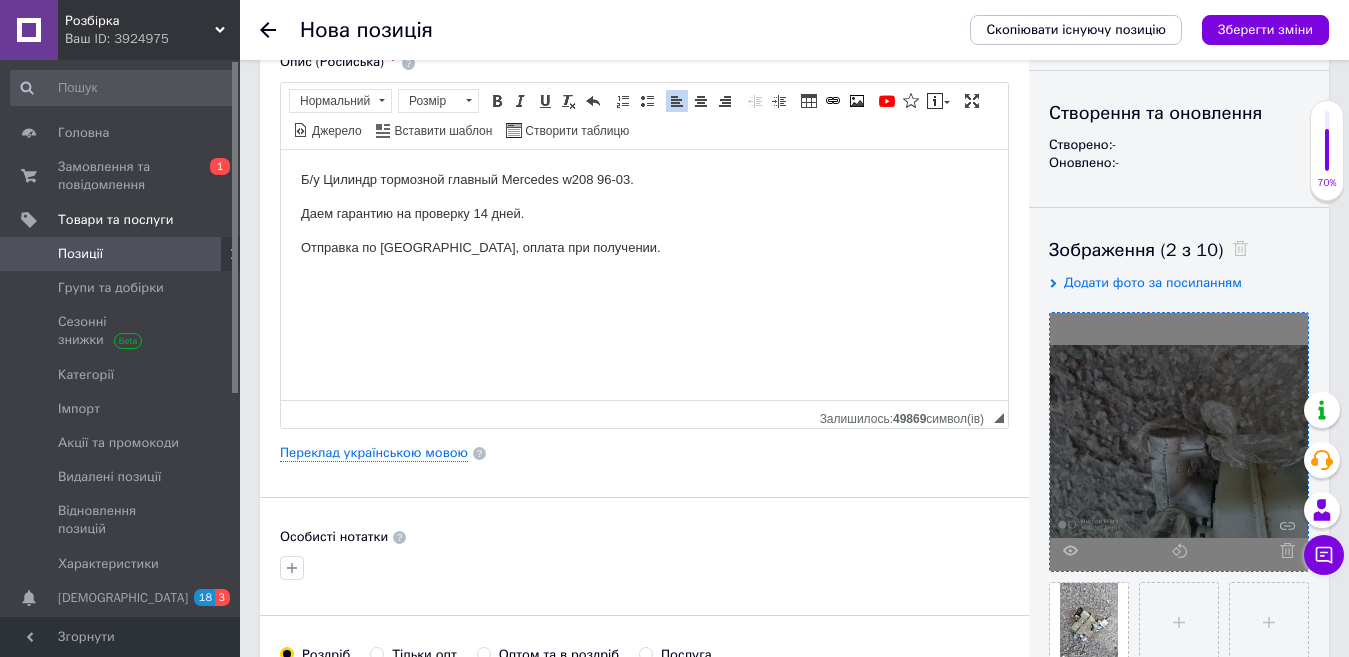 scroll, scrollTop: 0, scrollLeft: 0, axis: both 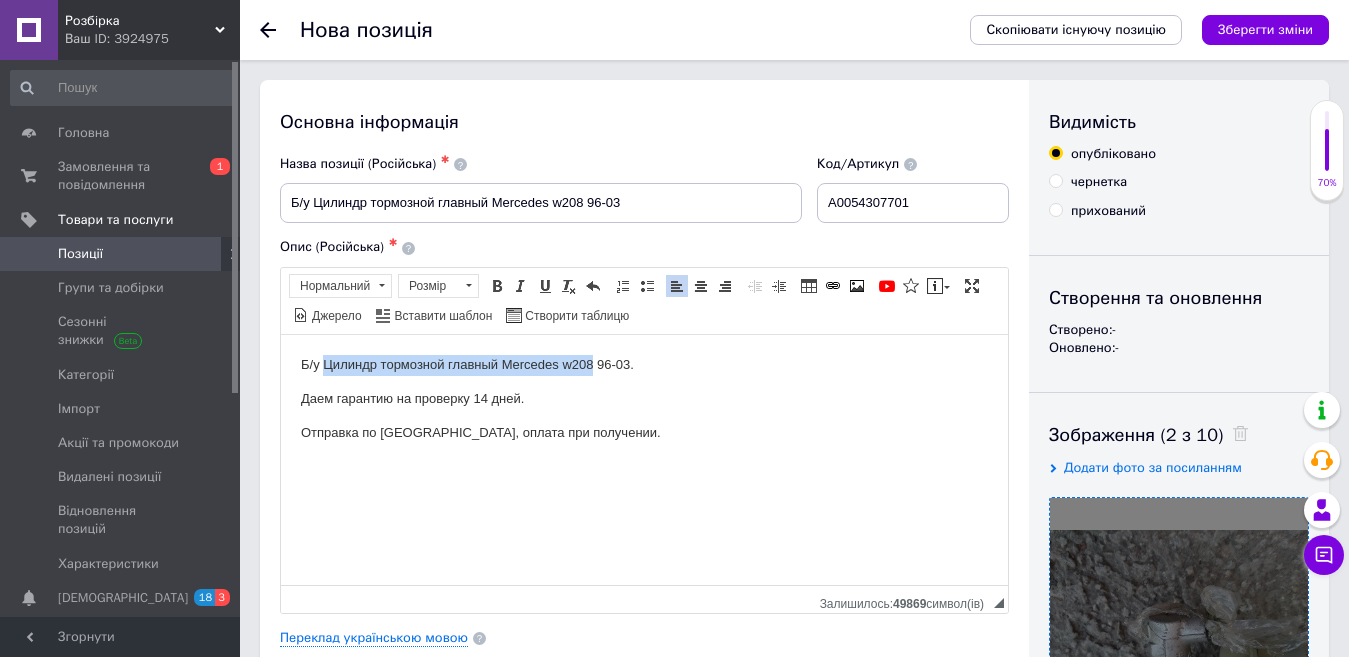 drag, startPoint x: 324, startPoint y: 360, endPoint x: 594, endPoint y: 366, distance: 270.06665 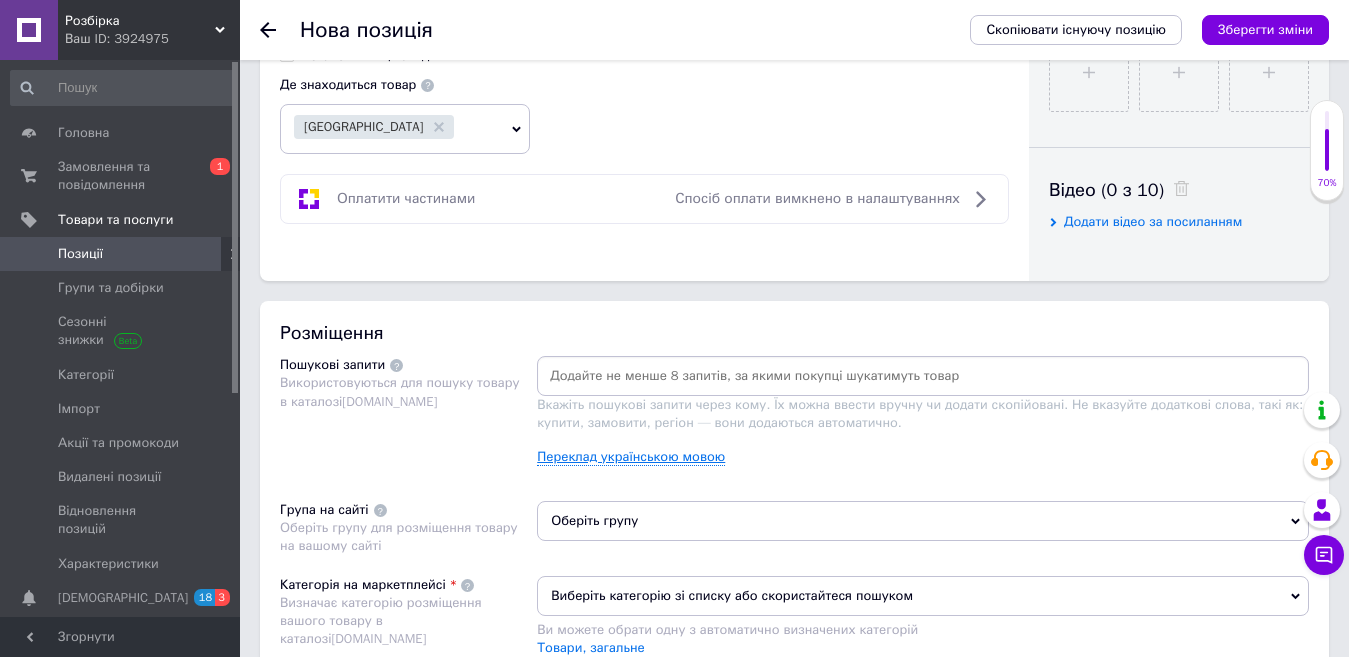 scroll, scrollTop: 1000, scrollLeft: 0, axis: vertical 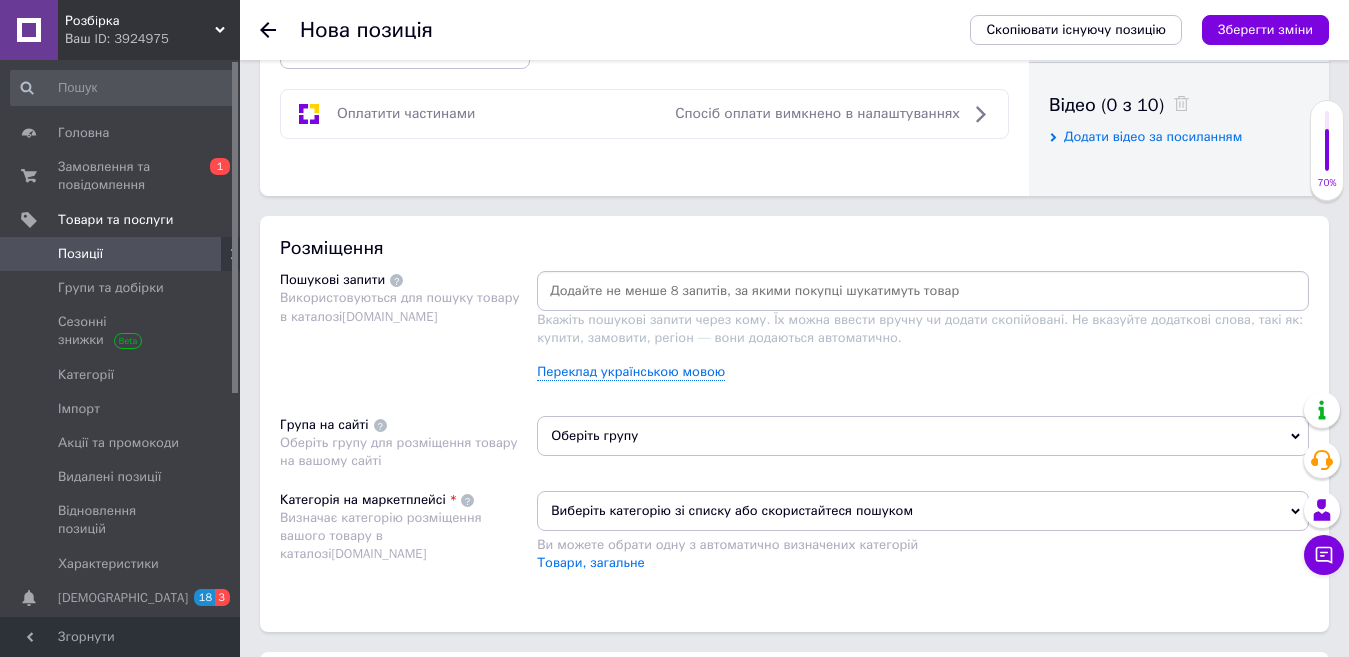 click at bounding box center (923, 291) 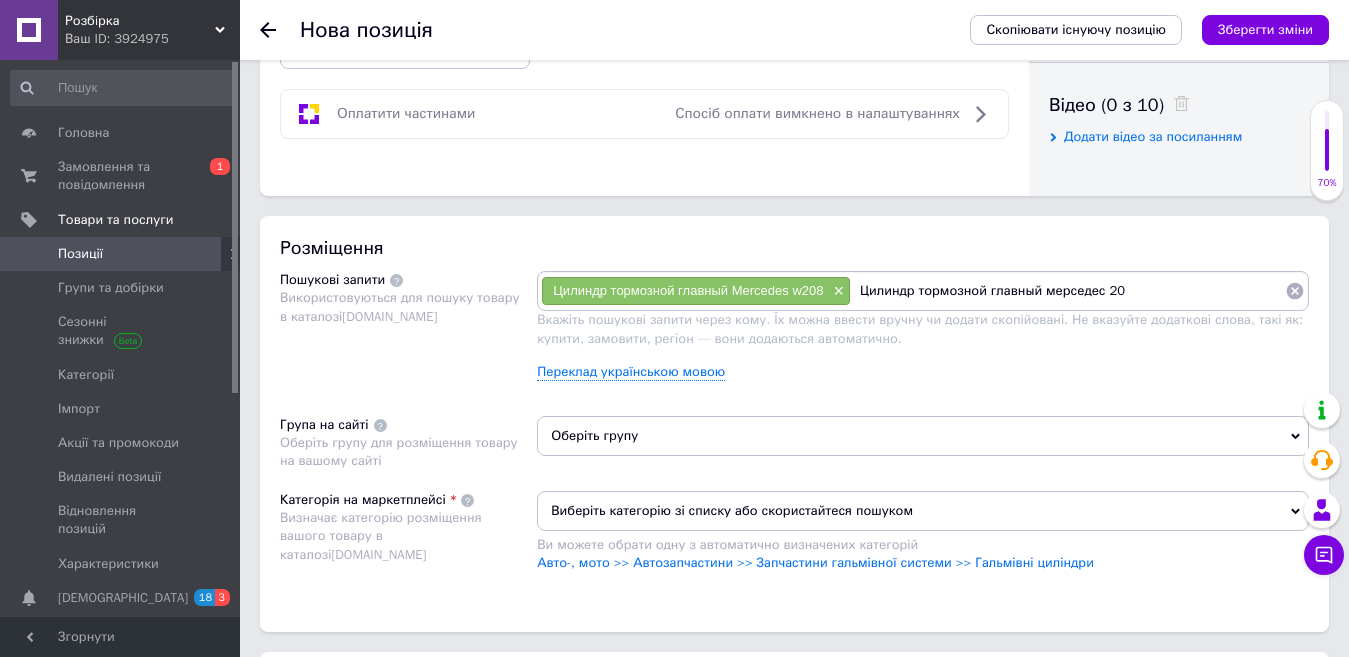 type on "Цилиндр тормозной главный мерседес 208" 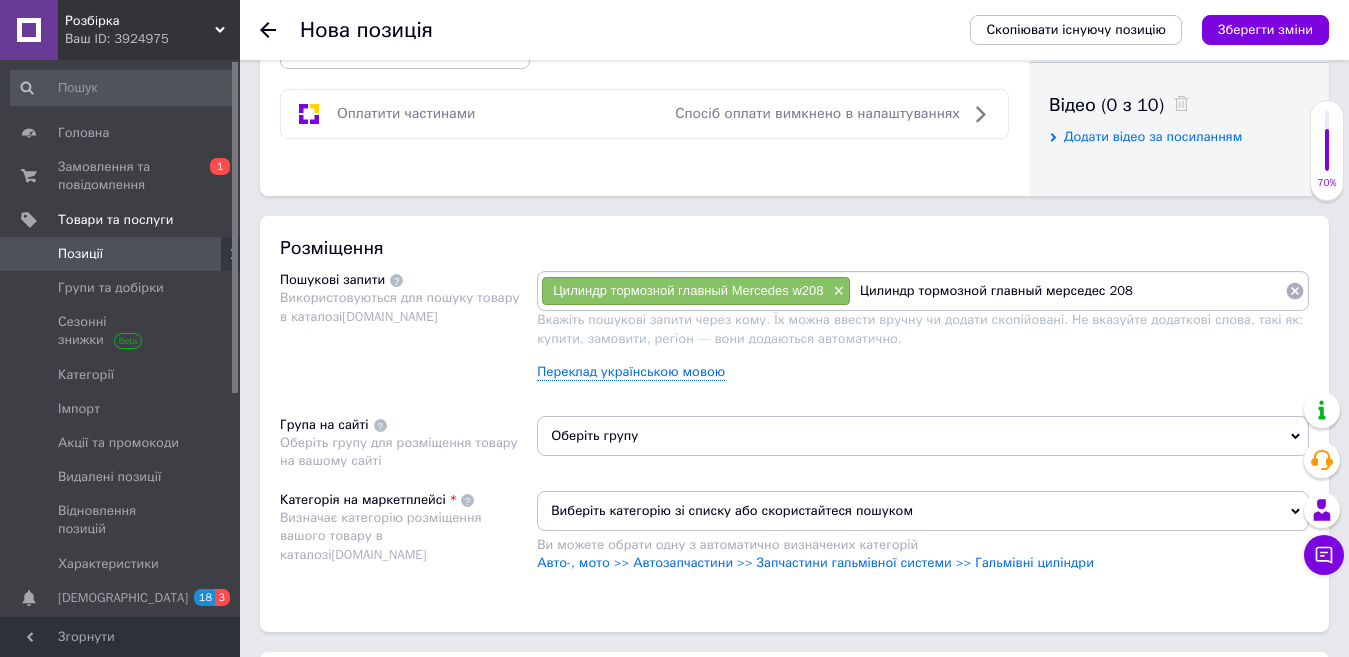 type 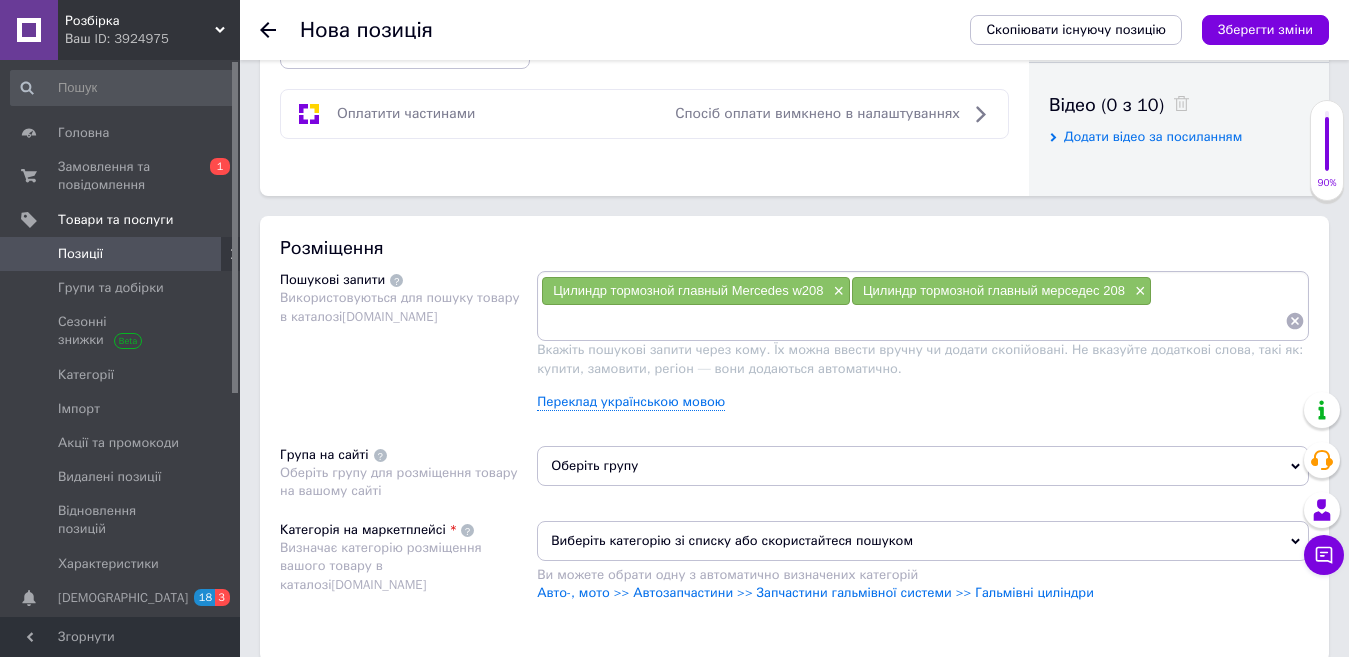 scroll, scrollTop: 1200, scrollLeft: 0, axis: vertical 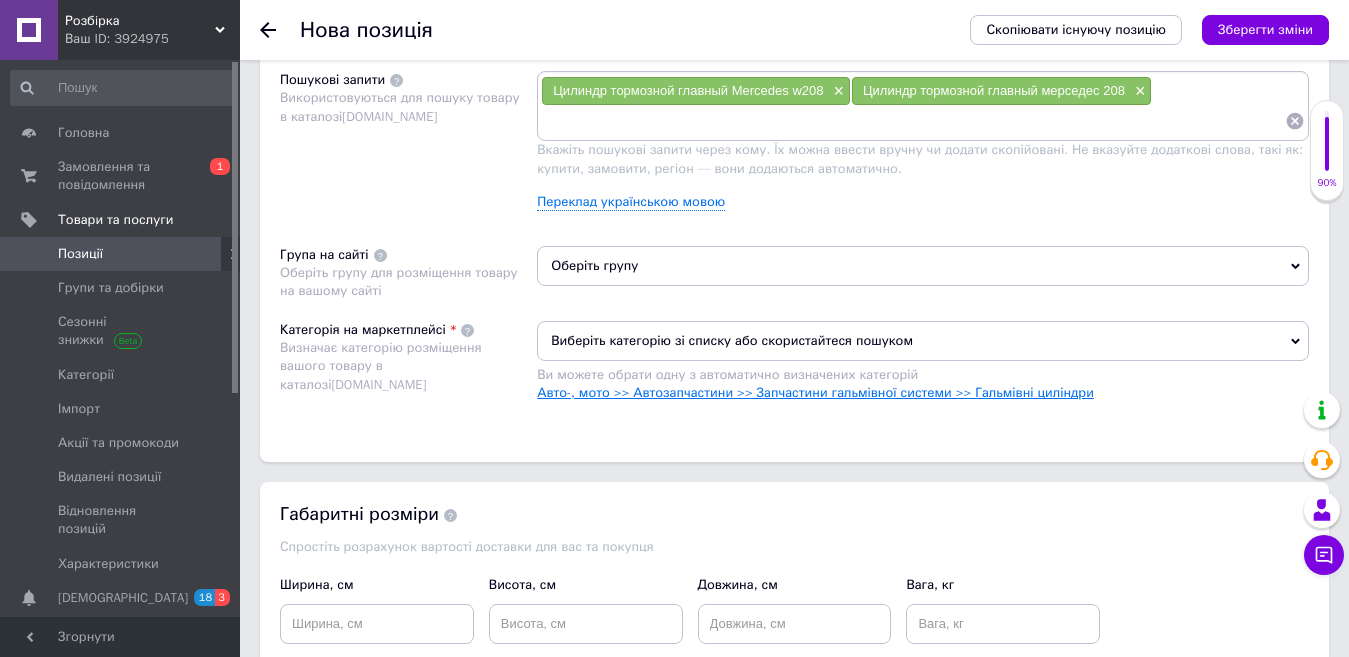 click on "Авто-, мото >> Автозапчастини >> Запчастини гальмівної системи >> Гальмівні циліндри" at bounding box center [815, 392] 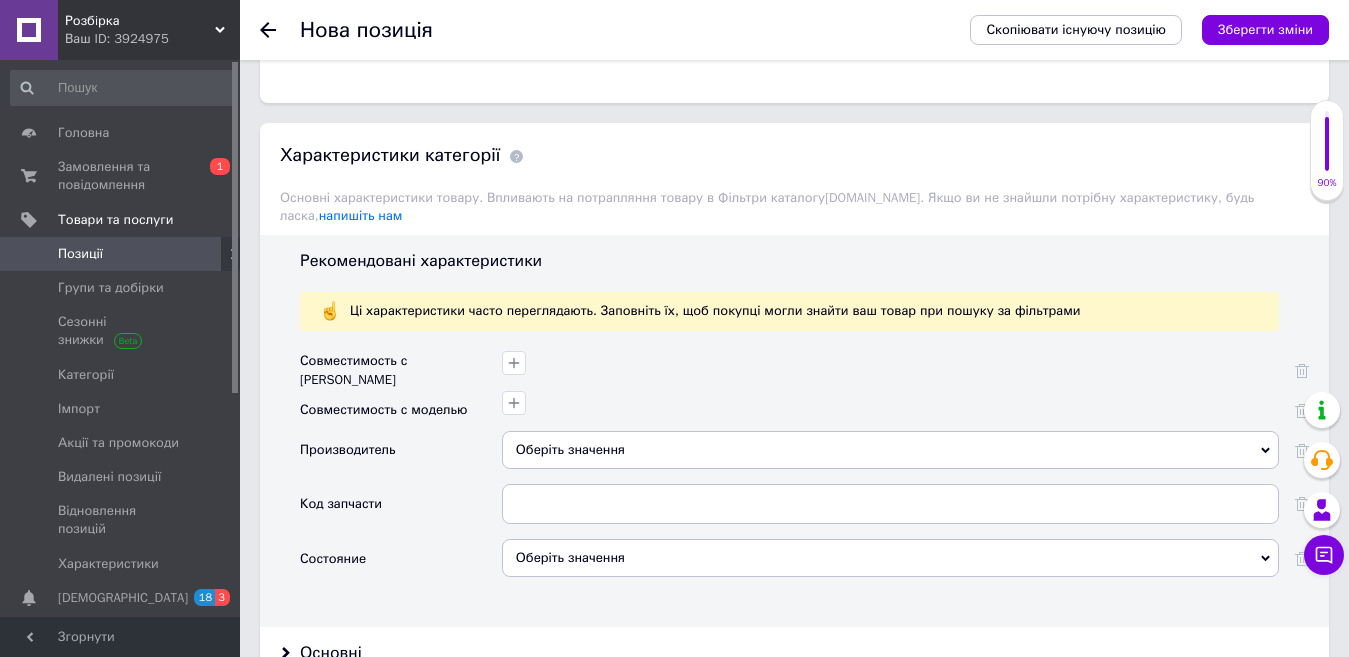 scroll, scrollTop: 1600, scrollLeft: 0, axis: vertical 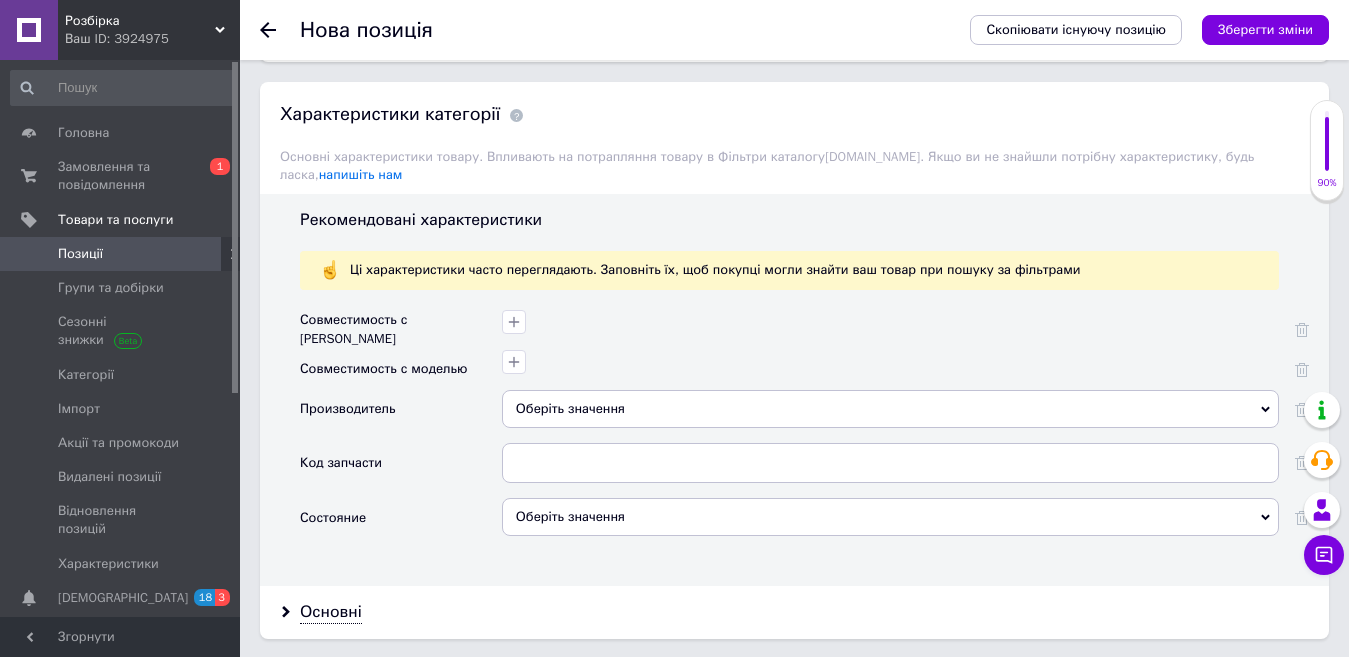click on "Оберіть значення" at bounding box center [890, 409] 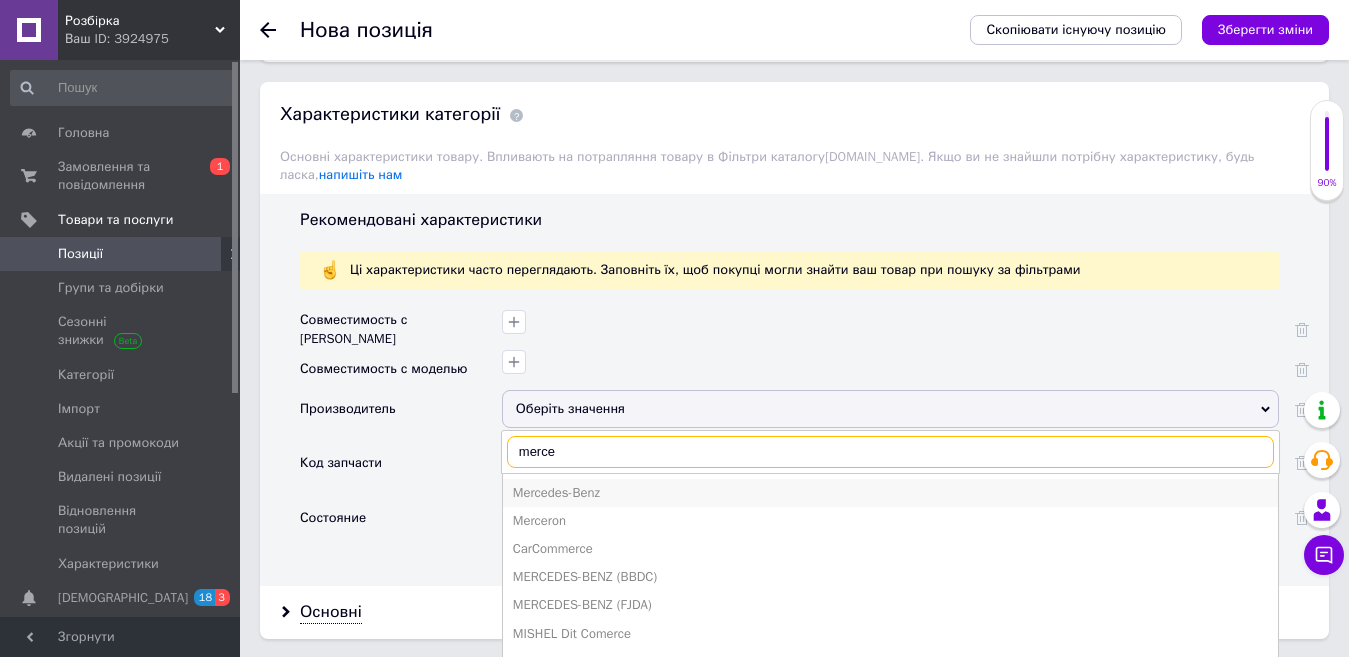 type on "merce" 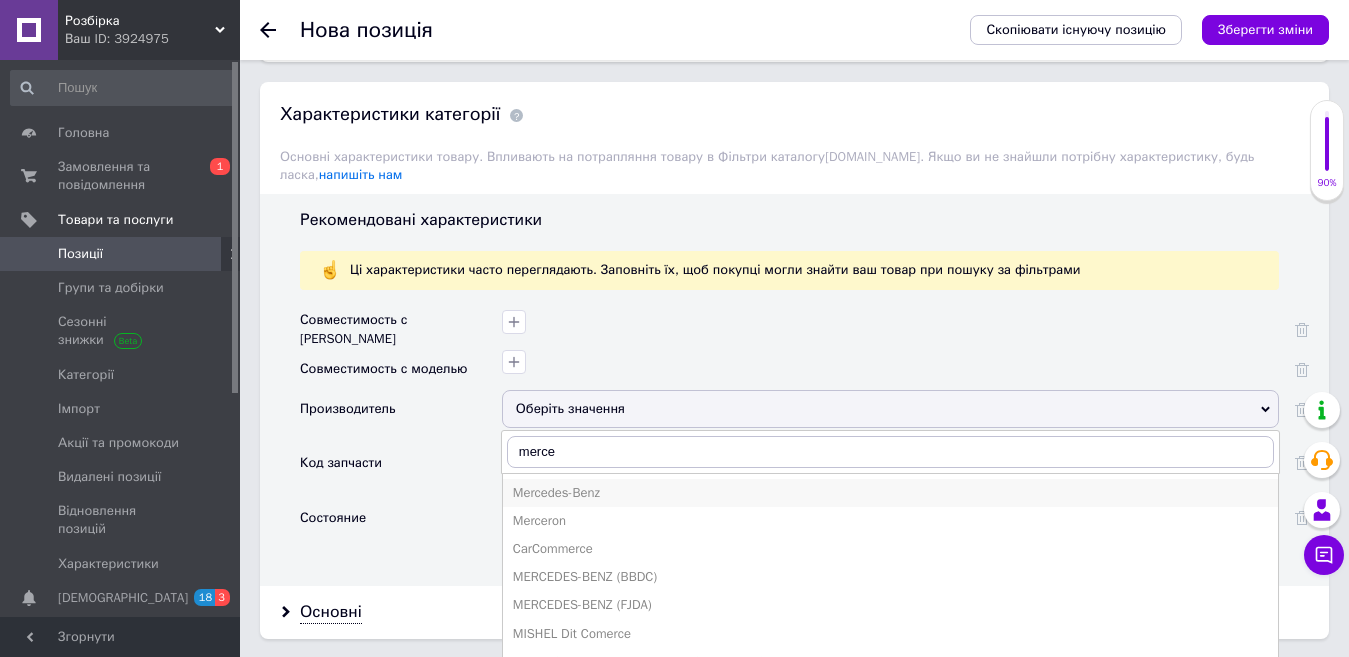 click on "Mercedes-Benz" at bounding box center [890, 493] 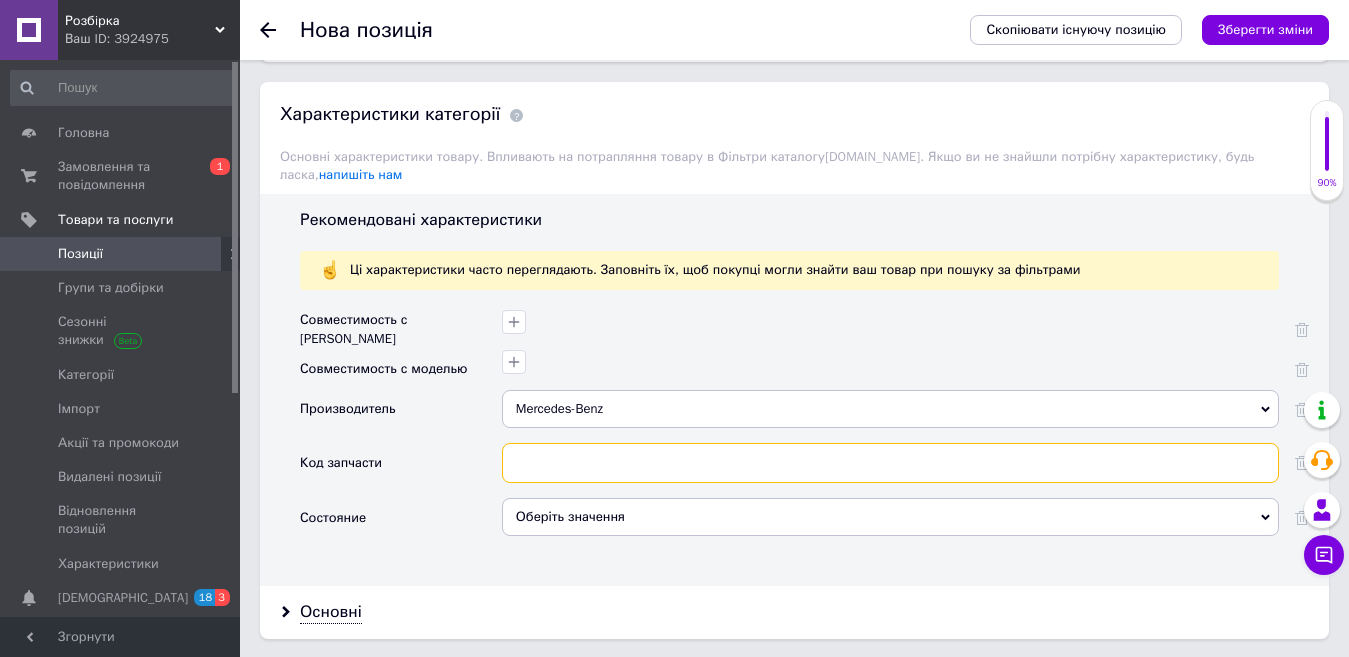 drag, startPoint x: 558, startPoint y: 445, endPoint x: 965, endPoint y: 396, distance: 409.93903 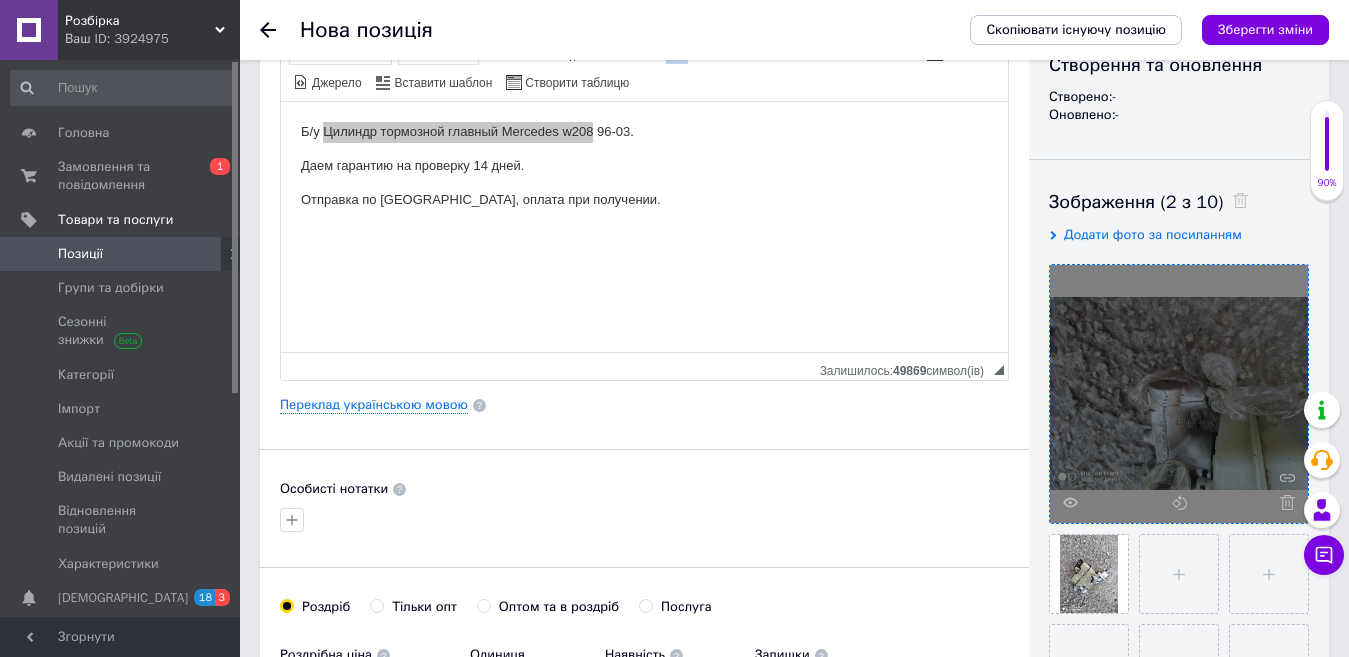 scroll, scrollTop: 0, scrollLeft: 0, axis: both 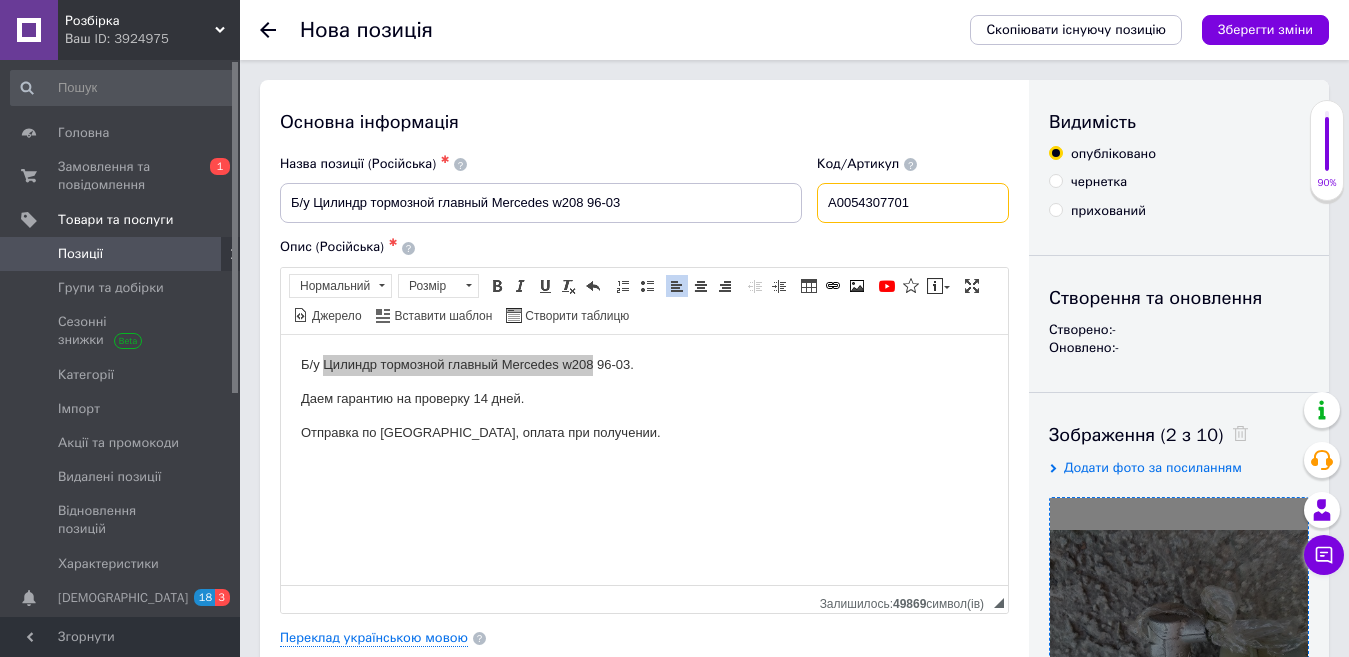 drag, startPoint x: 912, startPoint y: 204, endPoint x: 807, endPoint y: 225, distance: 107.07941 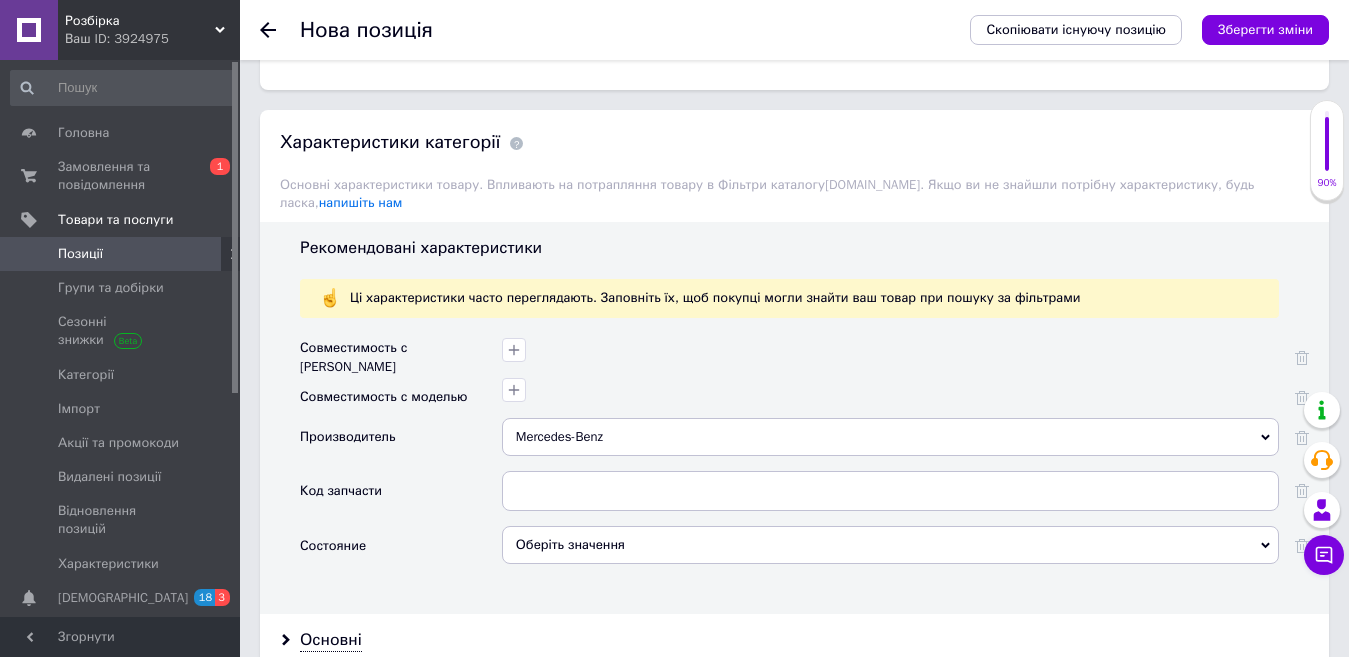 scroll, scrollTop: 1600, scrollLeft: 0, axis: vertical 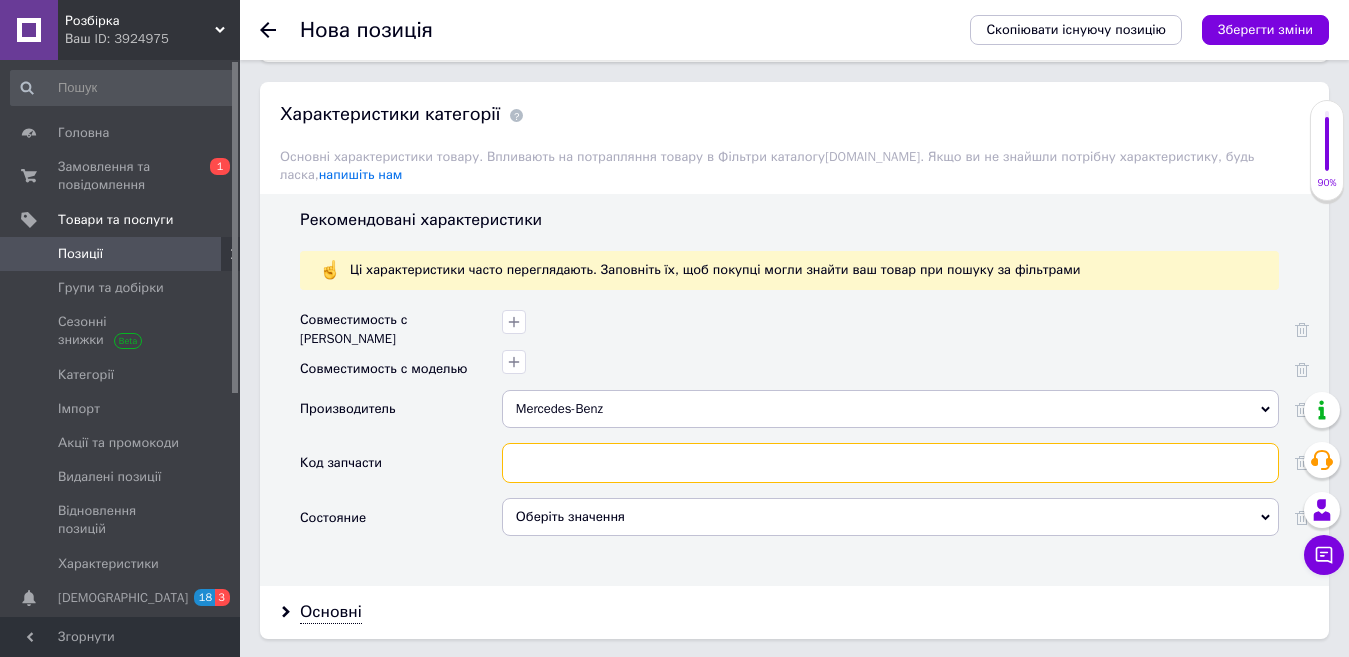 click at bounding box center (890, 463) 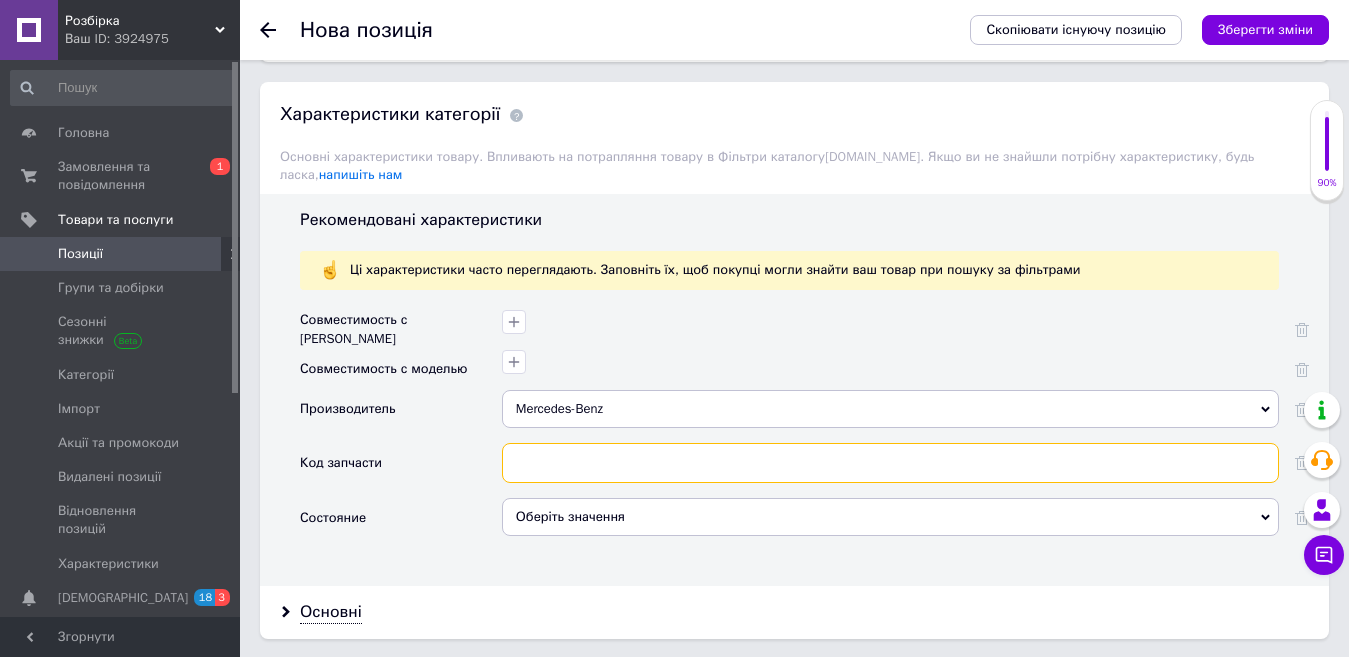 paste on "A0054307701" 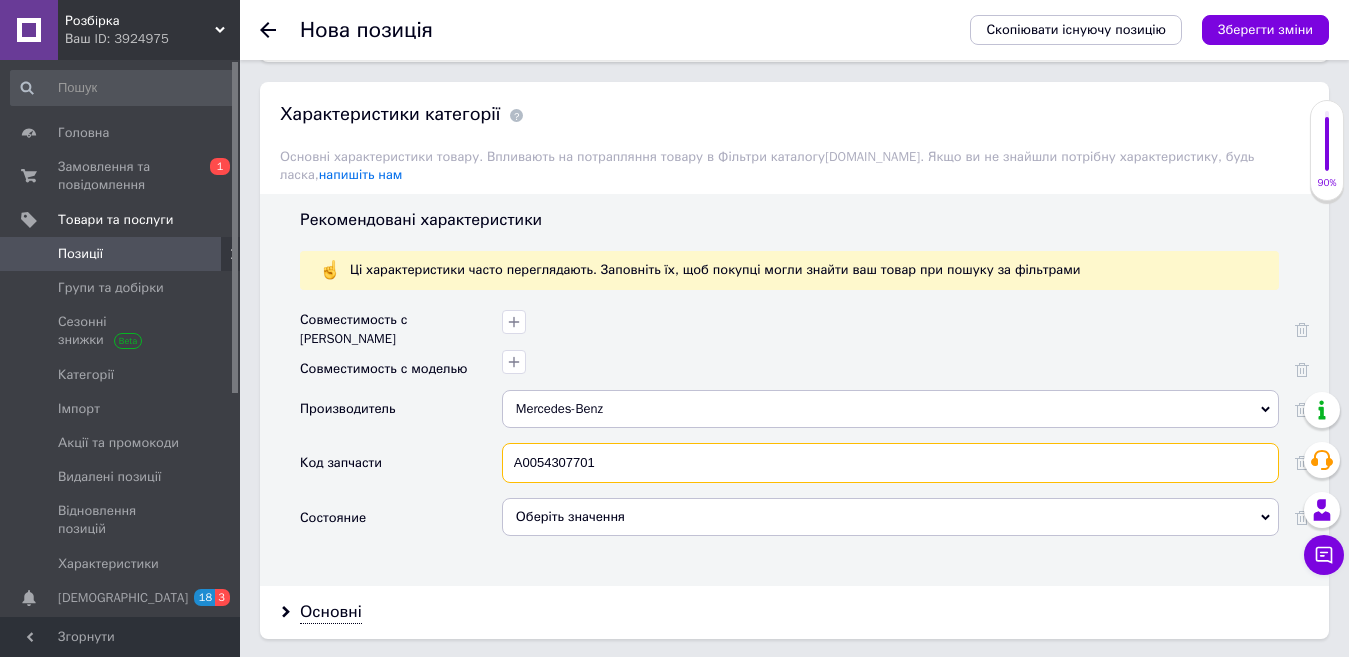 type on "A0054307701" 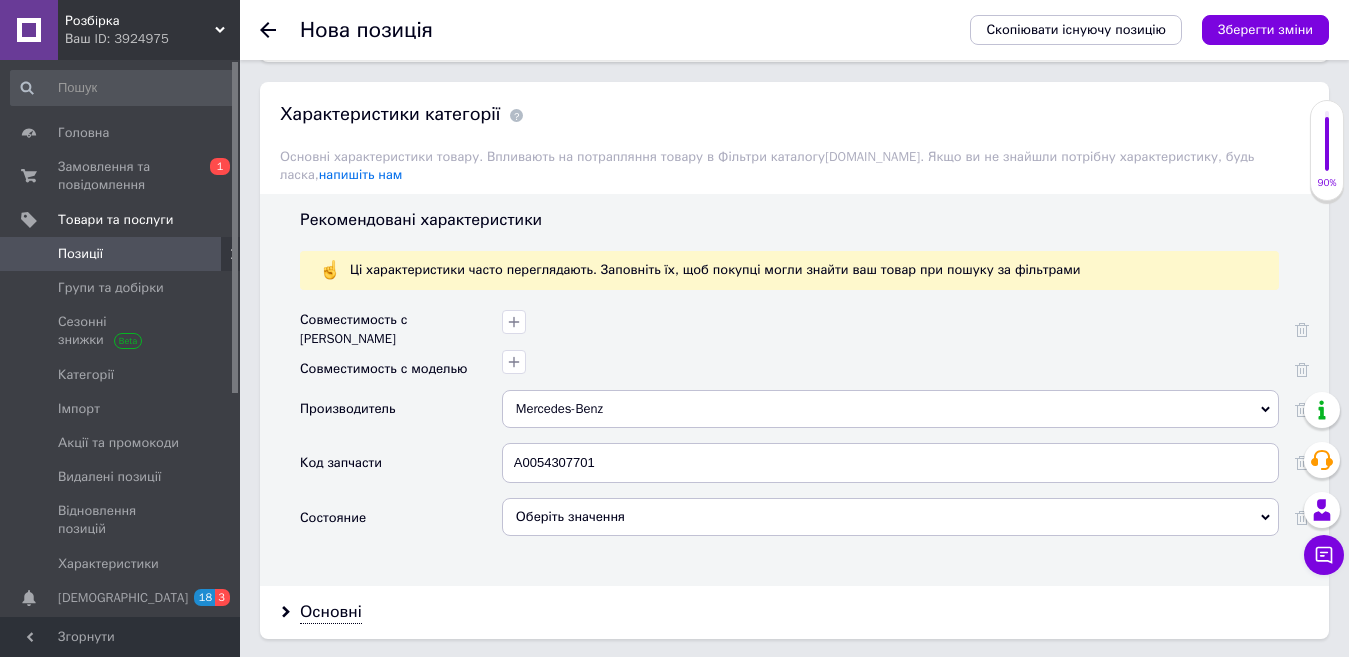click on "Оберіть значення" at bounding box center [890, 517] 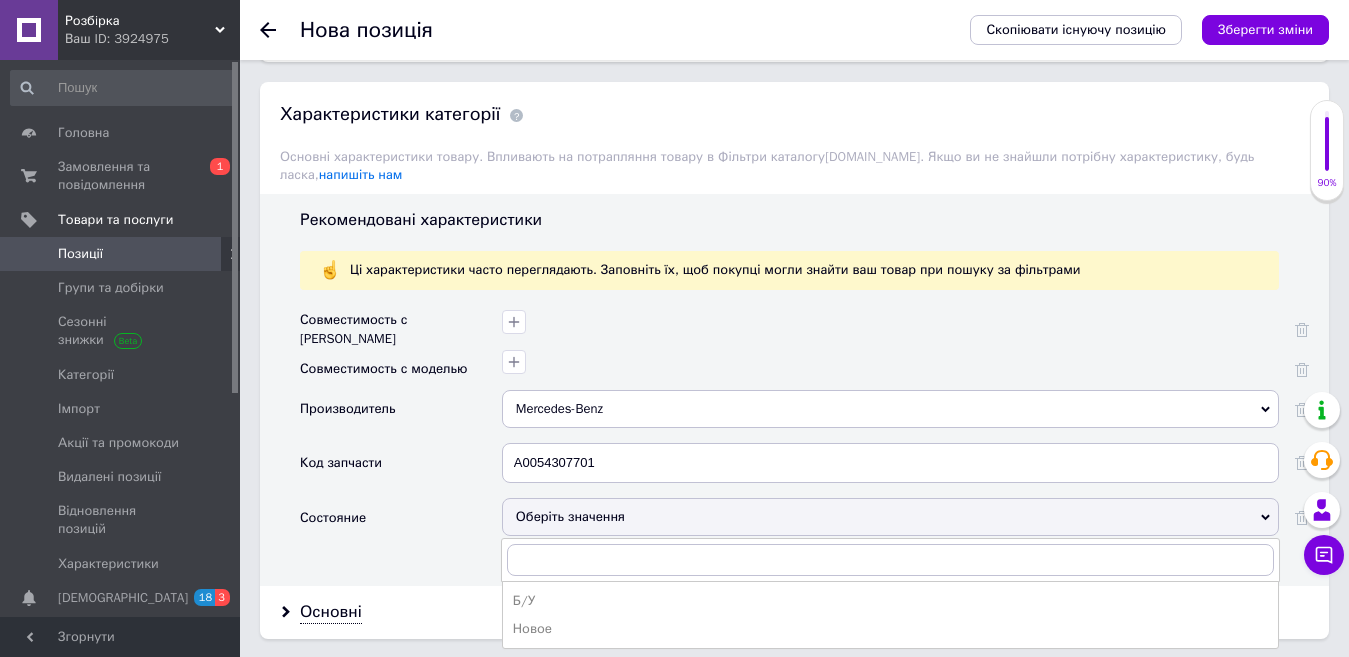 drag, startPoint x: 521, startPoint y: 584, endPoint x: 488, endPoint y: 605, distance: 39.115215 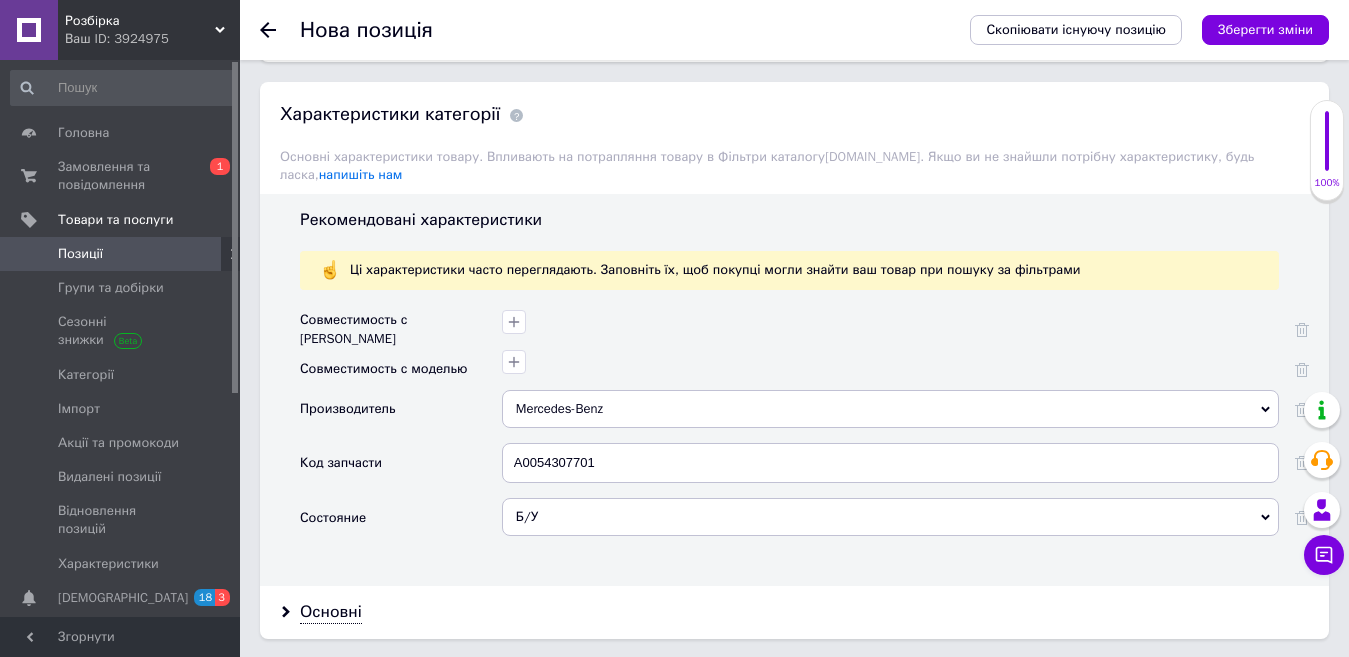 drag, startPoint x: 323, startPoint y: 587, endPoint x: 392, endPoint y: 571, distance: 70.83079 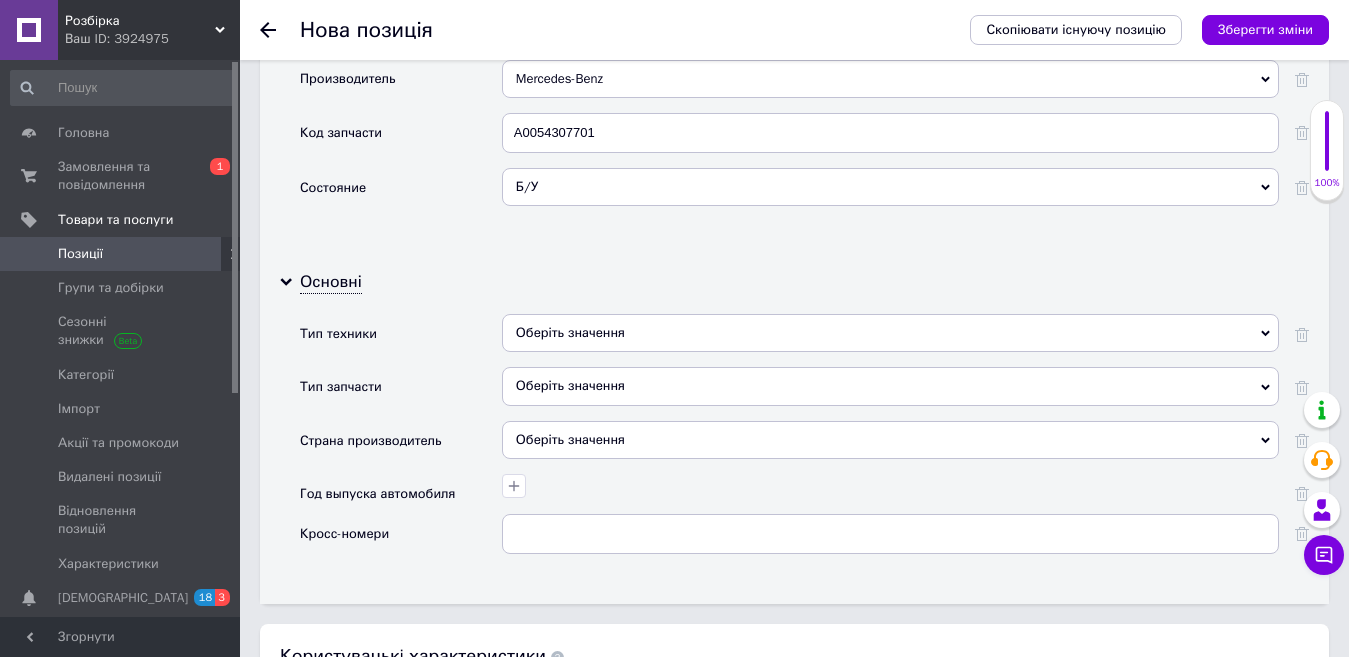 scroll, scrollTop: 1950, scrollLeft: 0, axis: vertical 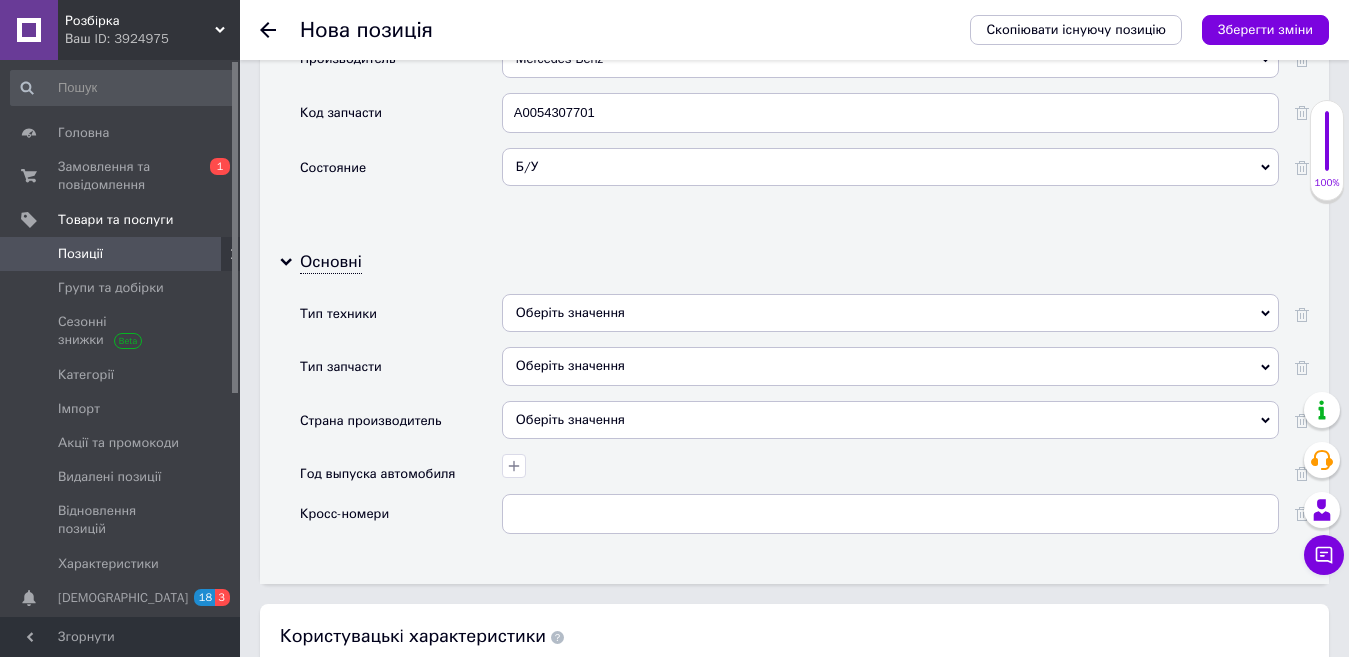 click on "Оберіть значення" at bounding box center [890, 313] 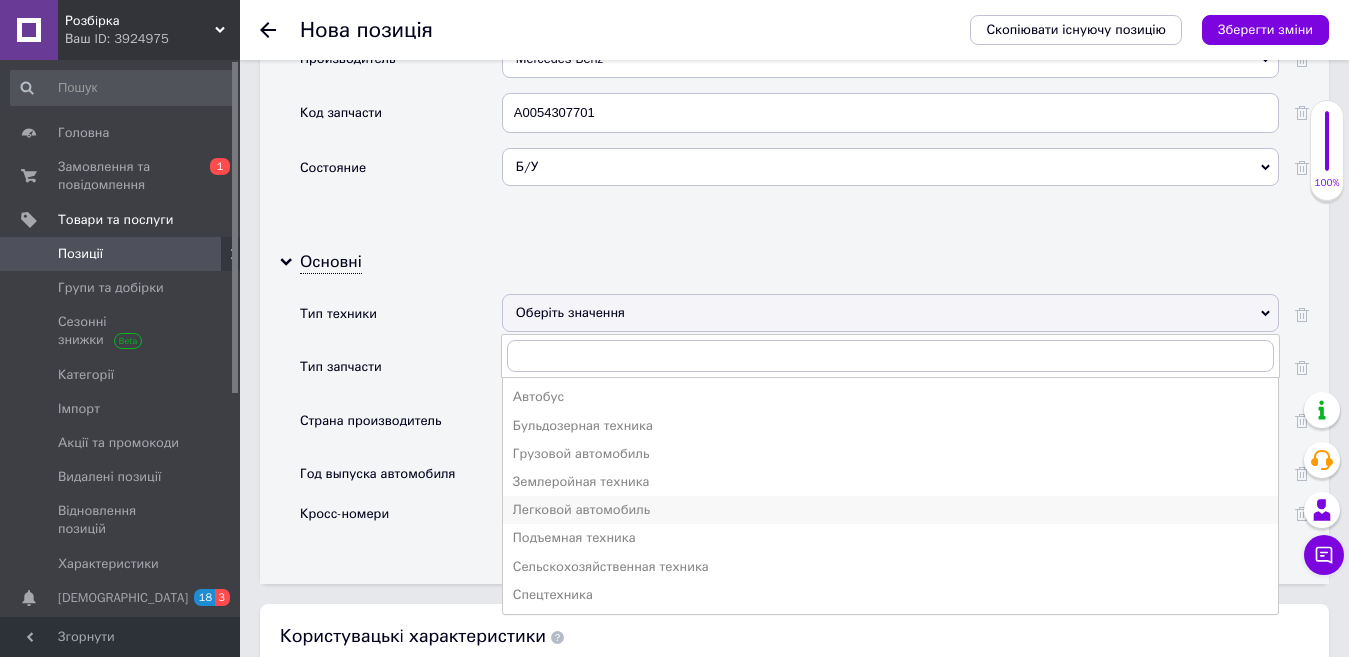click on "Легковой автомобиль" at bounding box center (890, 510) 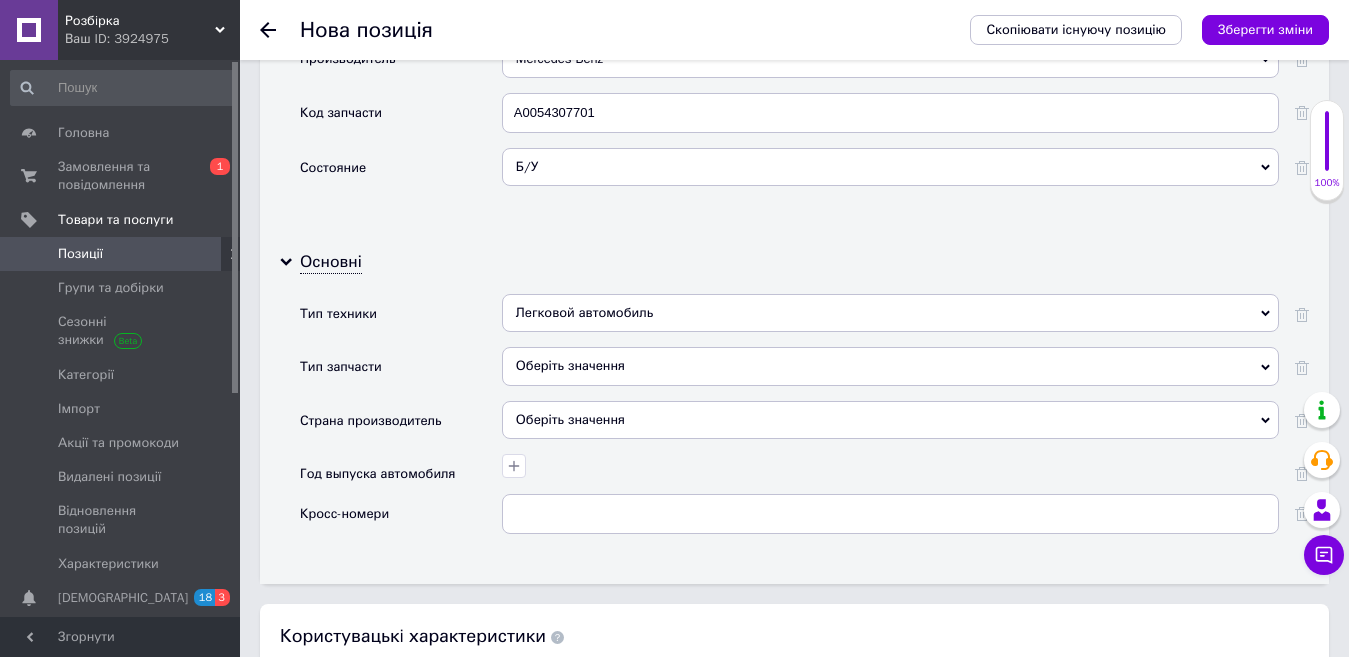 click on "Оберіть значення" at bounding box center (890, 366) 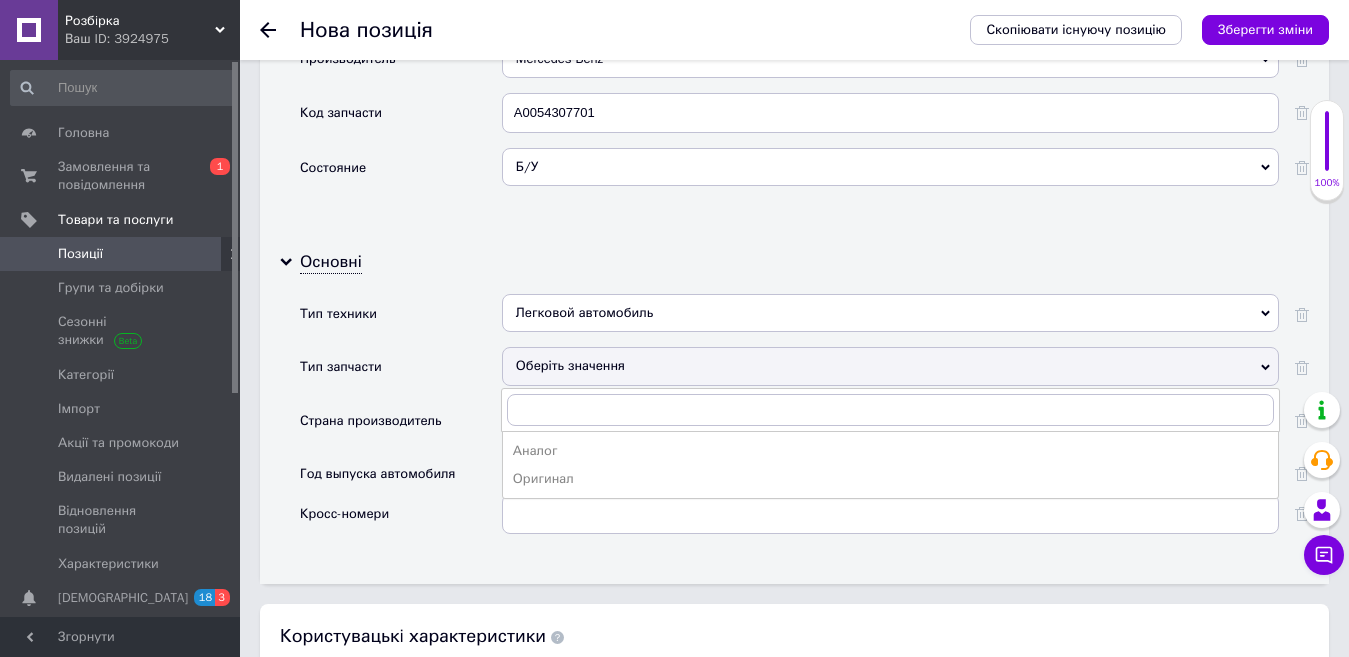 click on "Оригинал" at bounding box center (890, 479) 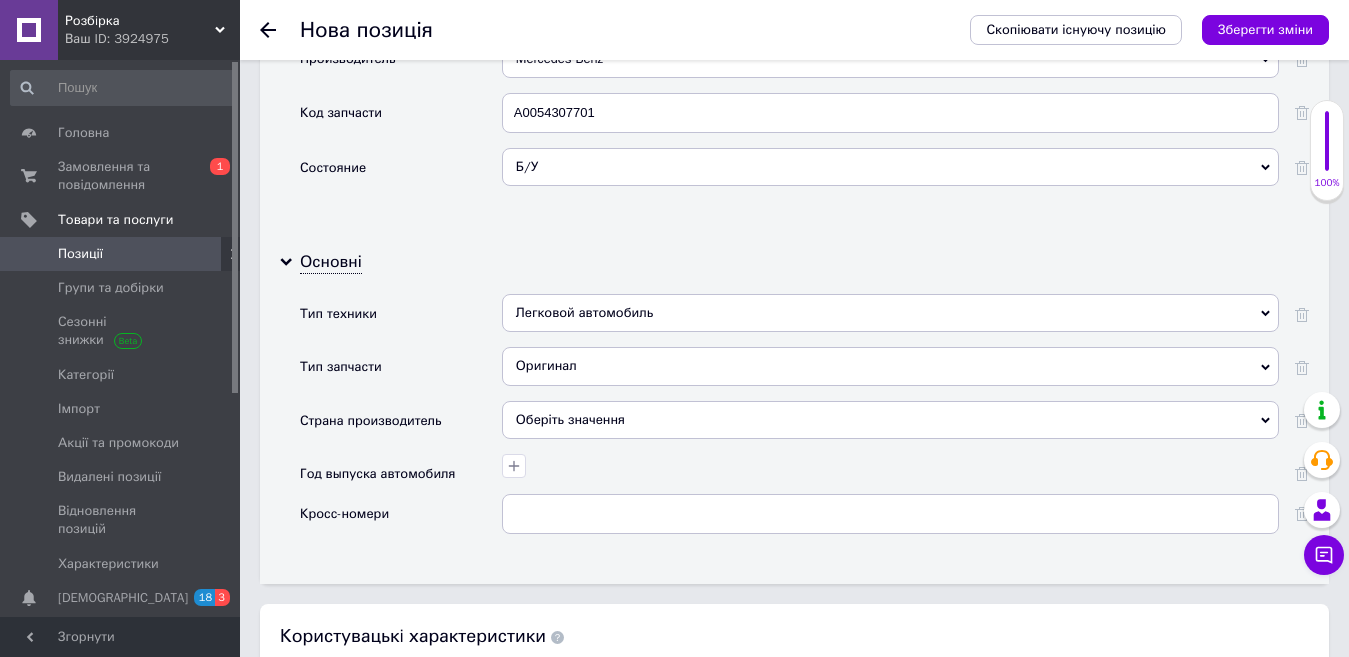 click on "Оберіть значення" at bounding box center [890, 420] 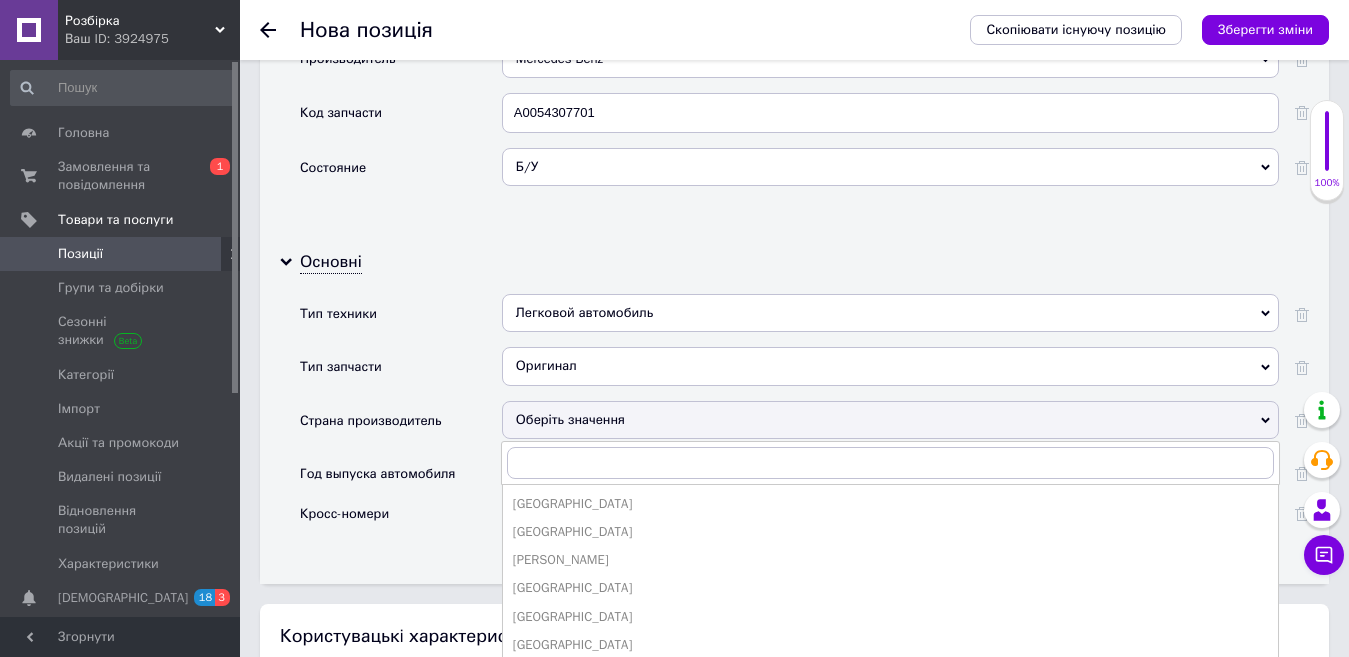 click on "Основні Тип техники Легковой автомобиль Автобус Бульдозерная техника Грузовой автомобиль Землеройная техника Легковой автомобиль Подъемная техника Сельскохозяйственная техника Спецтехника Тип запчасти Оригинал Аналог Оригинал Страна производитель Оберіть значення Австралия Австрия Азад Кашмир Азербайджан Албания Алжир Американское Самоа Аомынь Аргентина Армения Афганистан Багамские Острова Бангладеш Барбадос Бахрейн Беларусь Белиз Бельгия Бенин Болгария Боливия Босния и Герцеговина Бразилия Бруней Буркина-Фасо Вануату Великобритания" at bounding box center (794, 410) 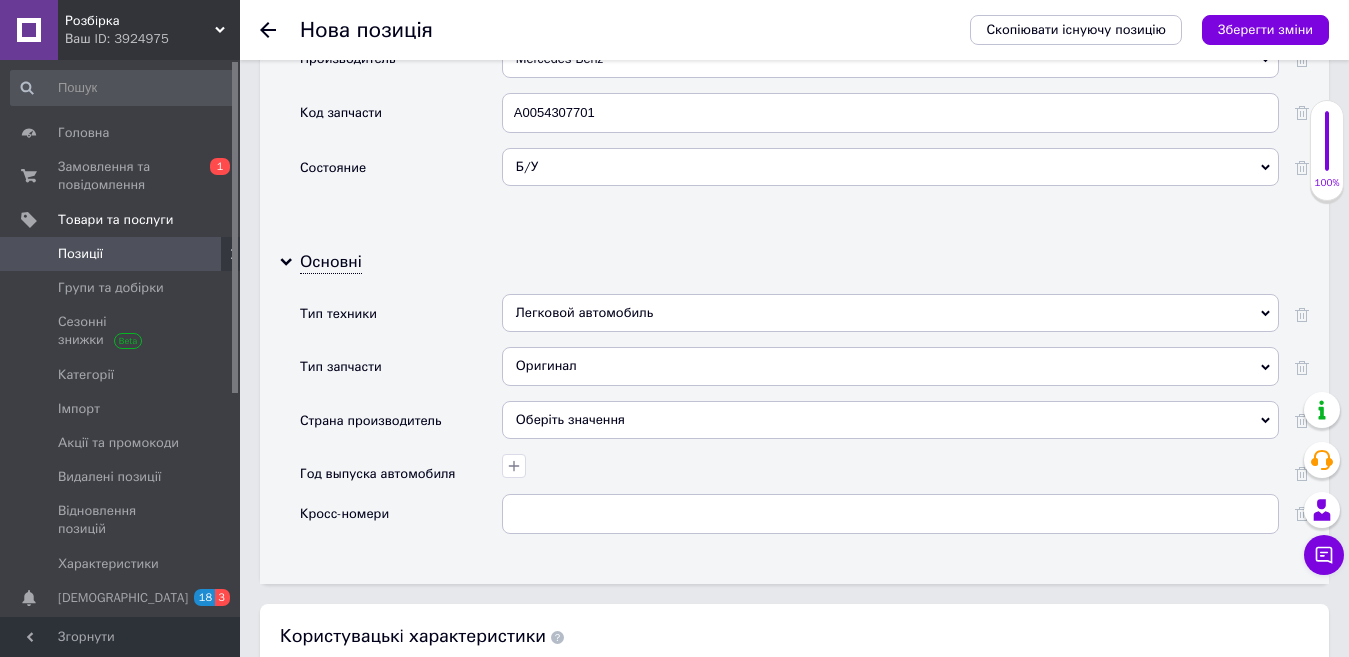 drag, startPoint x: 443, startPoint y: 502, endPoint x: 463, endPoint y: 509, distance: 21.189621 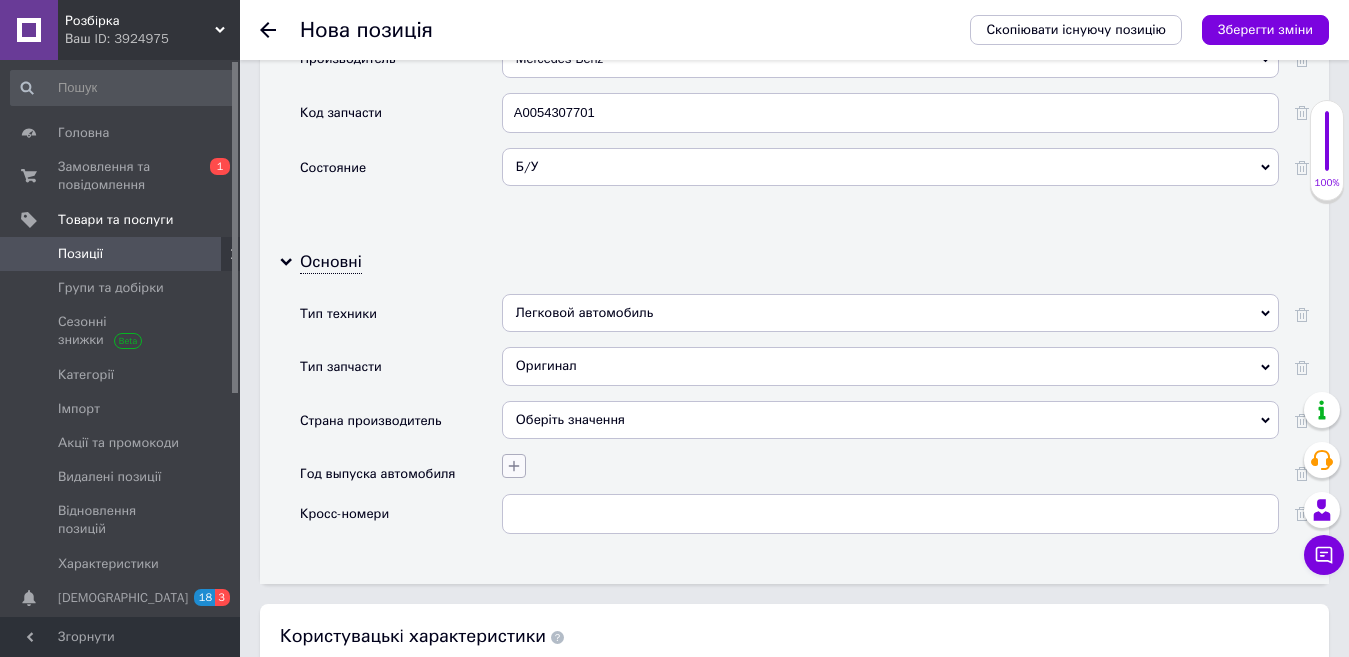 click 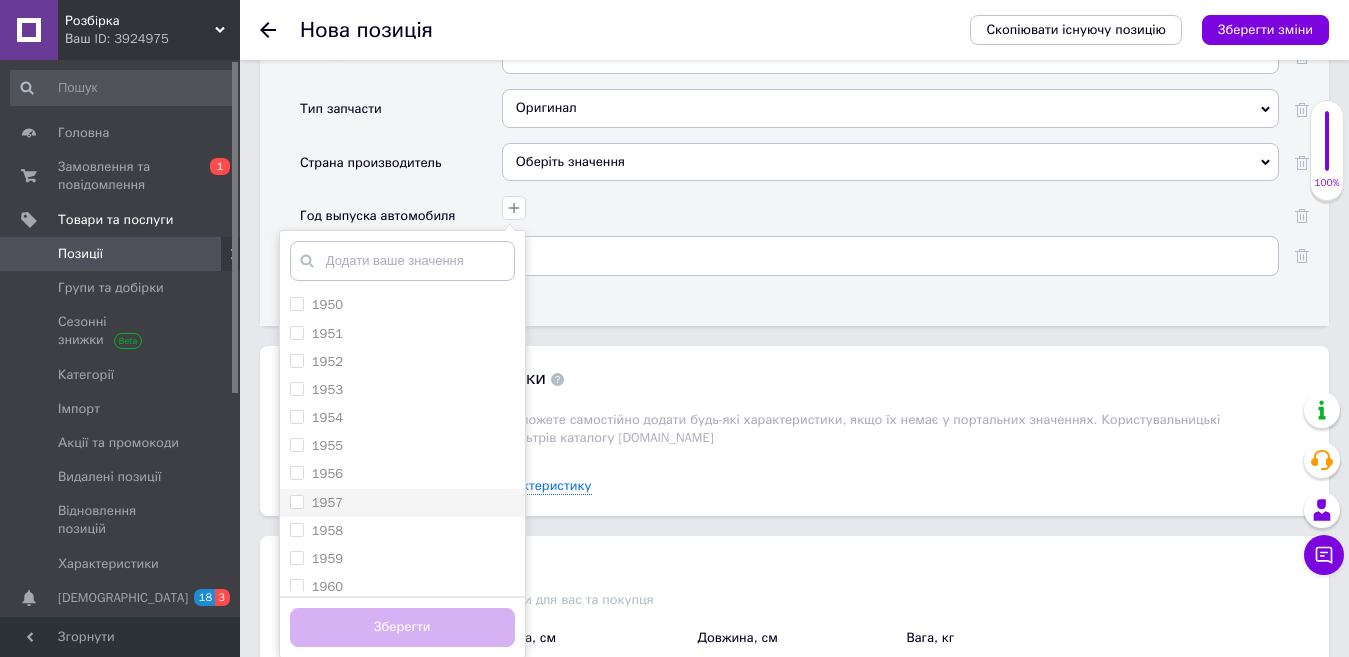 scroll, scrollTop: 2218, scrollLeft: 0, axis: vertical 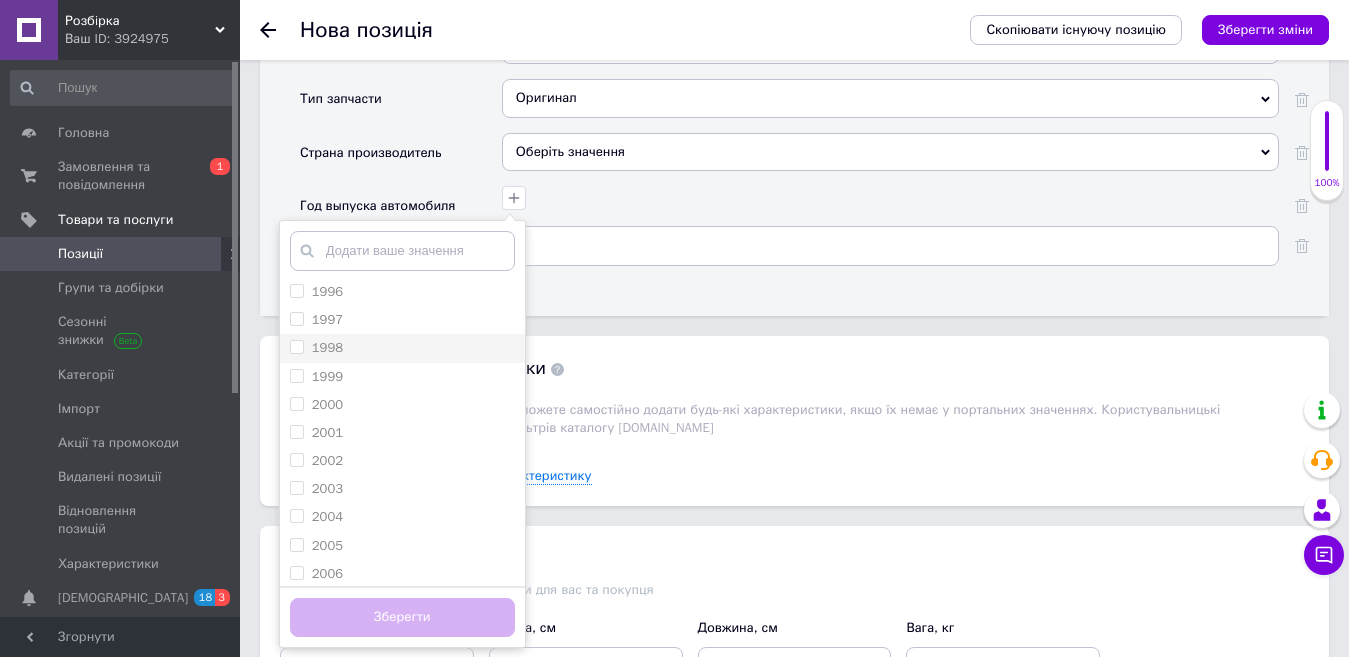drag, startPoint x: 329, startPoint y: 303, endPoint x: 321, endPoint y: 331, distance: 29.12044 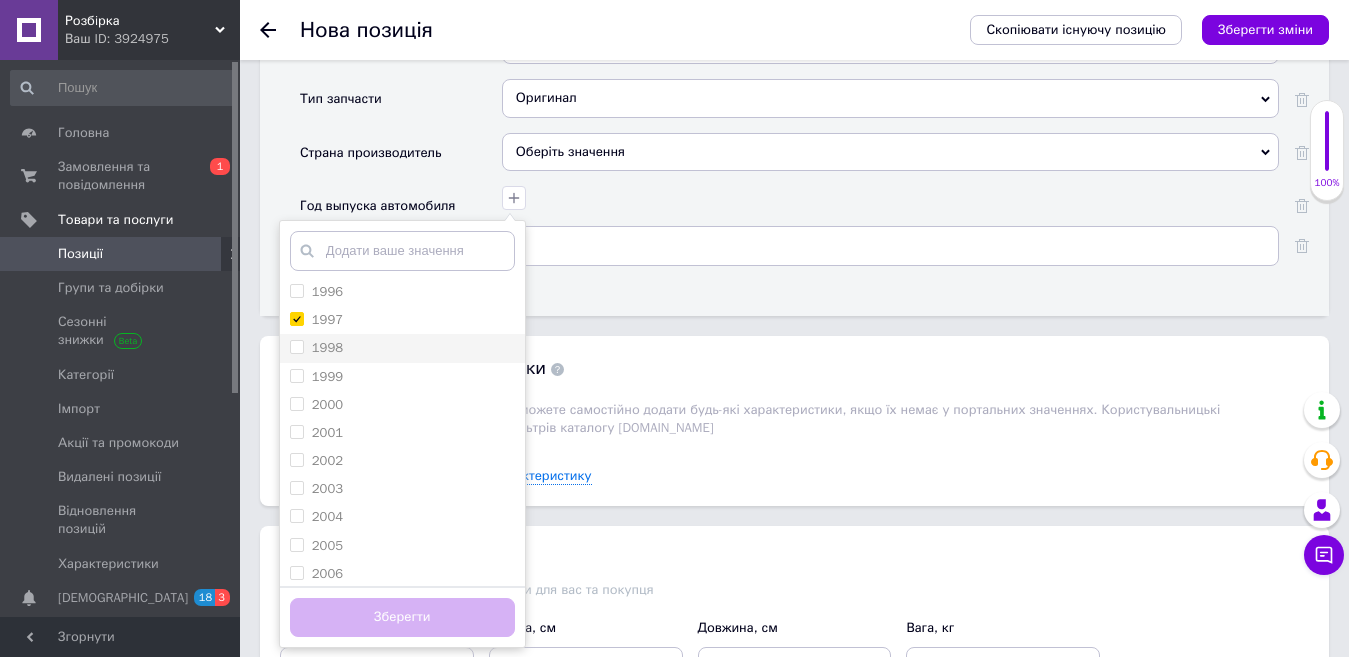 checkbox on "true" 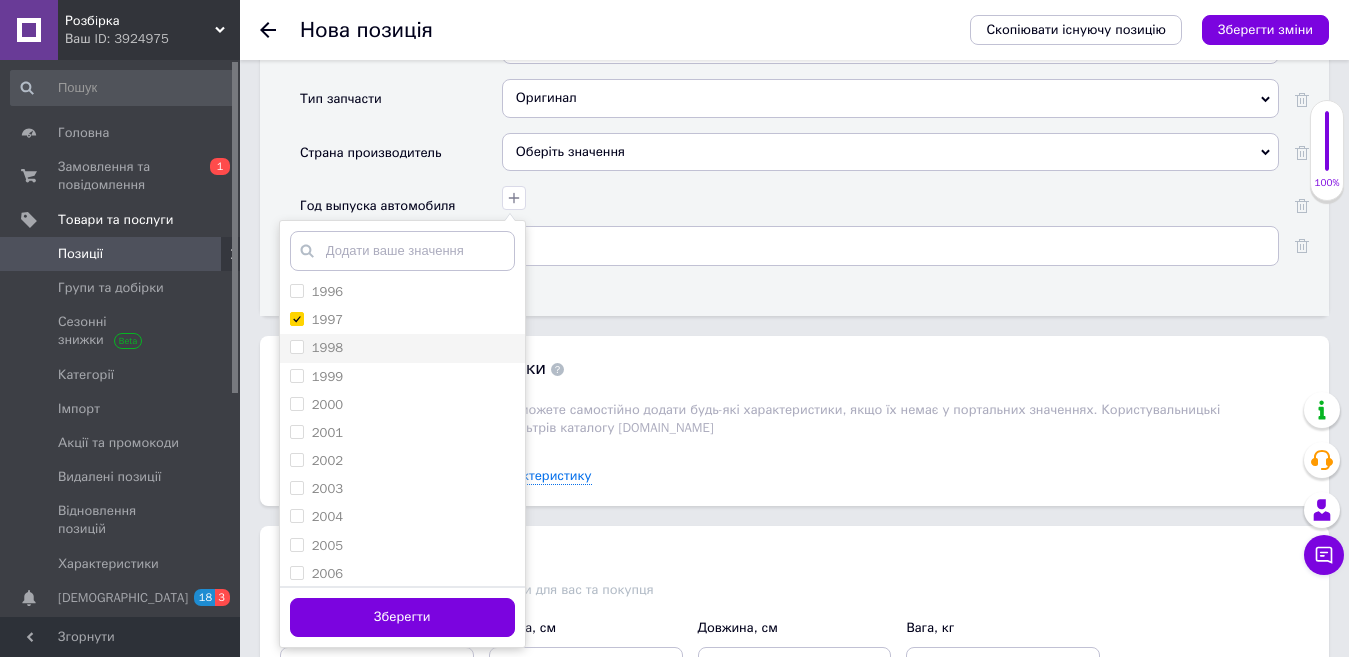click on "1998" at bounding box center [327, 347] 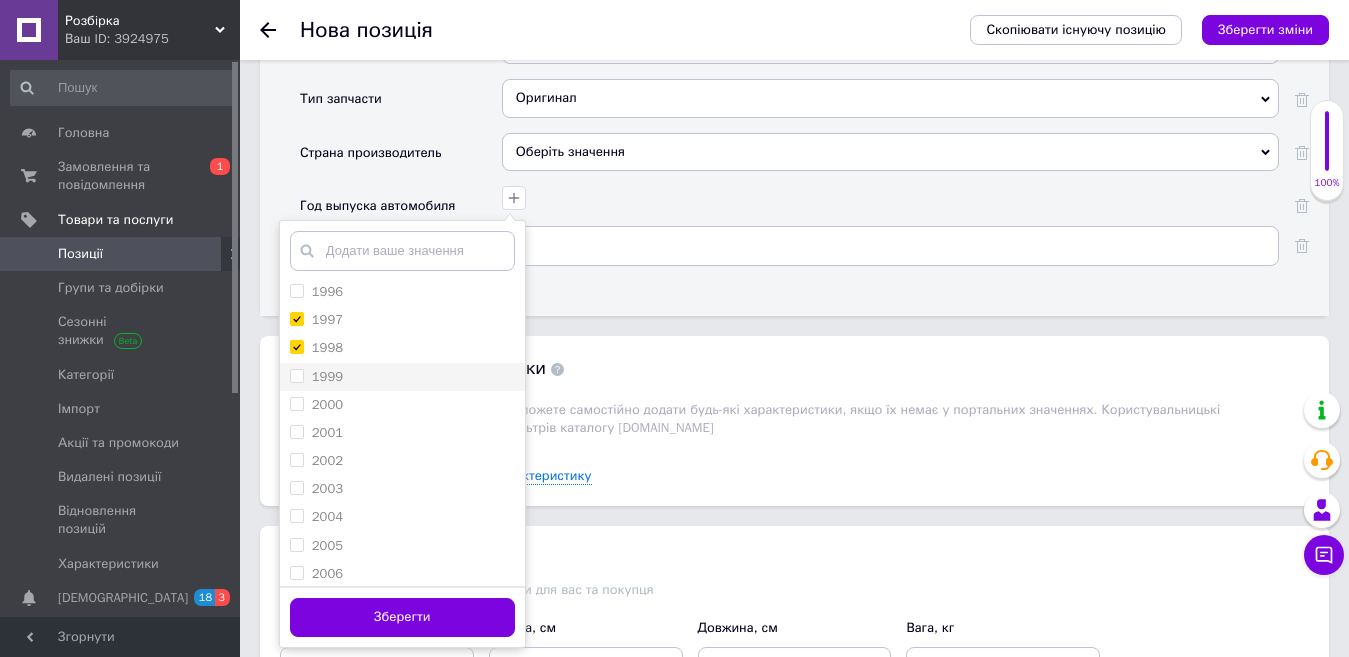 checkbox on "true" 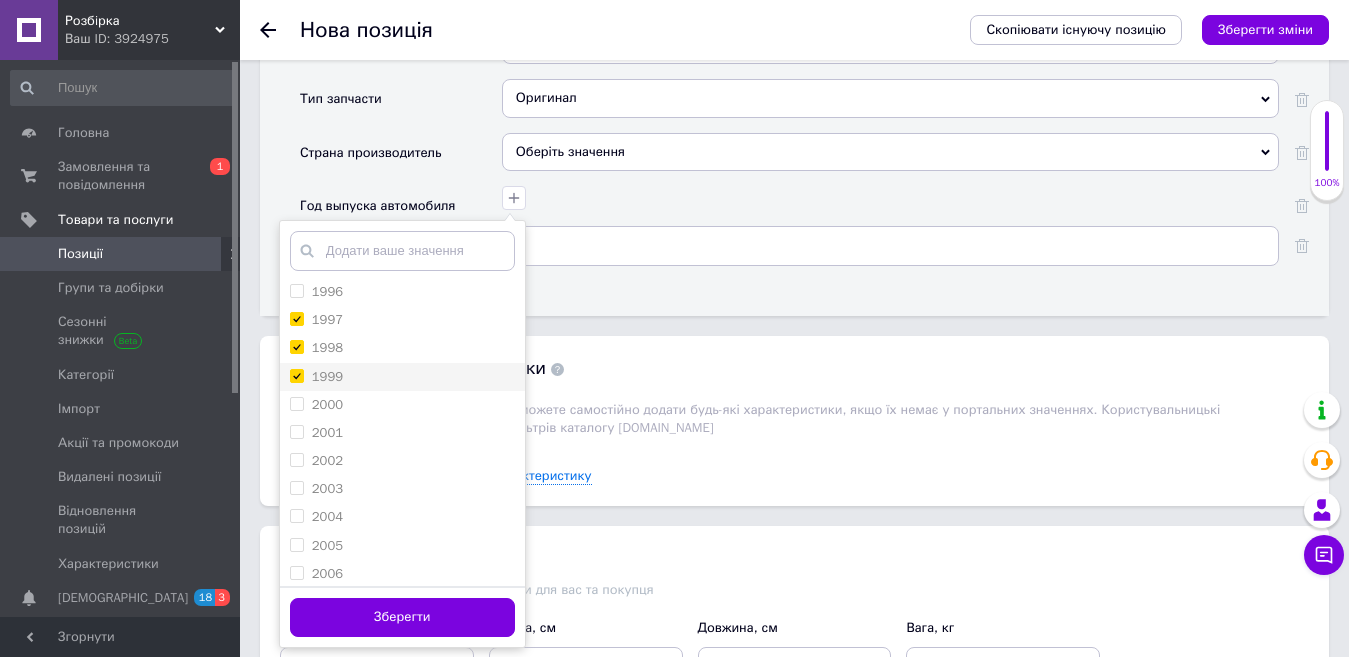 checkbox on "true" 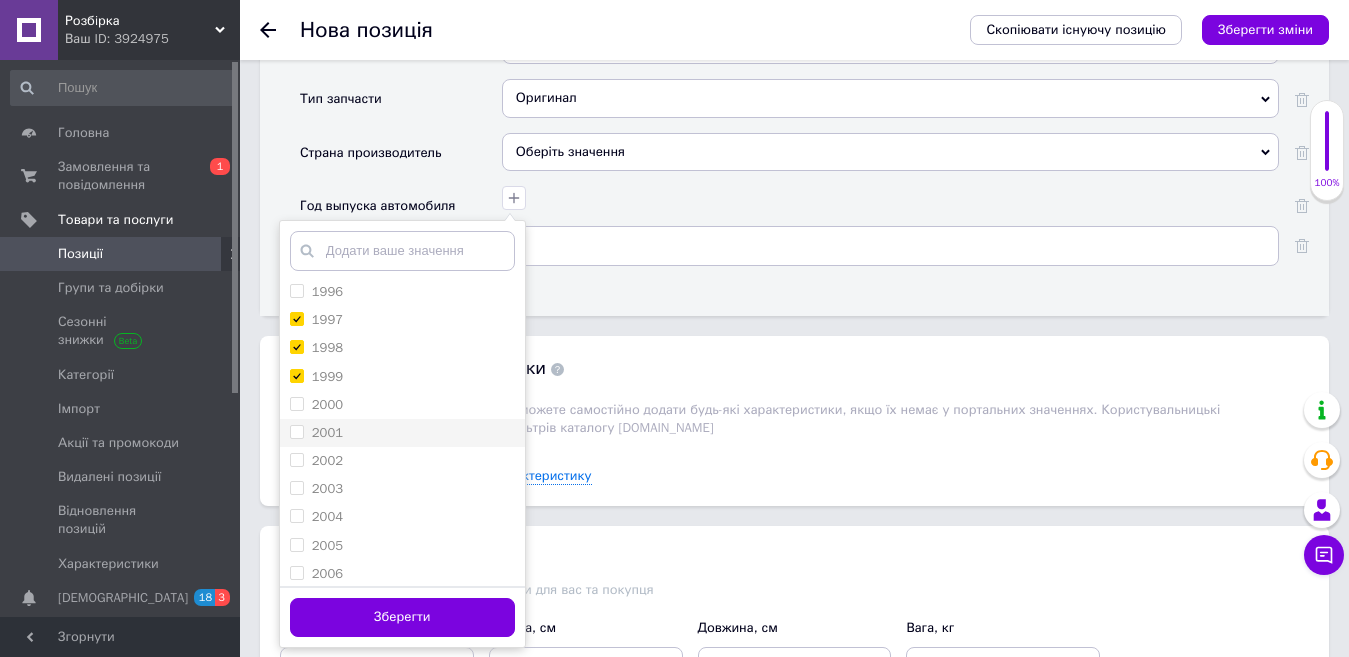 click on "2000" at bounding box center [327, 404] 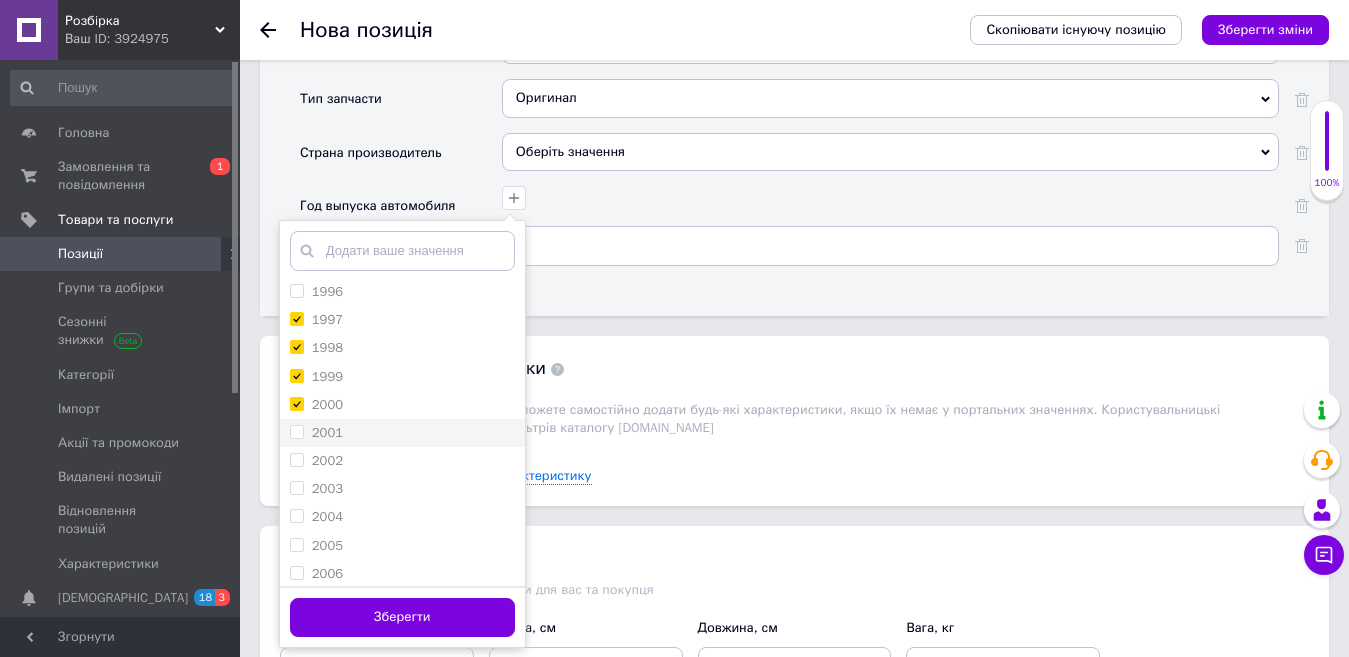 checkbox on "true" 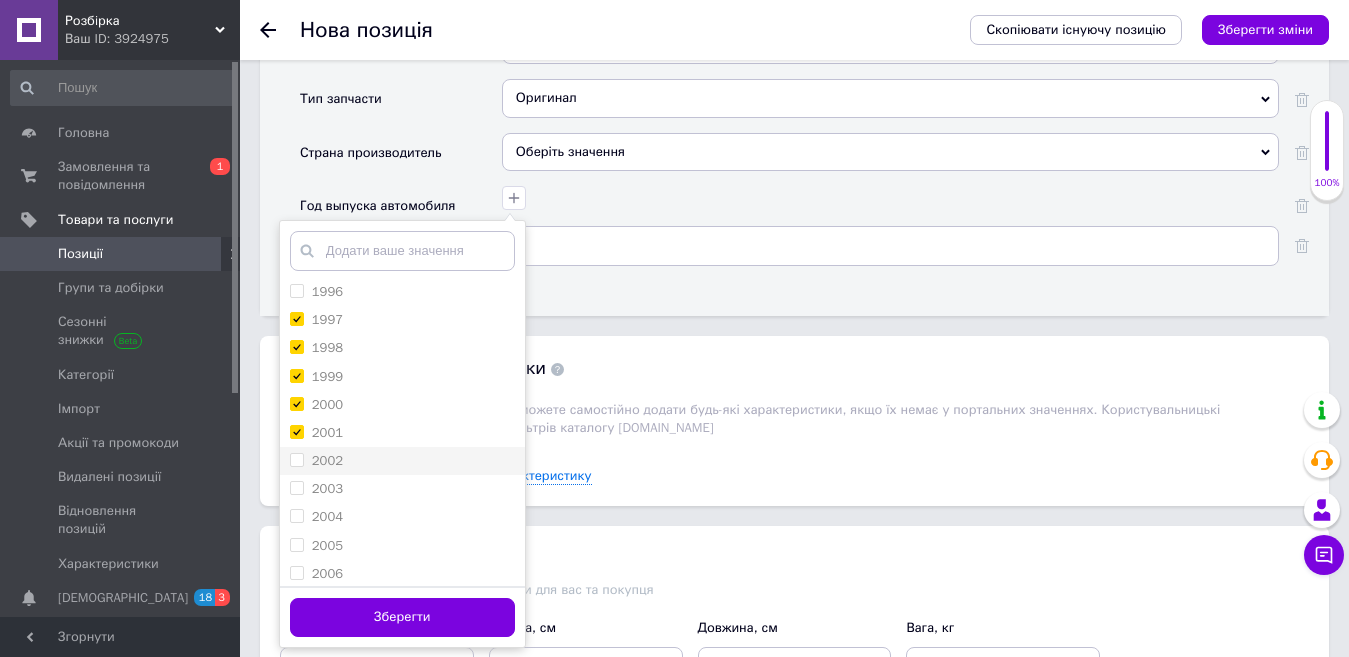 checkbox on "true" 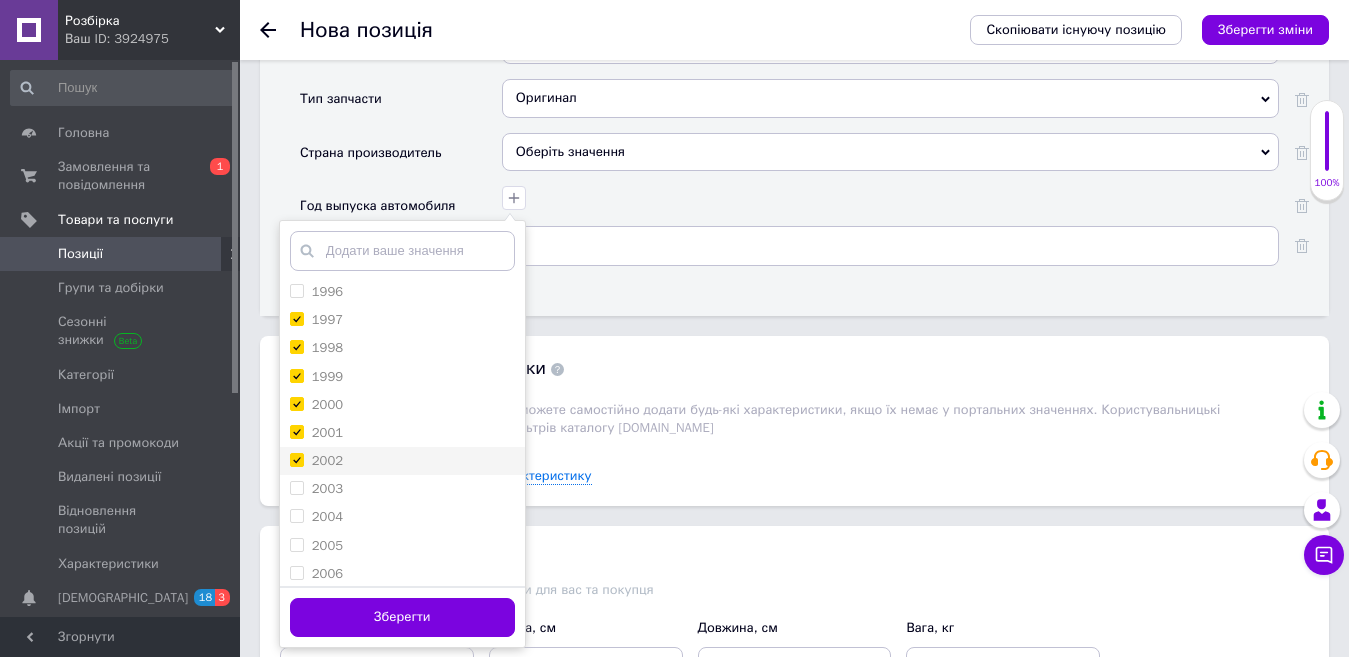 checkbox on "true" 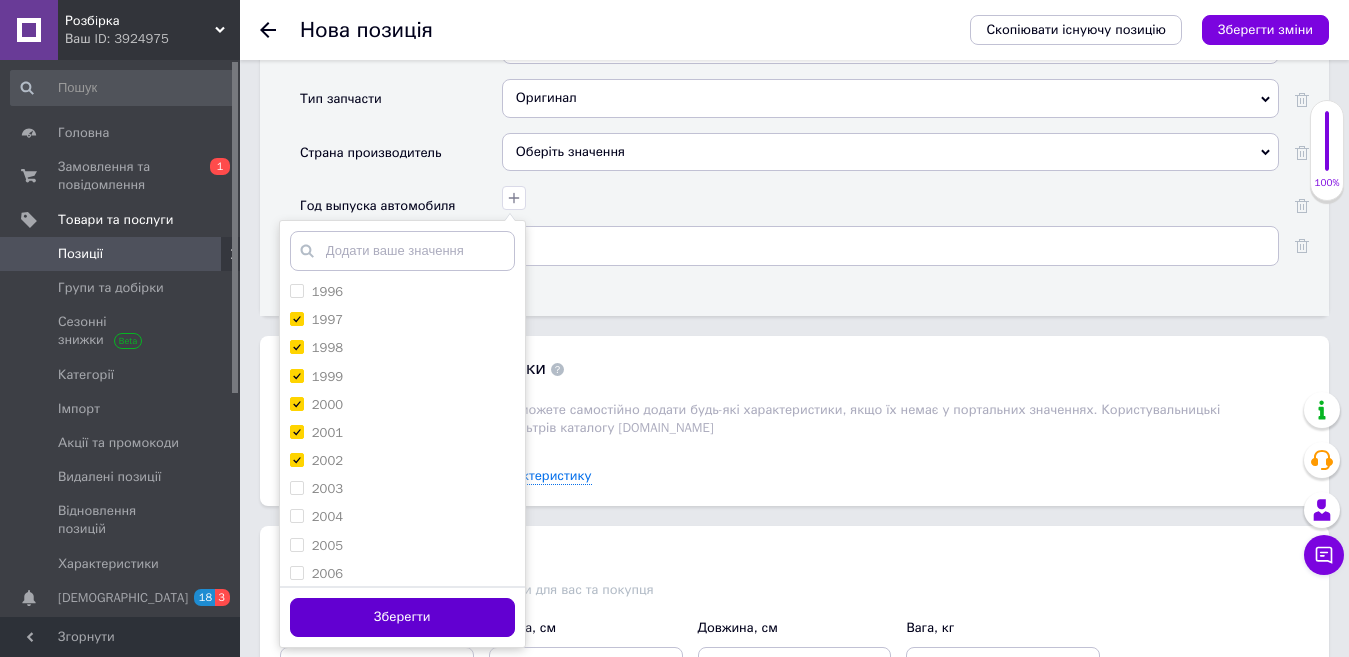 click on "Зберегти" at bounding box center (402, 617) 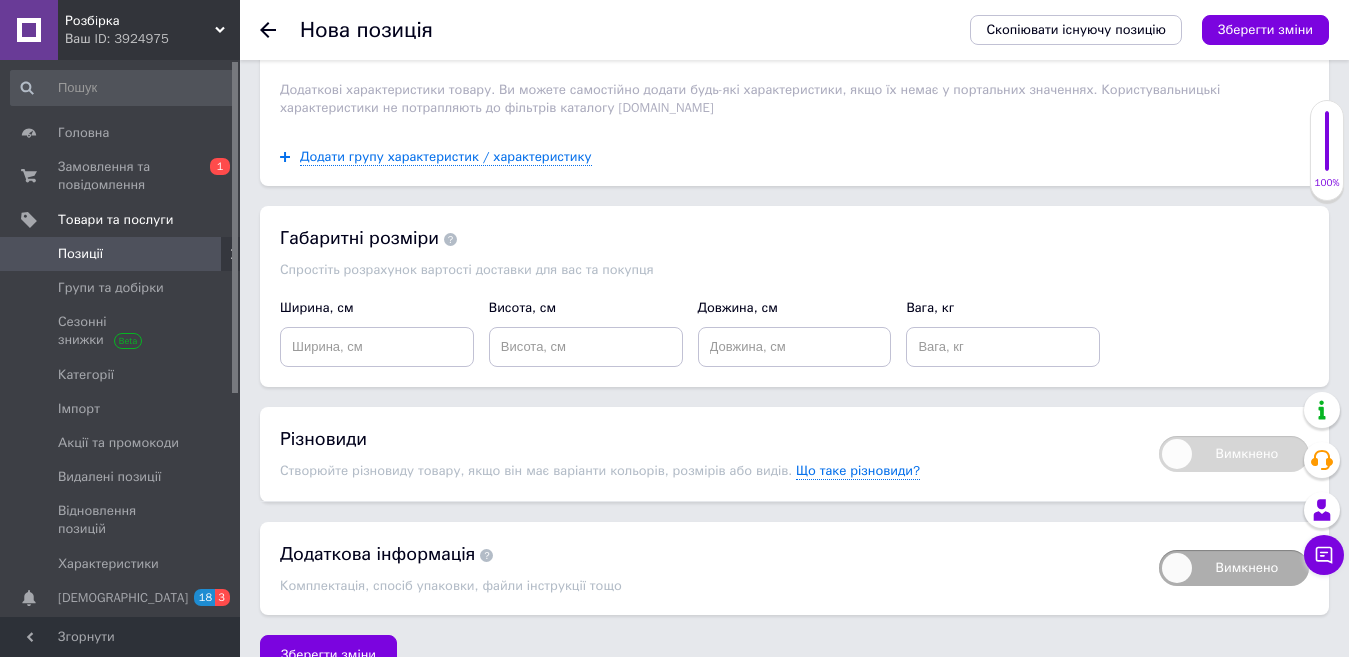 scroll, scrollTop: 2560, scrollLeft: 0, axis: vertical 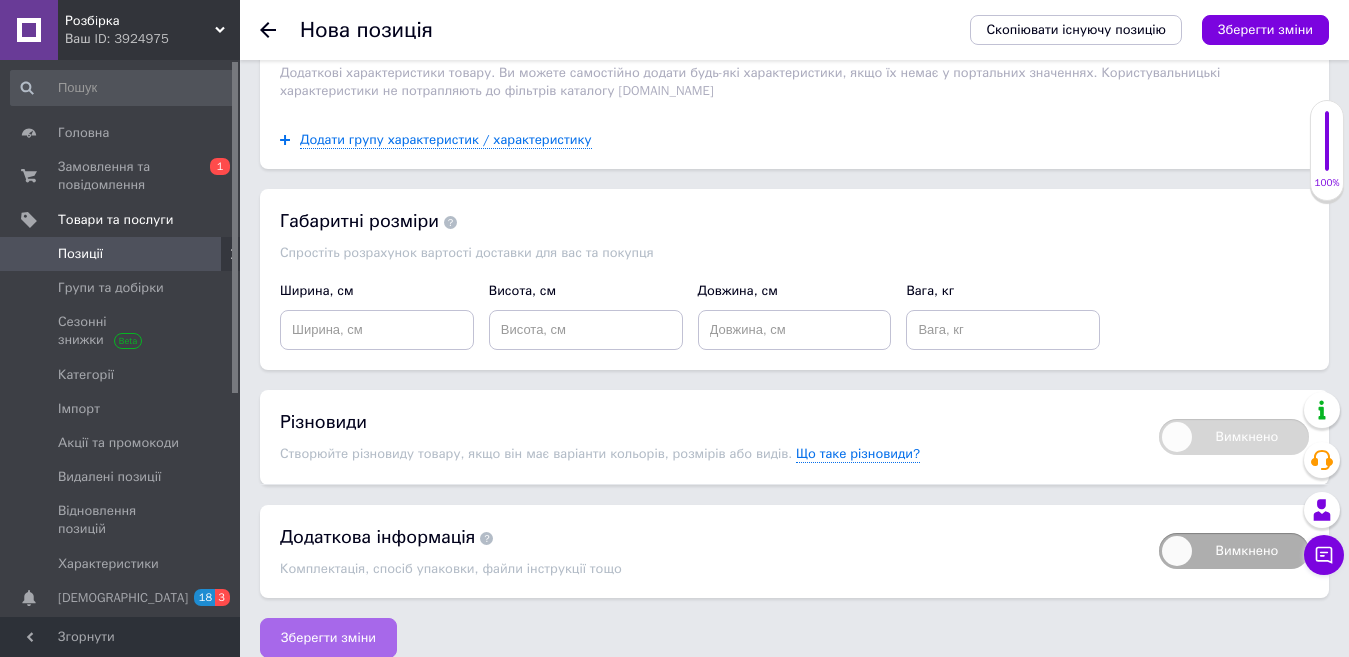 click on "Зберегти зміни" at bounding box center [328, 638] 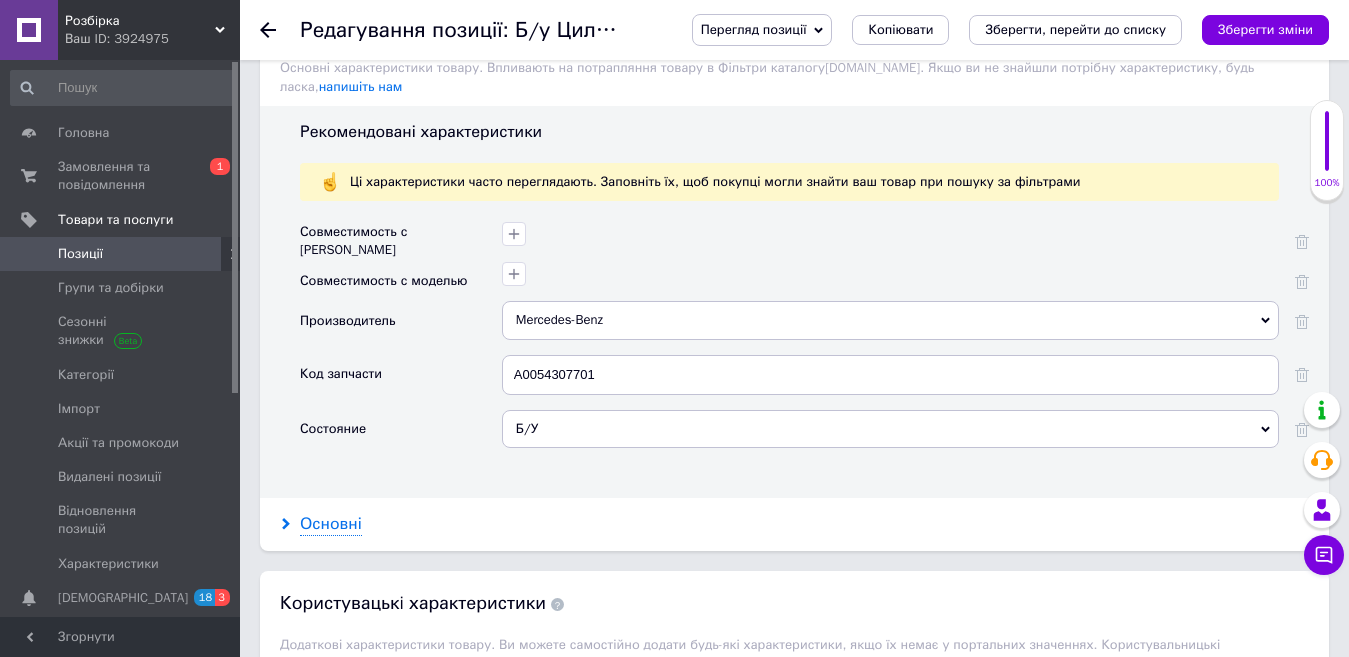 scroll, scrollTop: 1800, scrollLeft: 0, axis: vertical 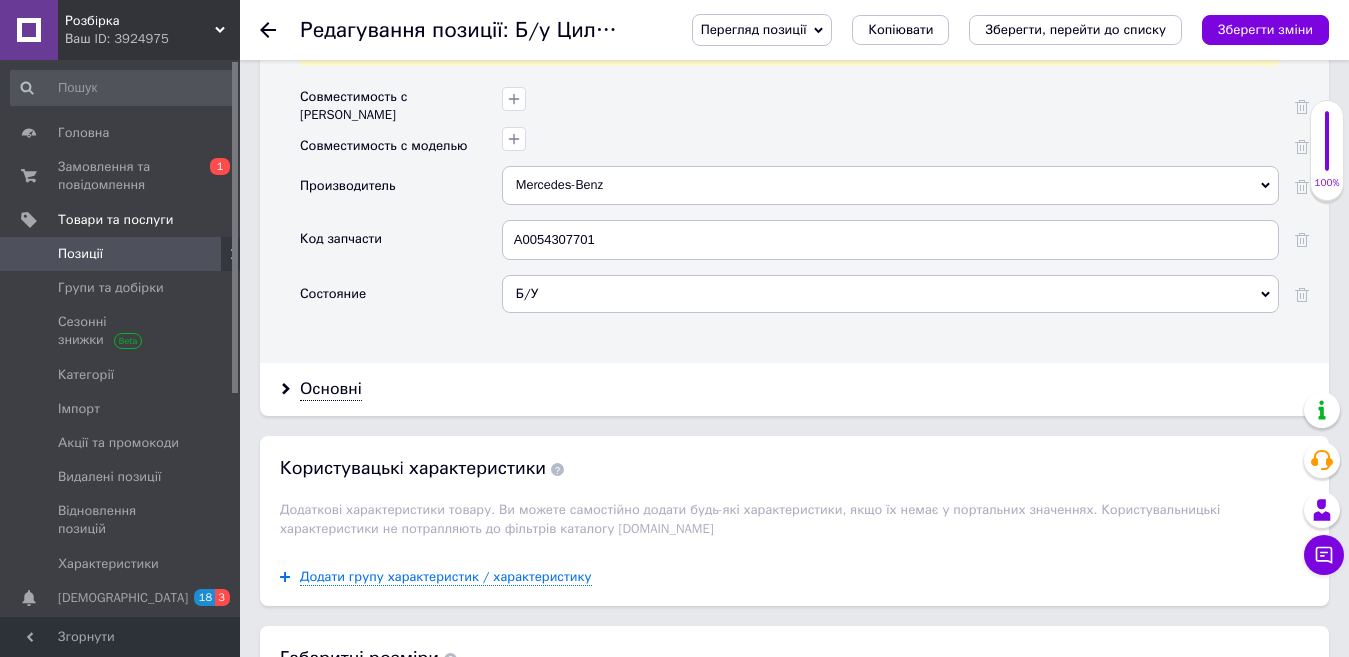 drag, startPoint x: 316, startPoint y: 362, endPoint x: 453, endPoint y: 392, distance: 140.24622 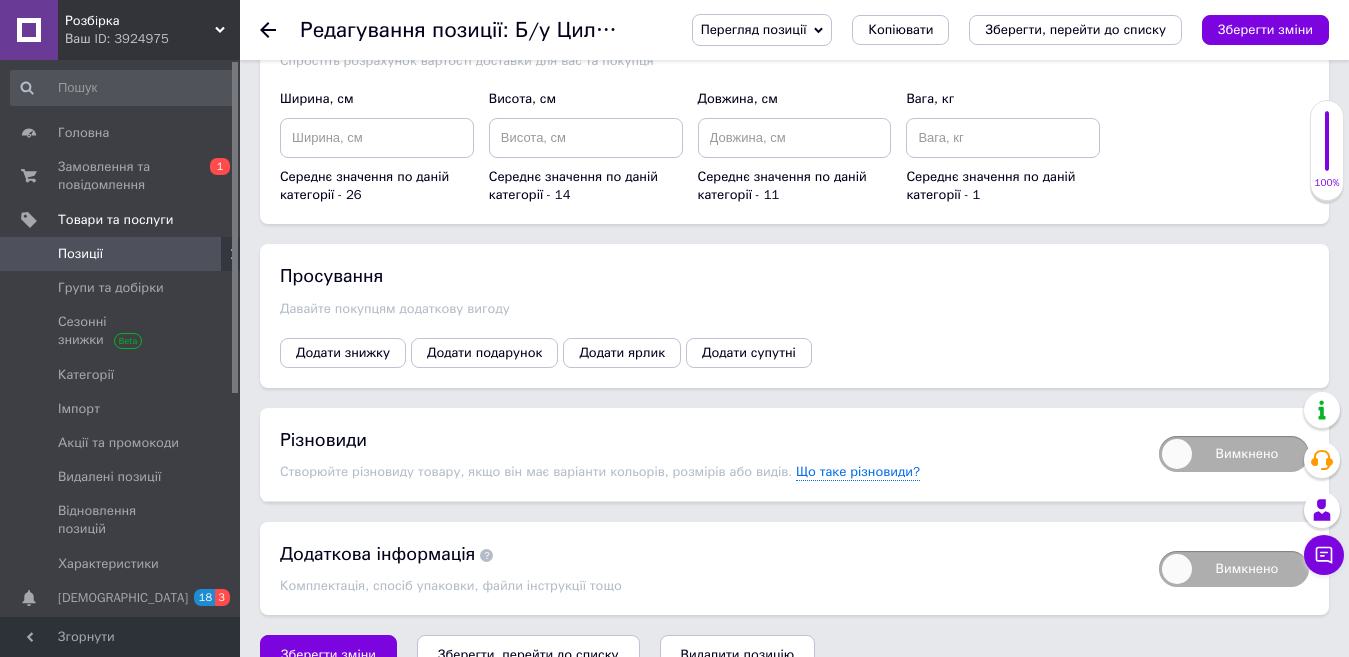 scroll, scrollTop: 2746, scrollLeft: 0, axis: vertical 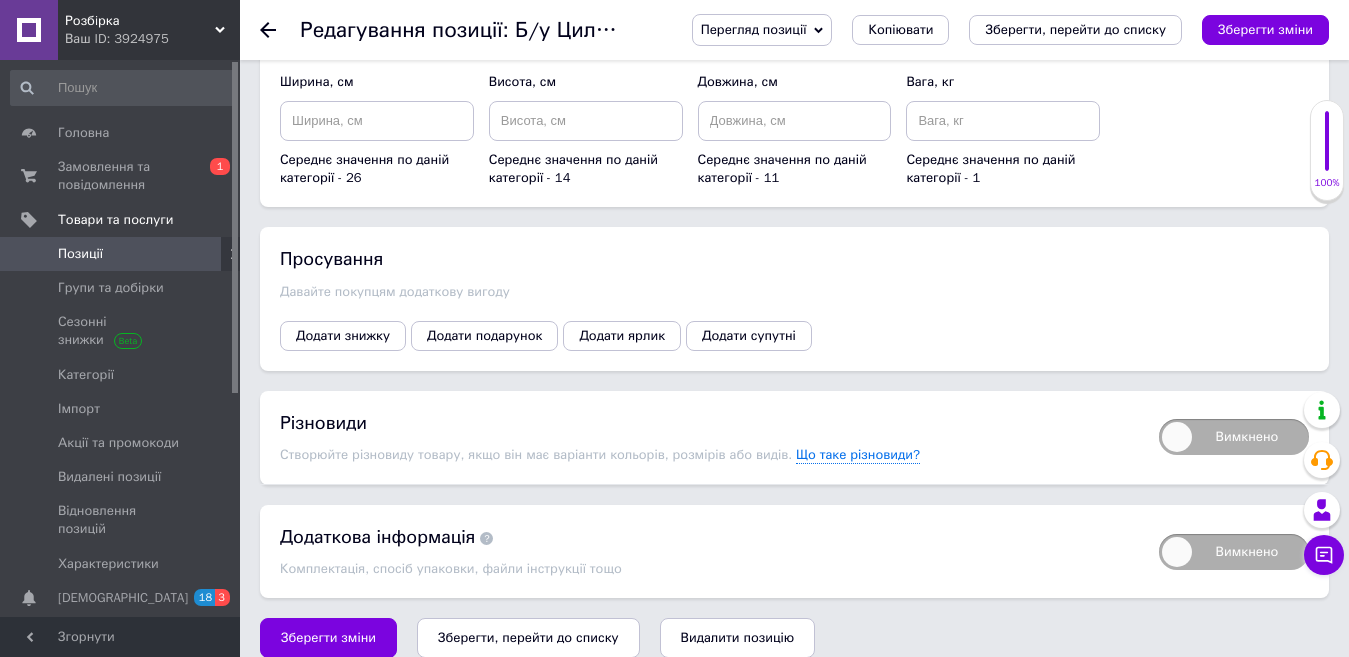 click on "Зберегти, перейти до списку" at bounding box center (528, 637) 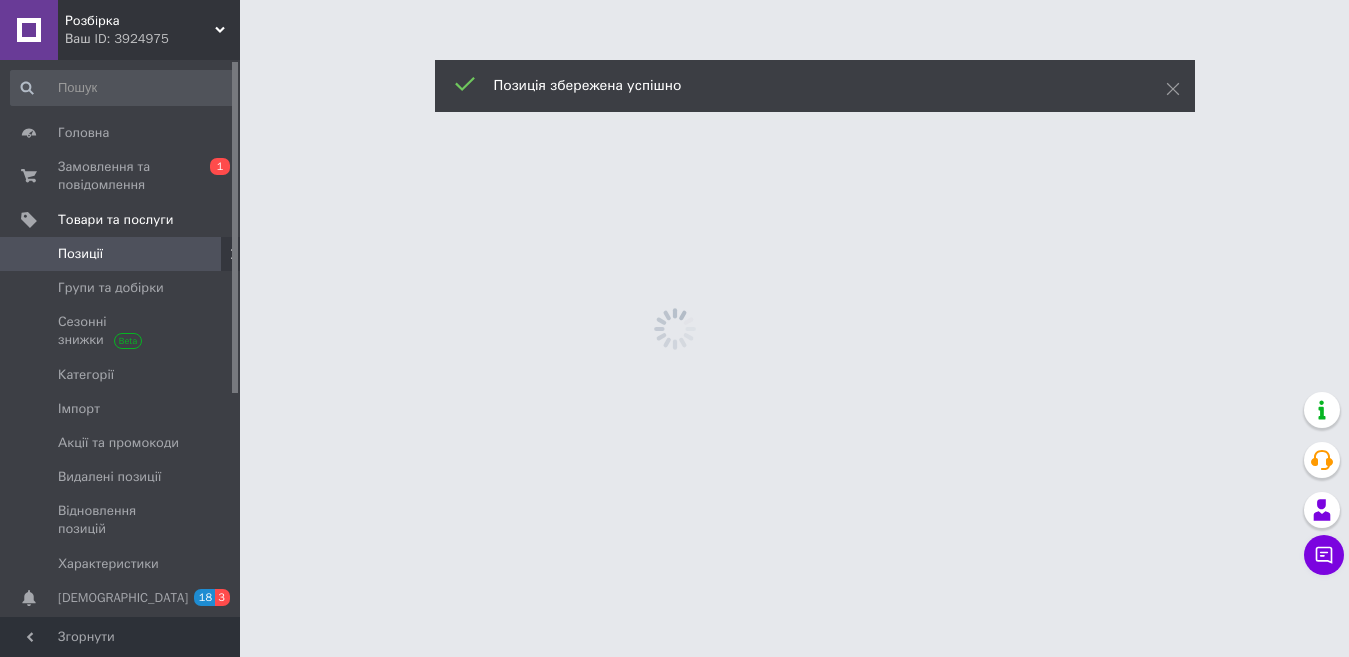 scroll, scrollTop: 0, scrollLeft: 0, axis: both 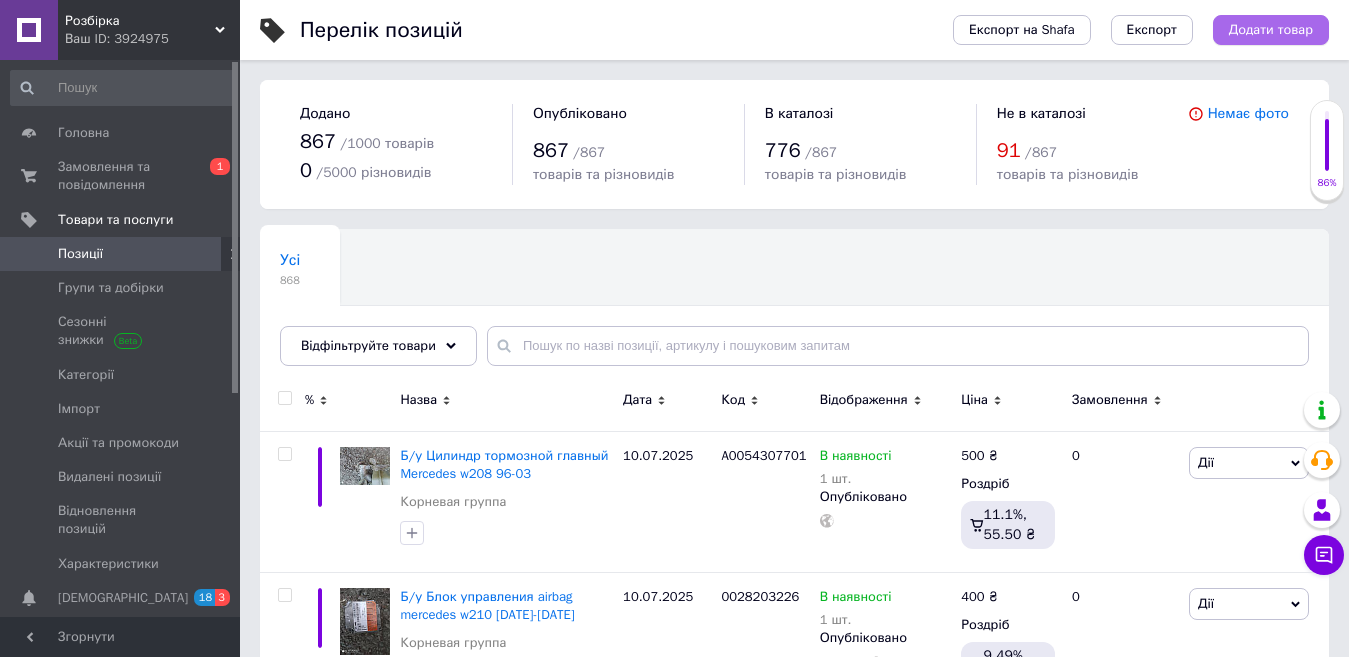 click on "Додати товар" at bounding box center (1271, 30) 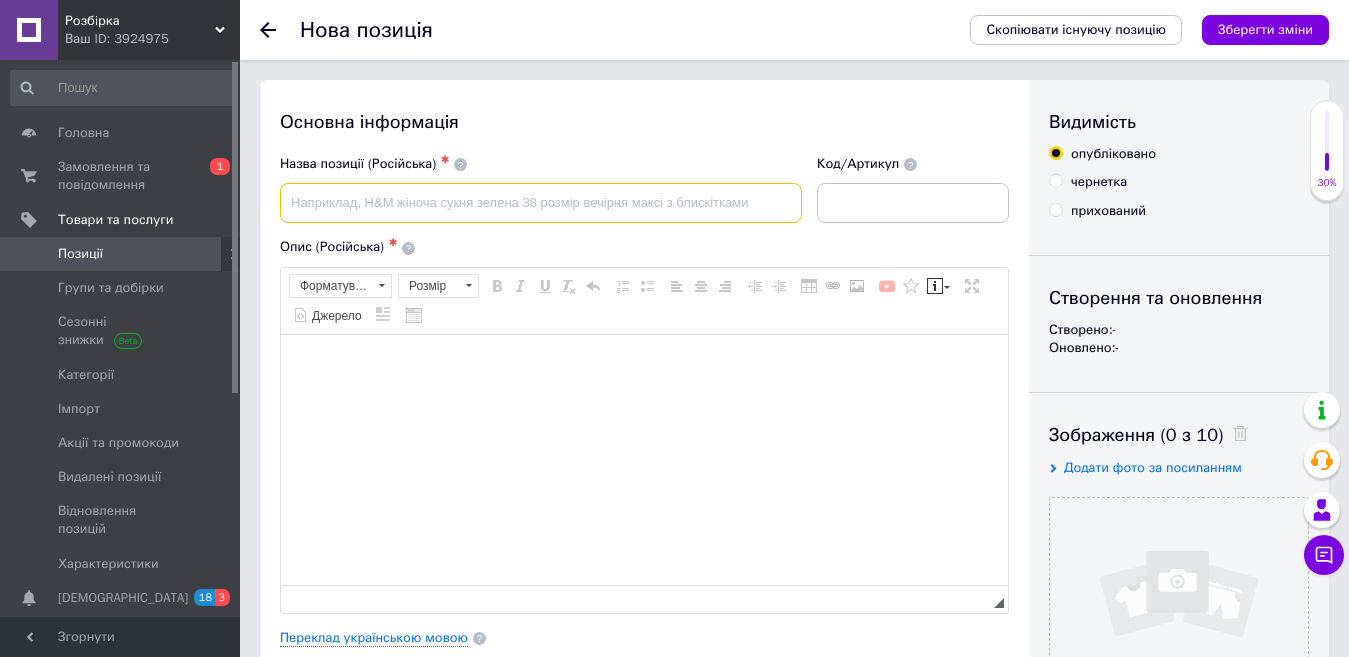 click at bounding box center [541, 203] 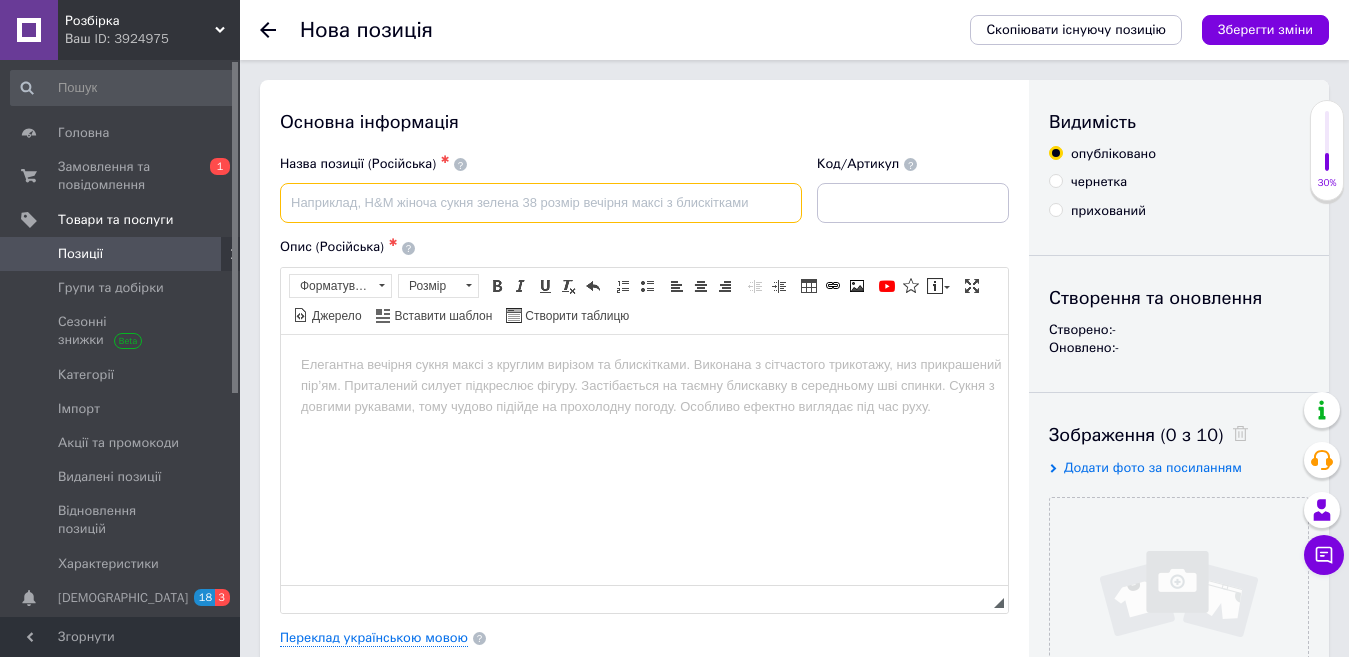 scroll, scrollTop: 0, scrollLeft: 0, axis: both 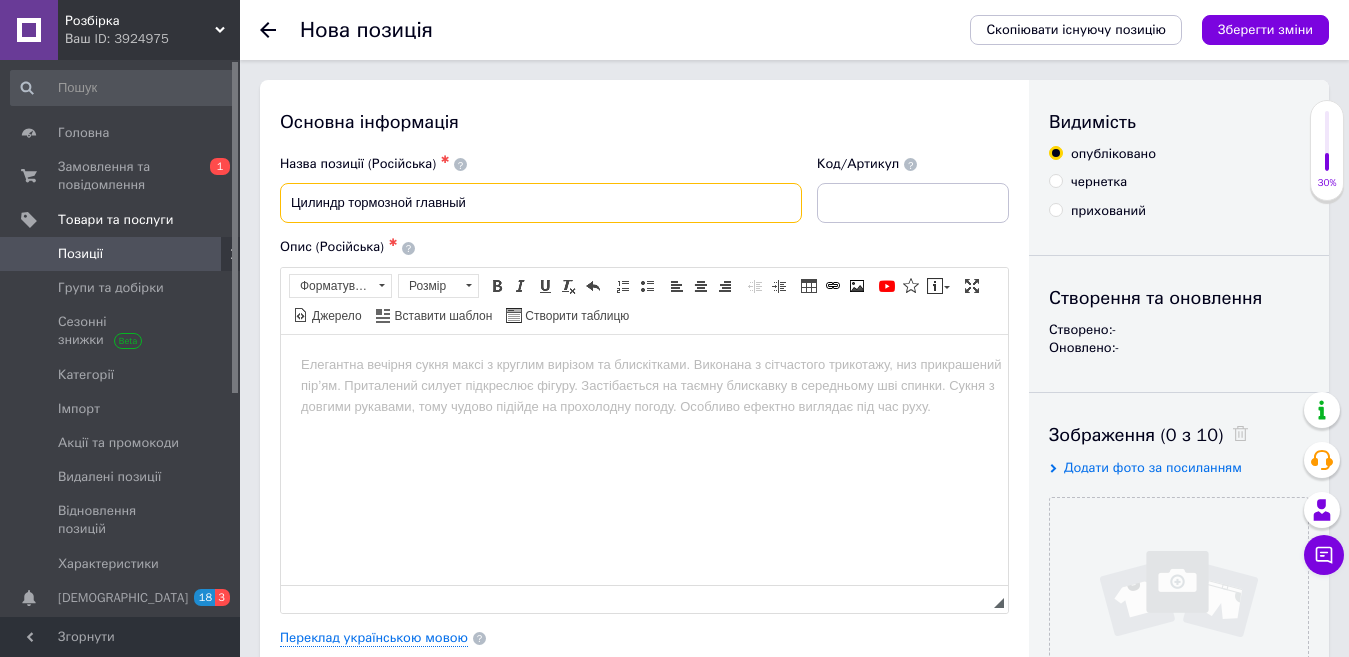 click on "Цилиндр тормозной главный" at bounding box center (541, 203) 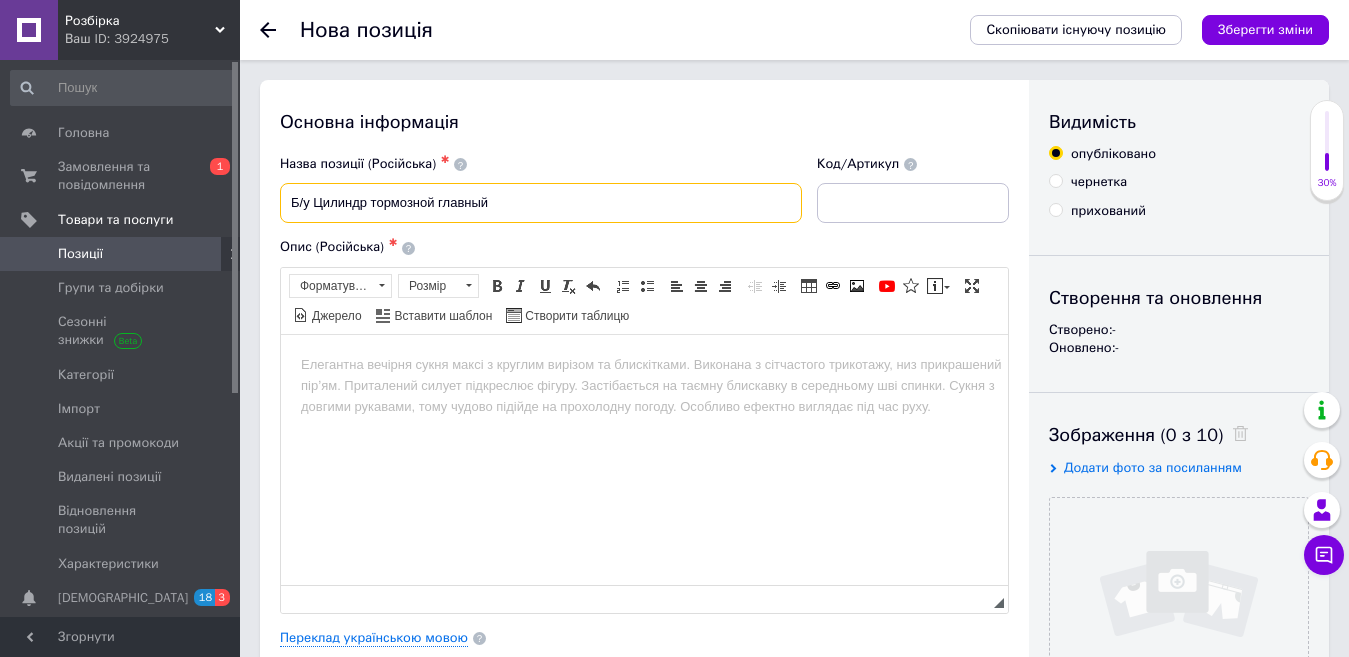 drag, startPoint x: 492, startPoint y: 198, endPoint x: 501, endPoint y: 190, distance: 12.0415945 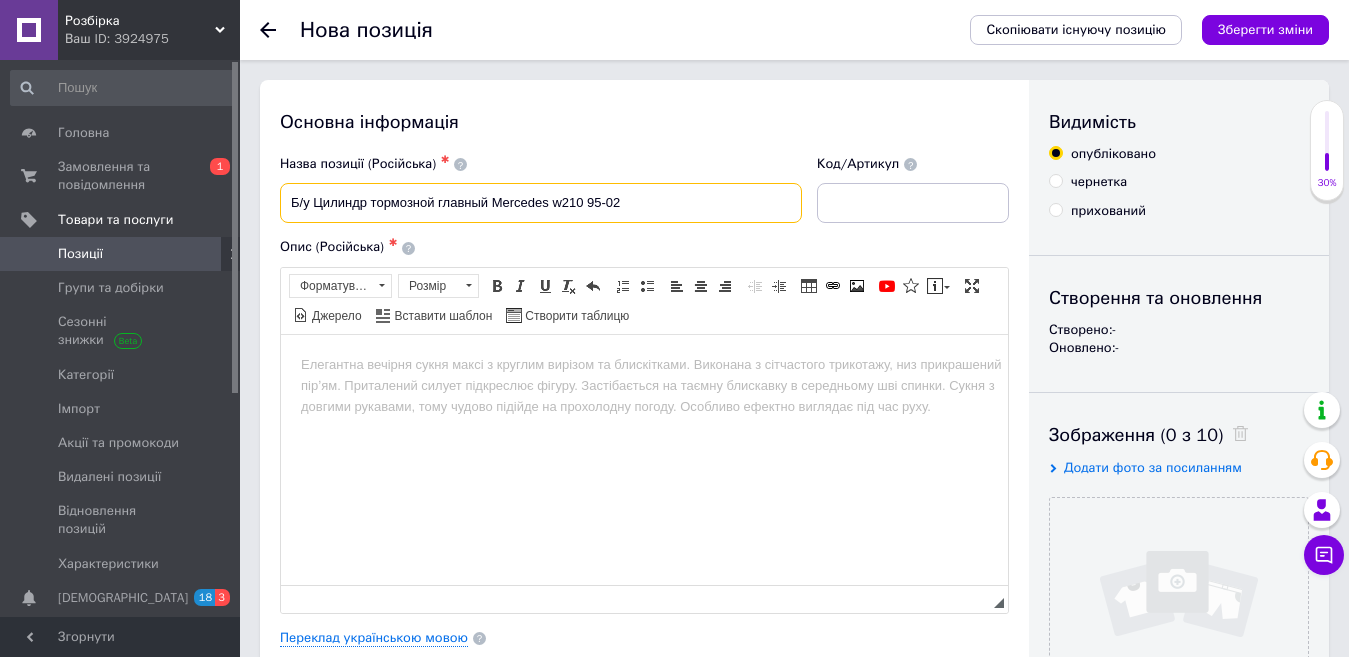 type on "Б/у Цилиндр тормозной главный Mercedes w210 95-02" 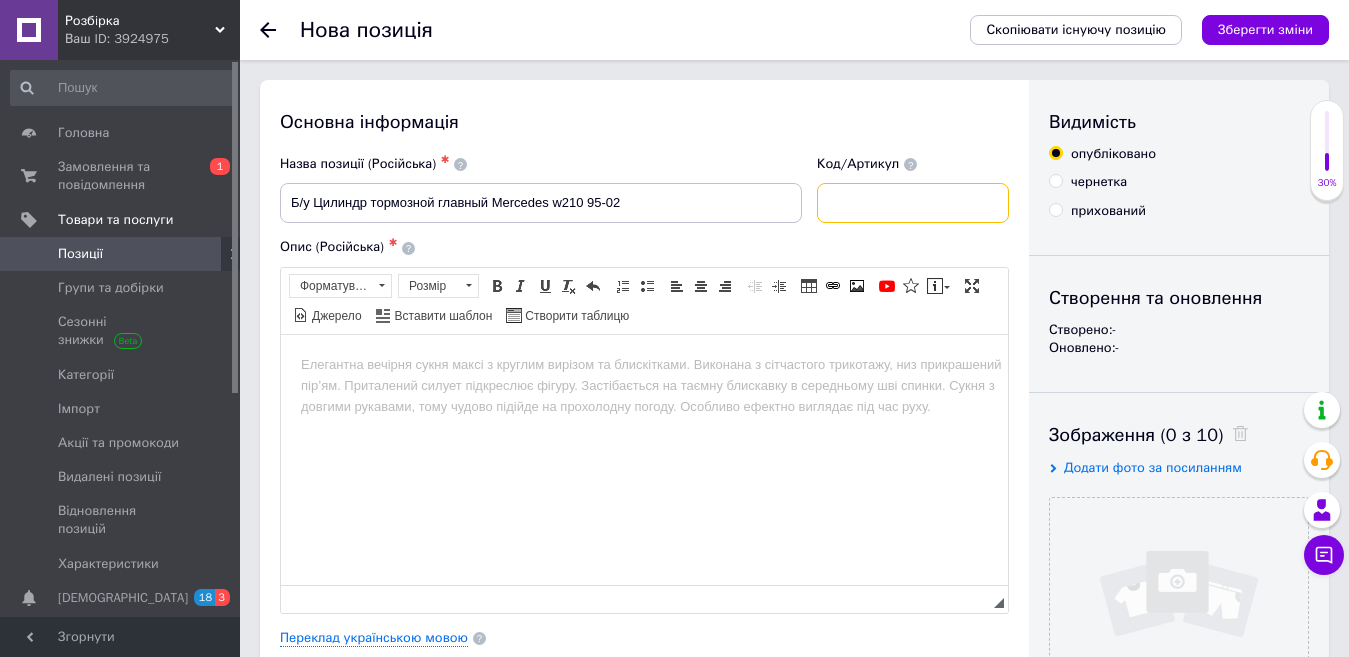 click at bounding box center [913, 203] 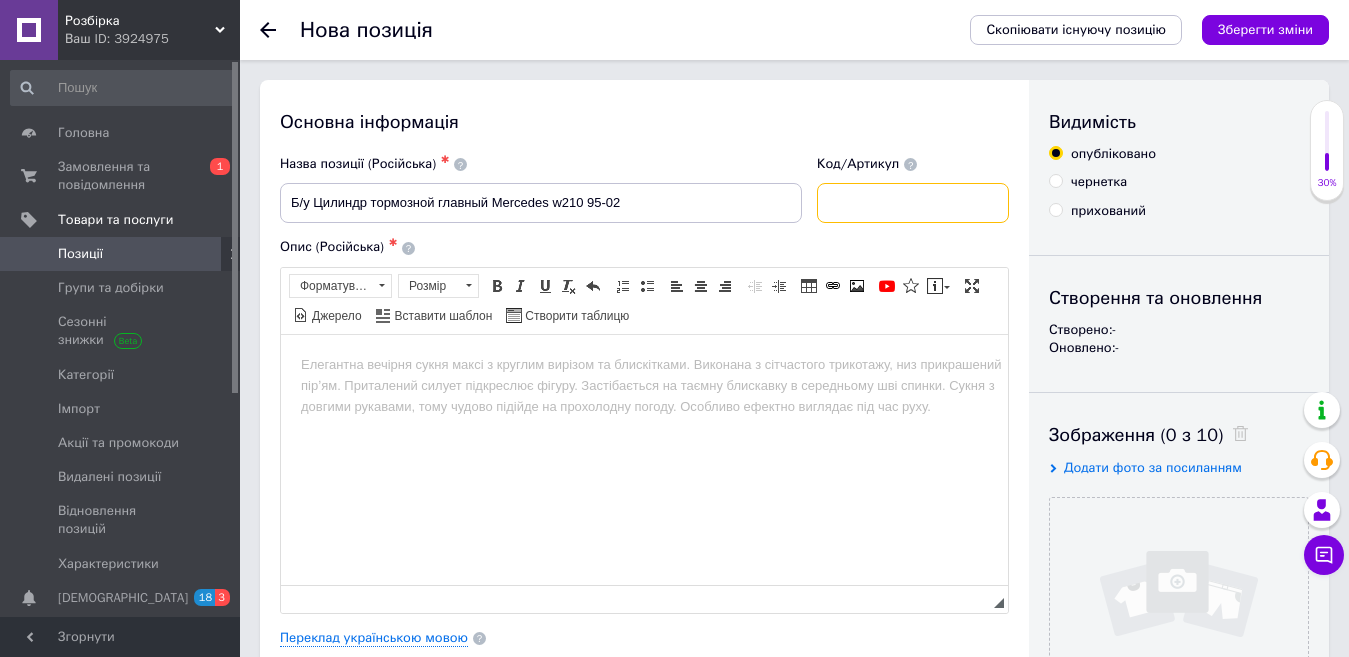 paste on "A0054308301" 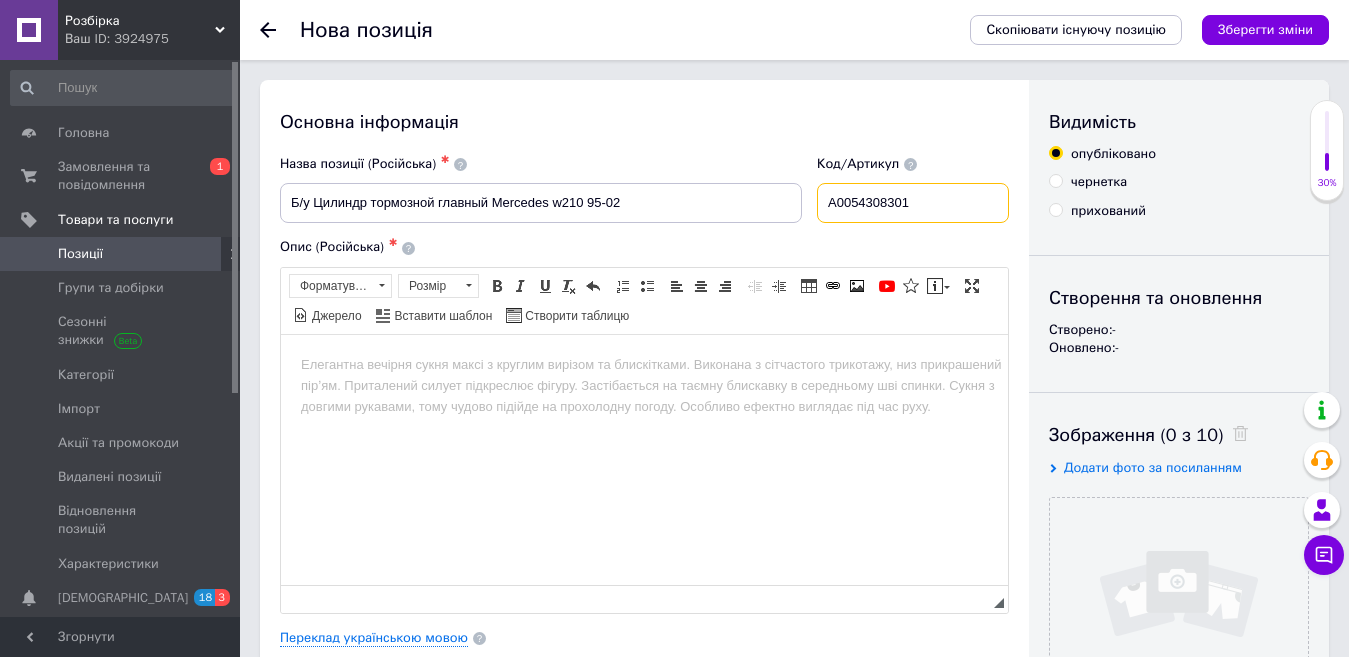 type on "A0054308301" 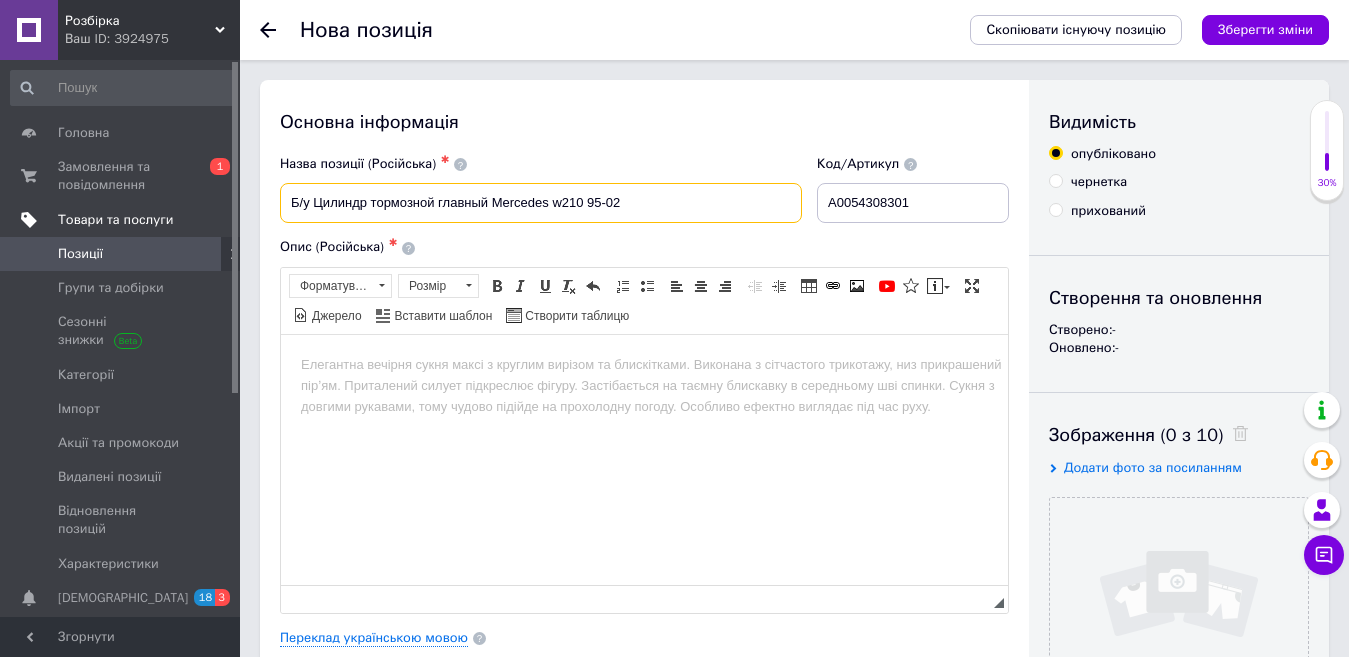 drag, startPoint x: 600, startPoint y: 203, endPoint x: 208, endPoint y: 235, distance: 393.30396 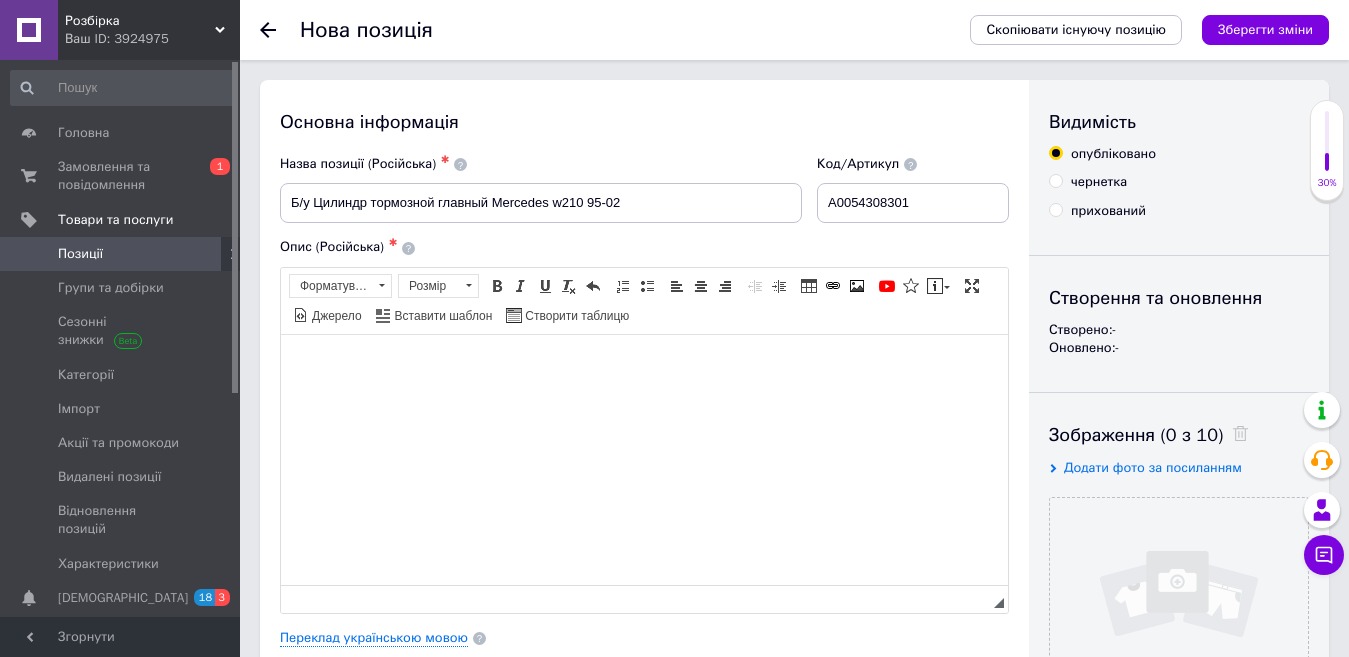 click at bounding box center [644, 364] 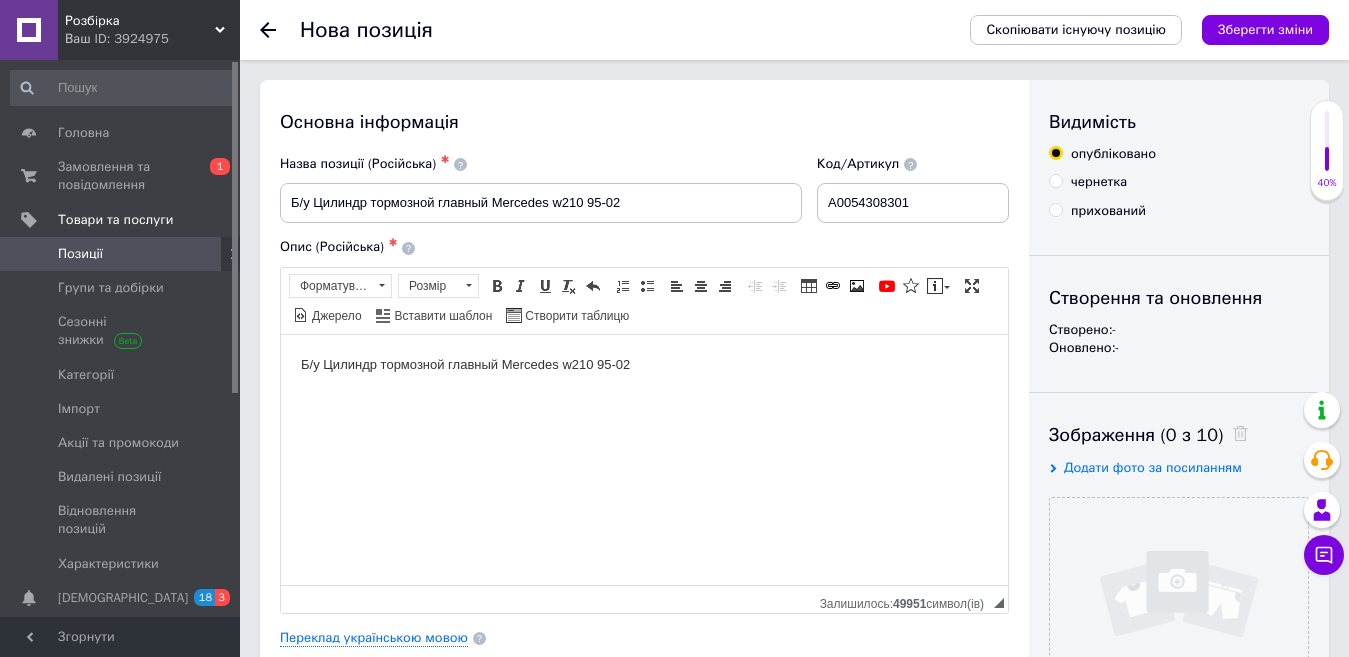type 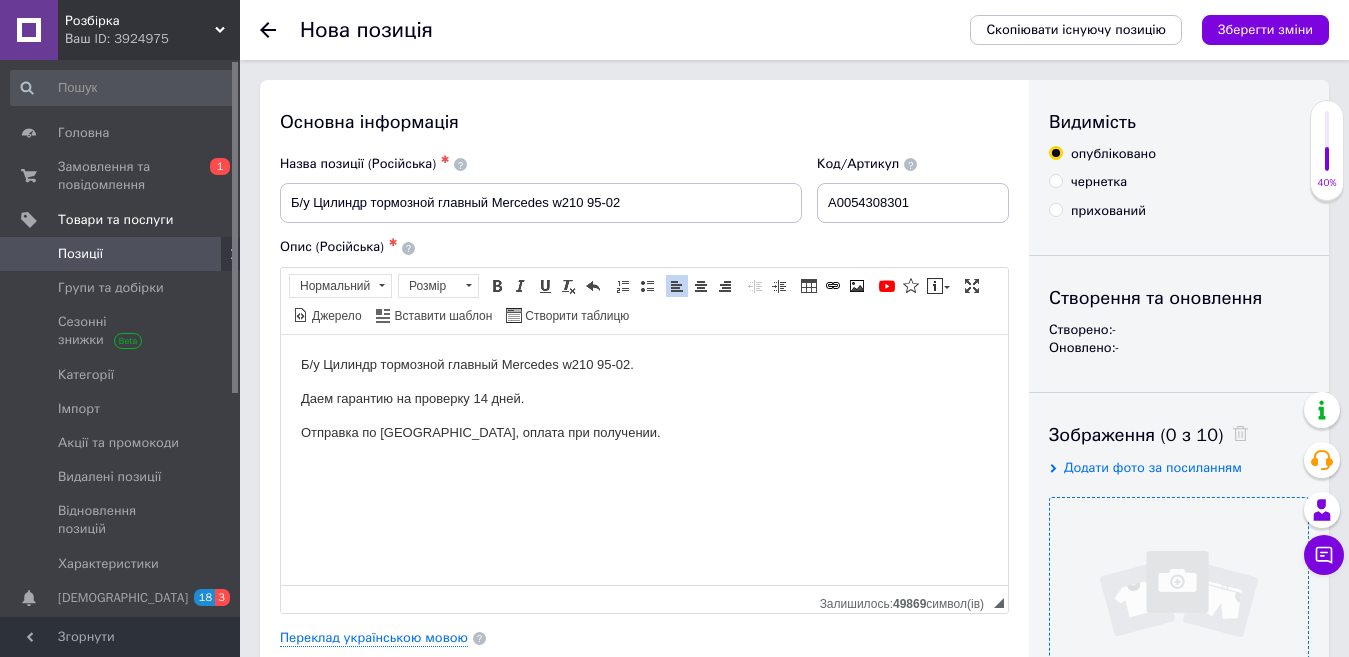 click at bounding box center (1179, 627) 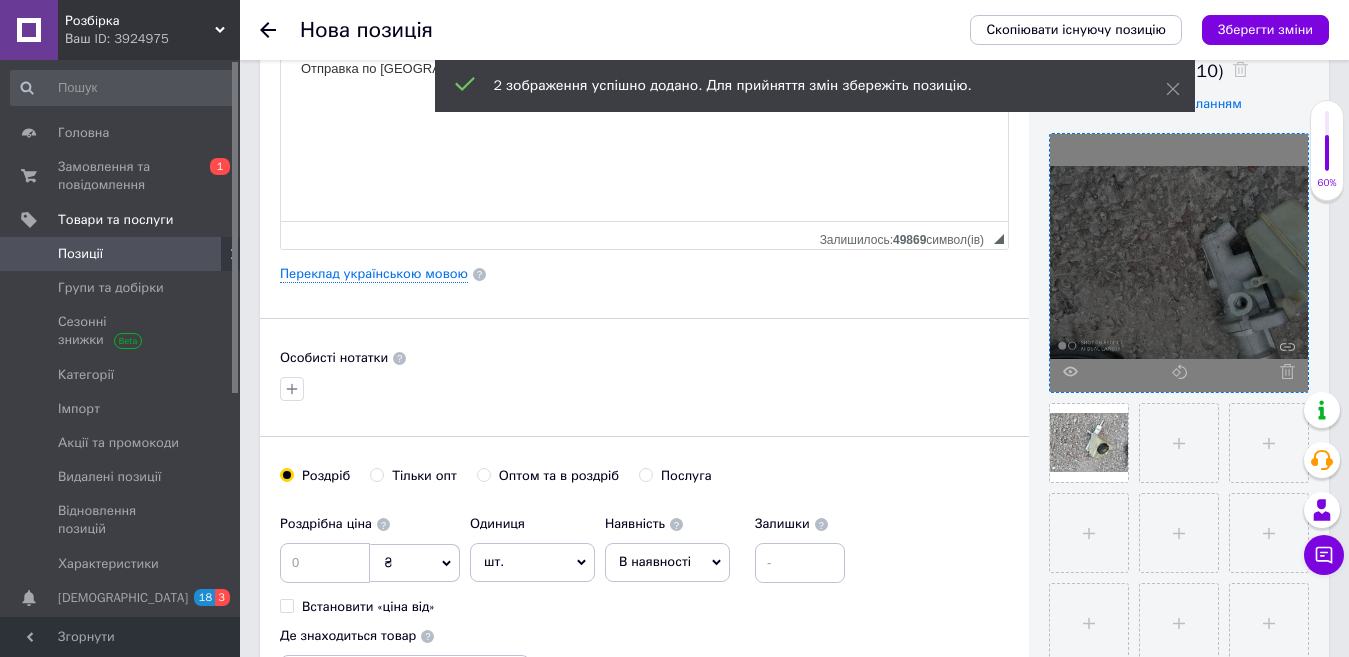 scroll, scrollTop: 400, scrollLeft: 0, axis: vertical 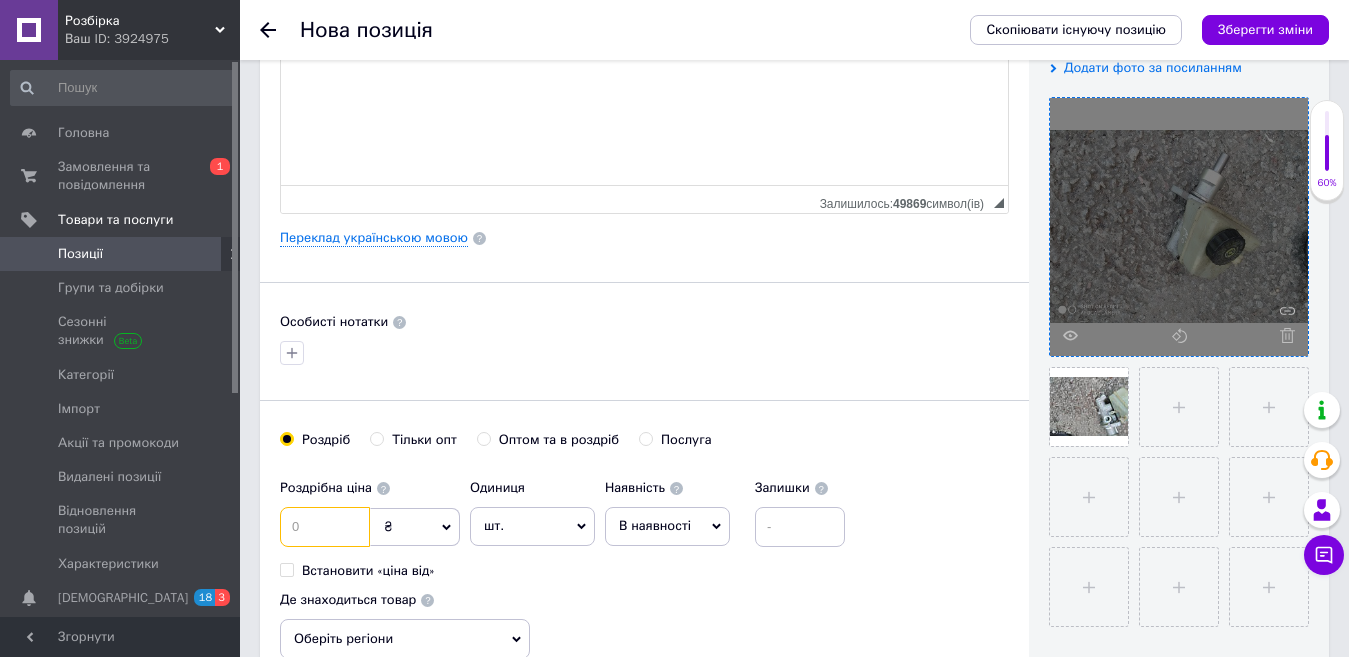 click at bounding box center (325, 527) 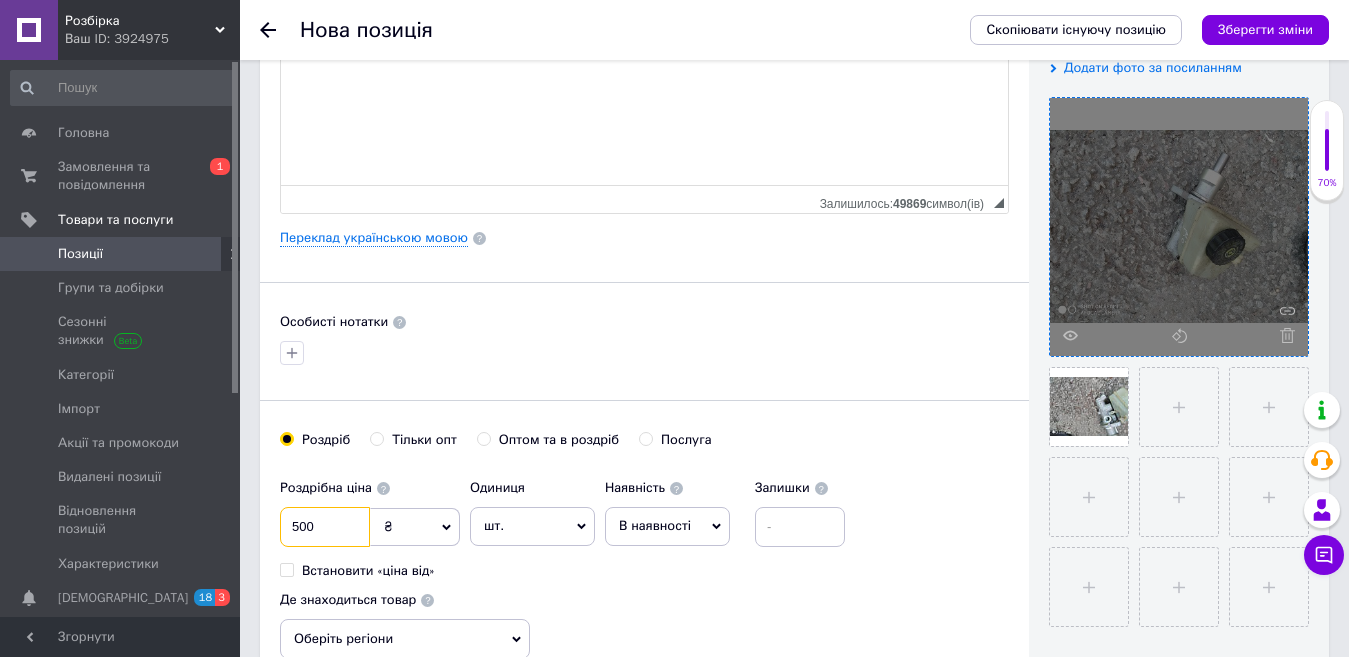 type on "500" 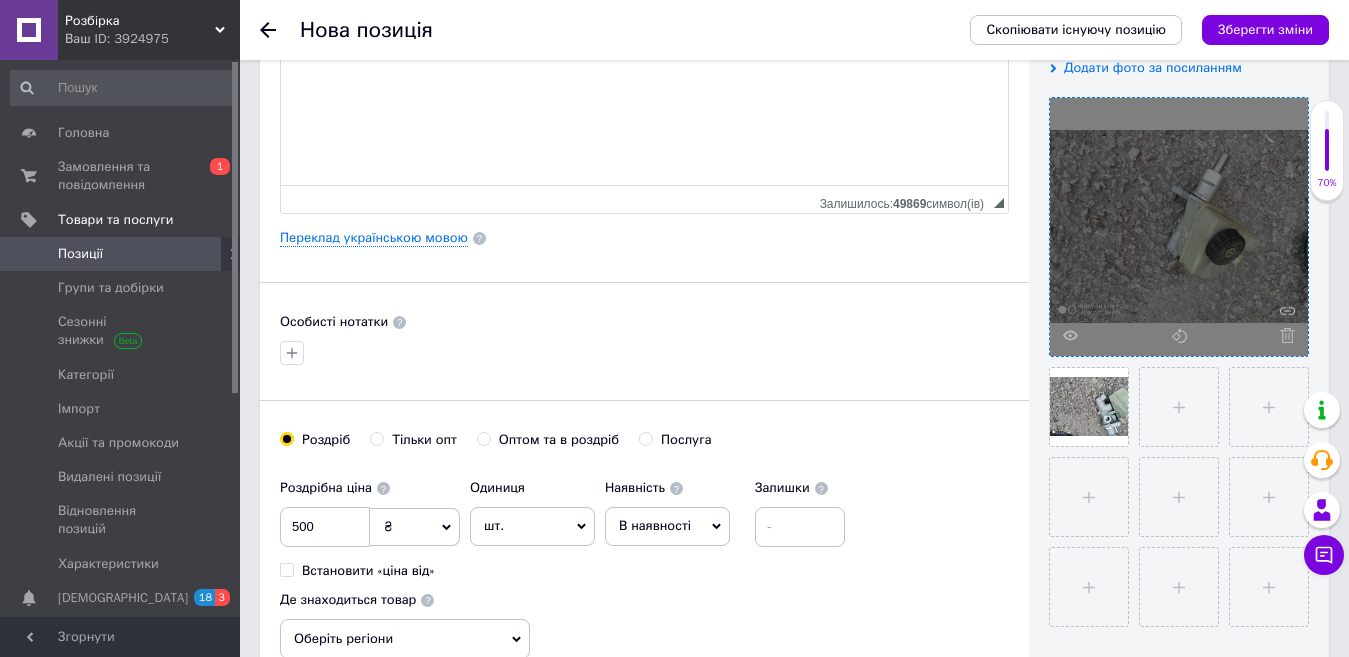click on "Залишки" at bounding box center (800, 508) 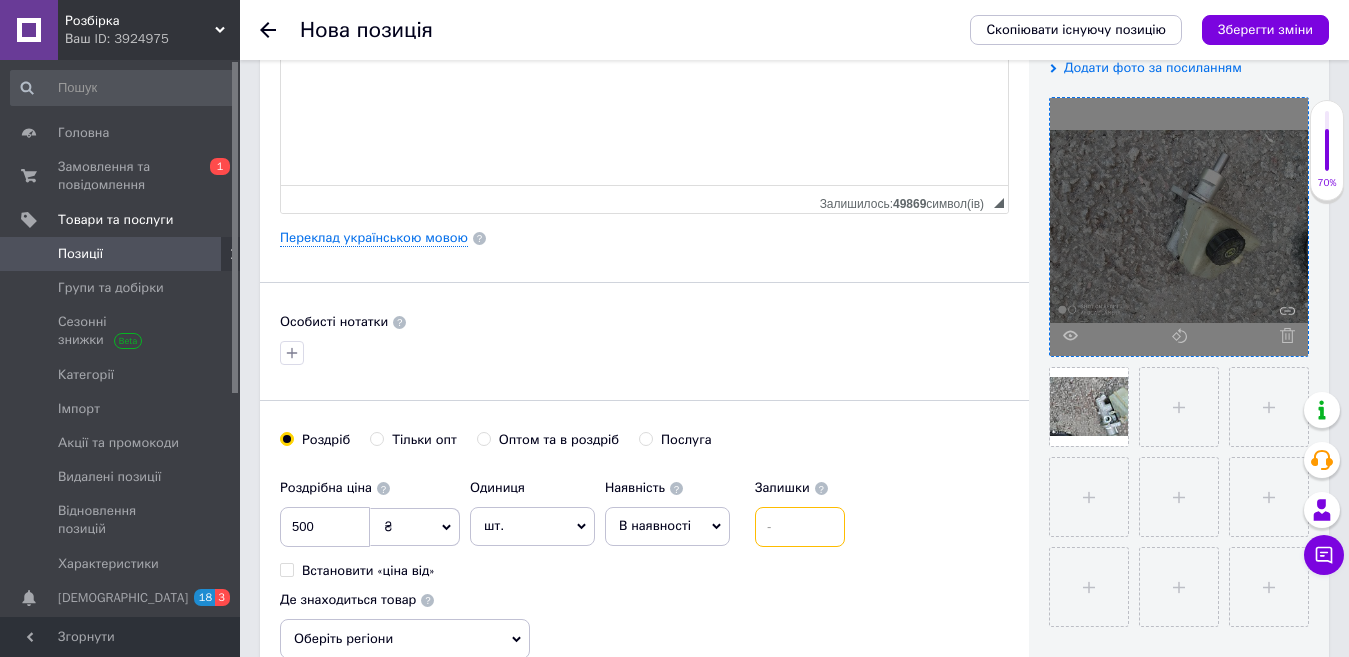 click at bounding box center [800, 527] 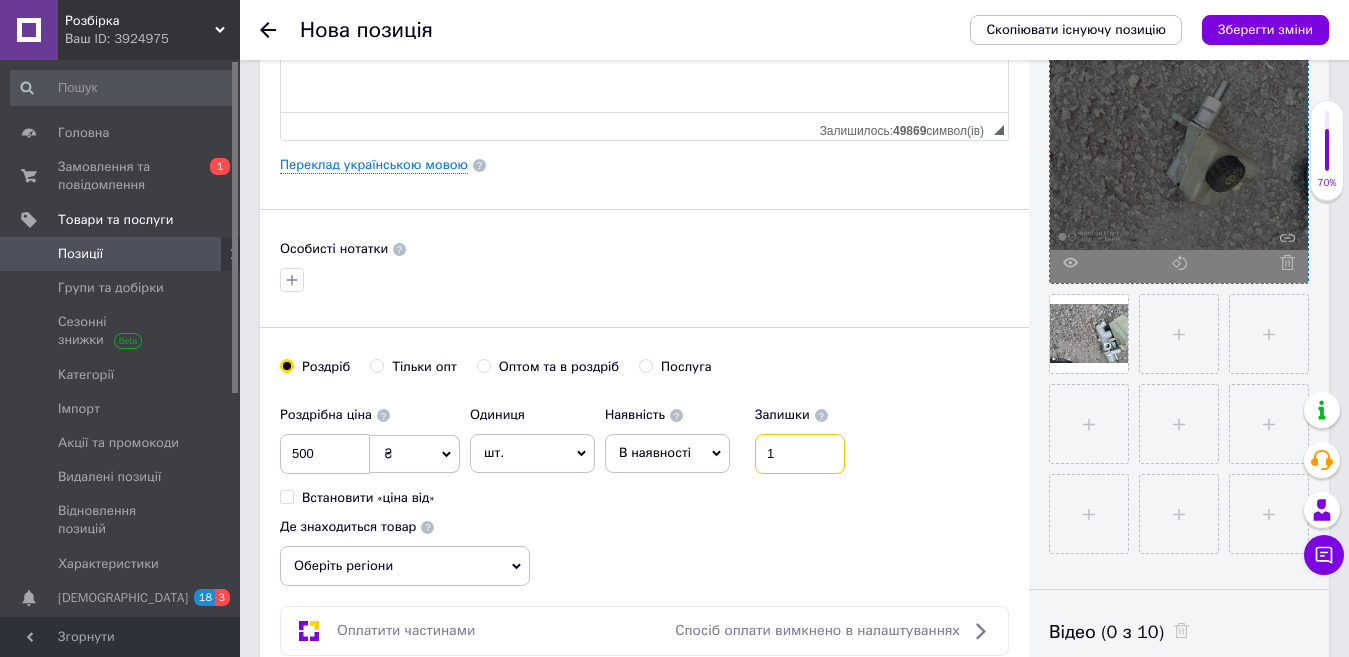 scroll, scrollTop: 600, scrollLeft: 0, axis: vertical 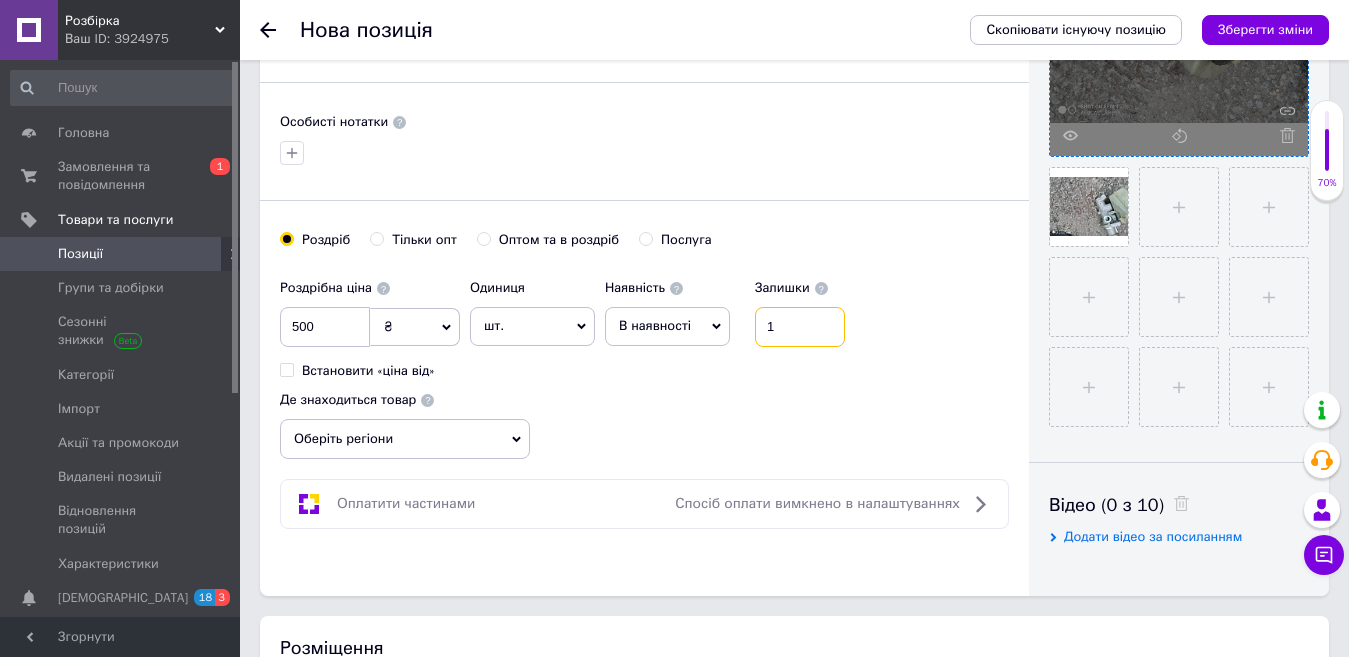 type on "1" 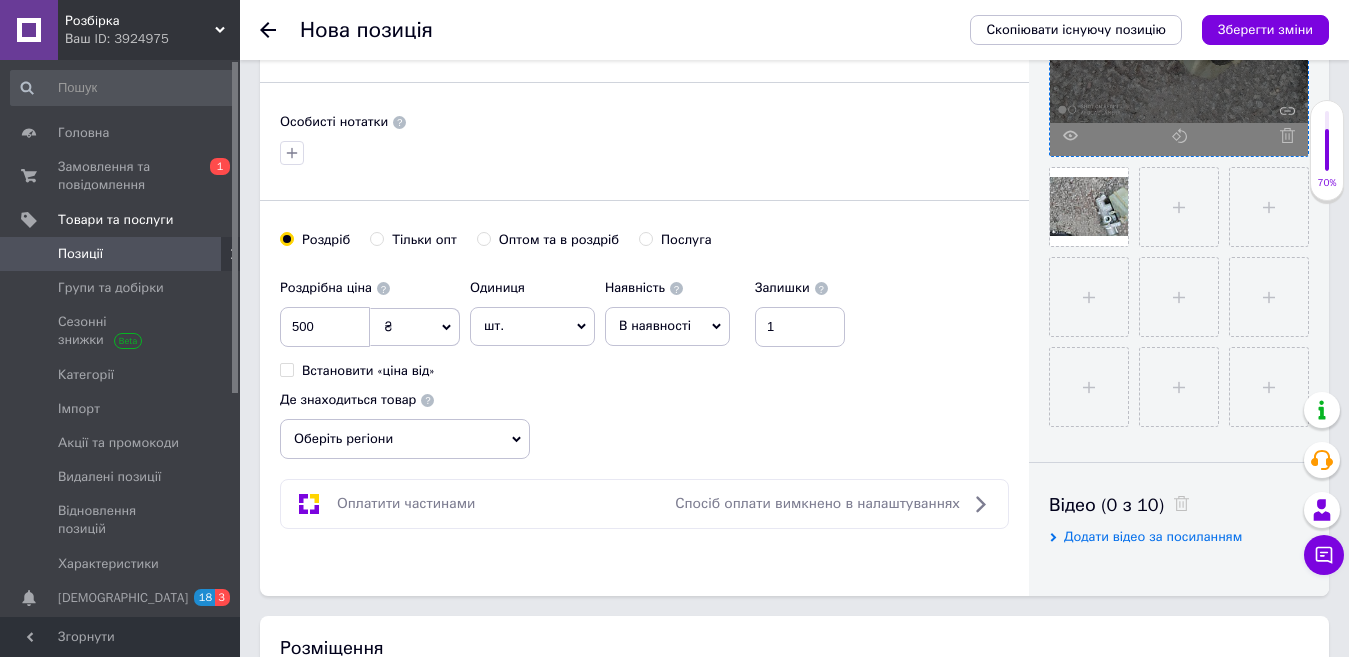 click on "Оберіть регіони" at bounding box center [405, 439] 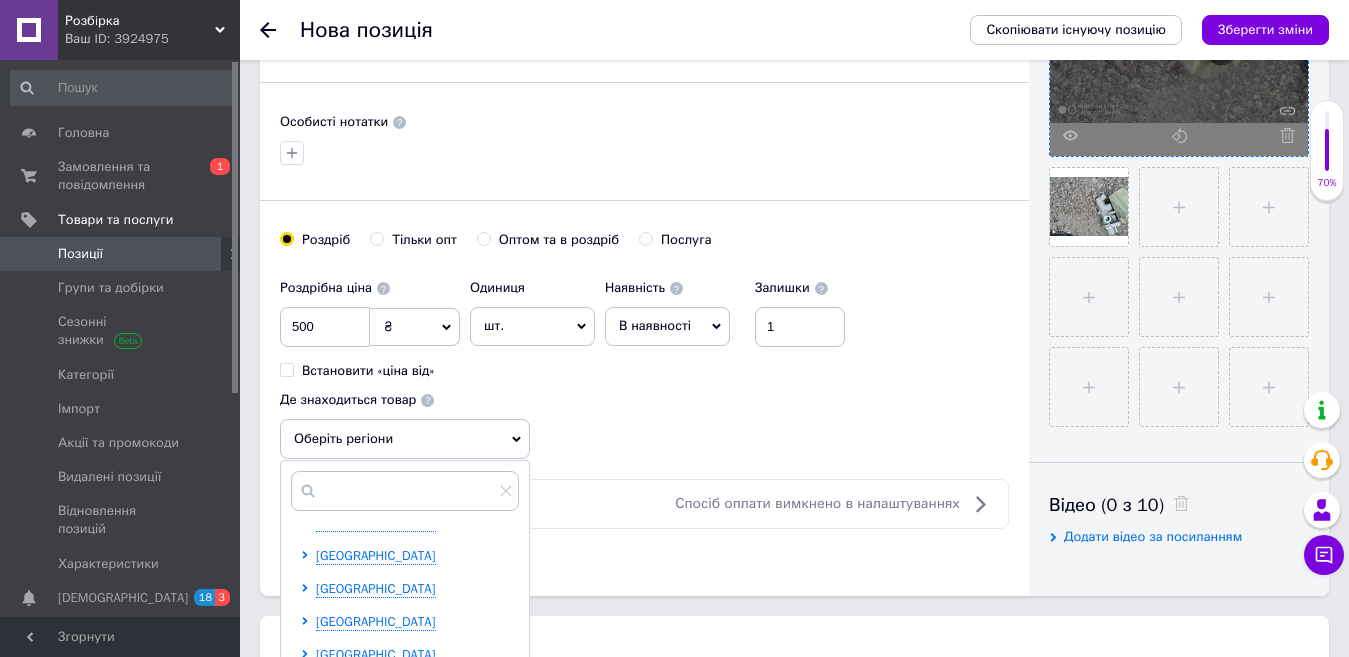 scroll, scrollTop: 200, scrollLeft: 0, axis: vertical 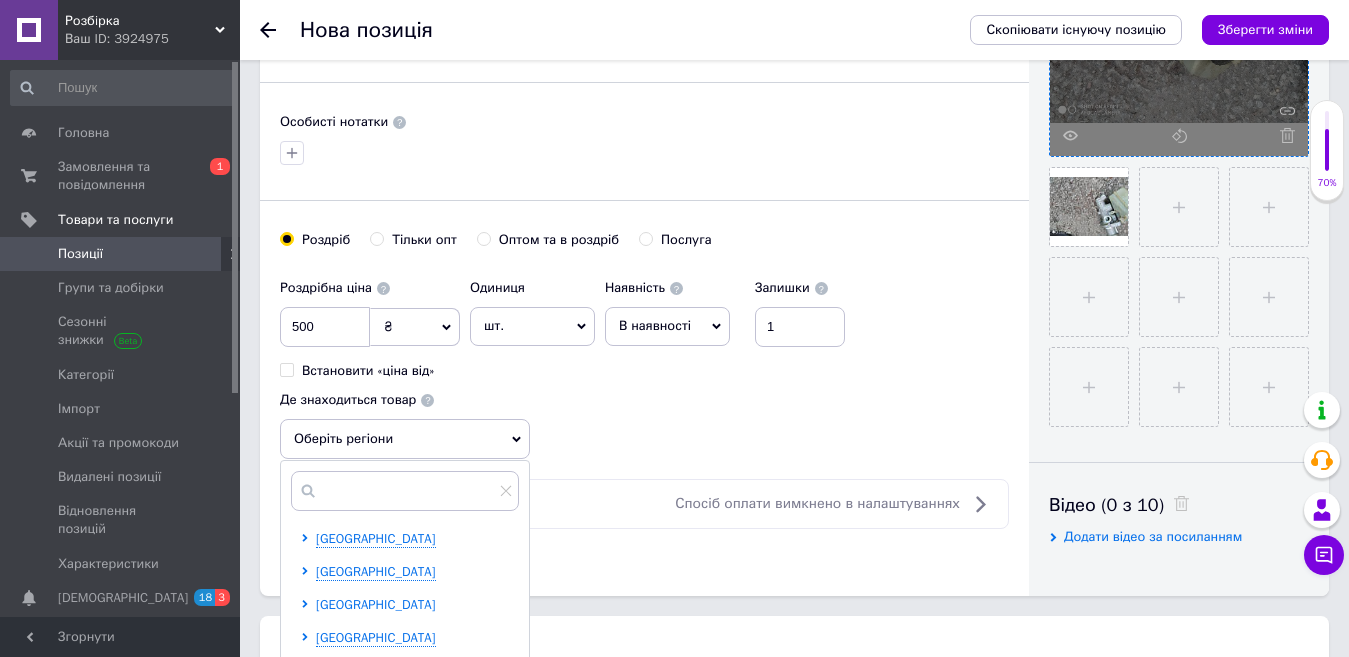 click on "[GEOGRAPHIC_DATA]" at bounding box center [376, 604] 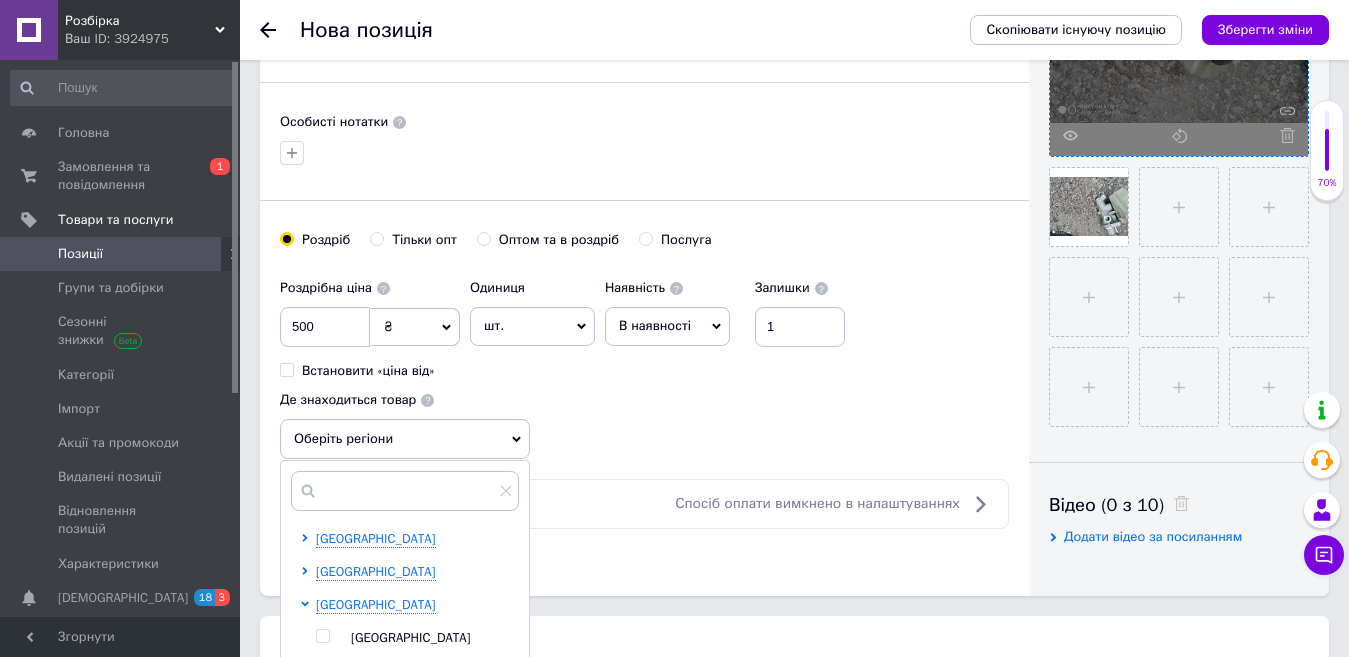 click at bounding box center (322, 636) 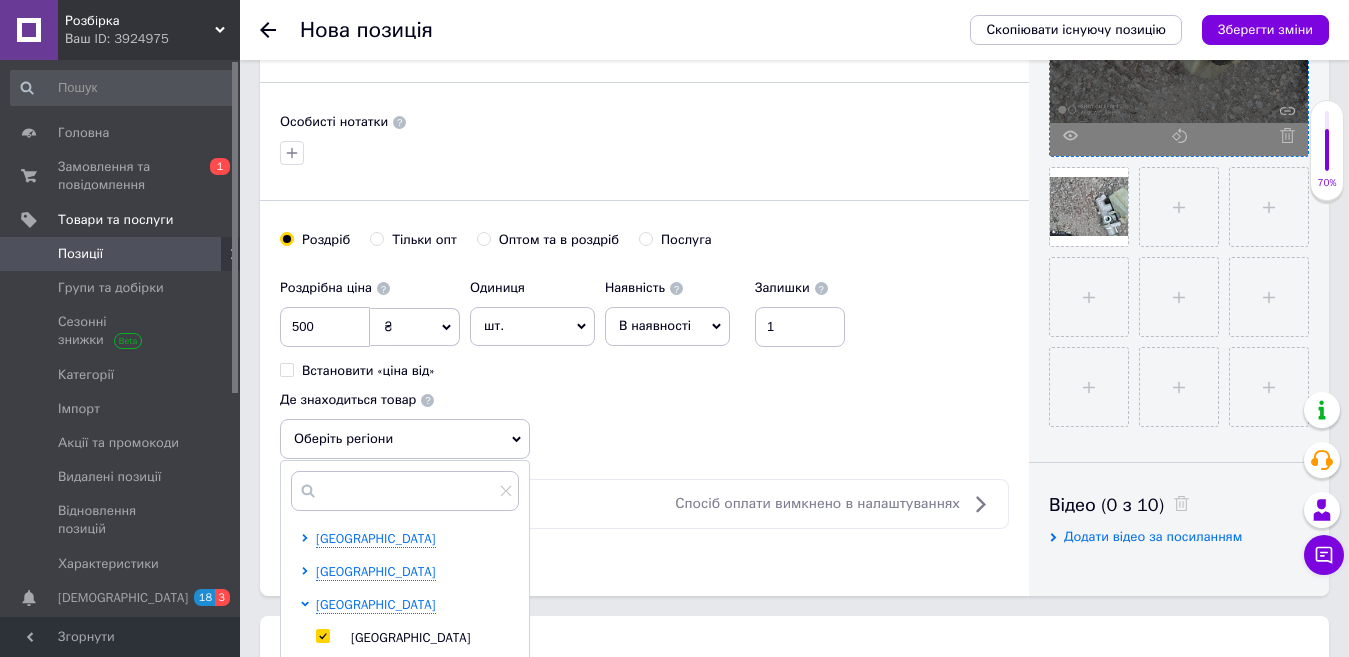 checkbox on "true" 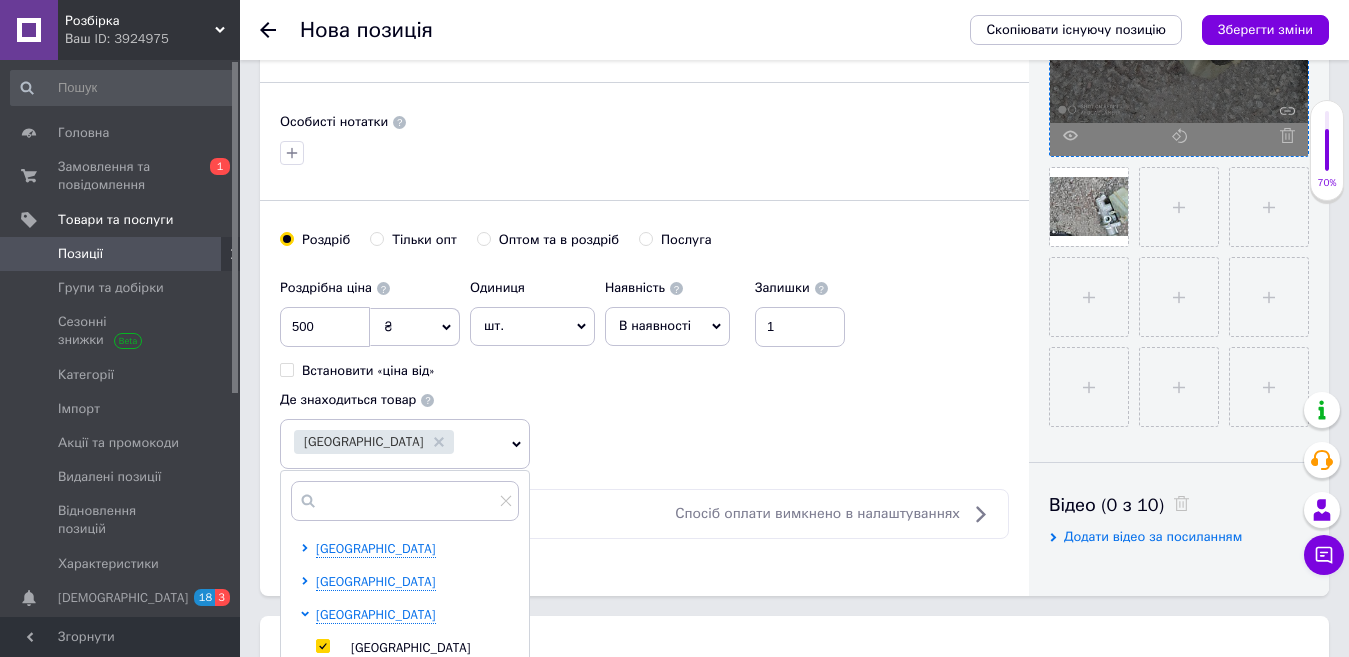 click on "Основна інформація Назва позиції (Російська) ✱ Б/у Цилиндр тормозной главный Mercedes w210 95-02 Код/Артикул A0054308301 Опис (Російська) ✱ Б/у Цилиндр тормозной главный Mercedes w210 95-02.
Даем гарантию на проверку 14 дней.
Отправка по Украине, оплата при получении.
Розширений текстовий редактор, 55A2B0AD-BD76-4BB0-9135-30ADF7C975E9 Панель інструментів редактора Форматування Нормальний Розмір Розмір   Жирний  Сполучення клавіш Ctrl+B   Курсив  Сполучення клавіш Ctrl+I   Підкреслений  Сполучення клавіш Ctrl+U   Видалити форматування   Повернути  Сполучення клавіш Ctrl+Z       По лівому краю" at bounding box center [644, 38] 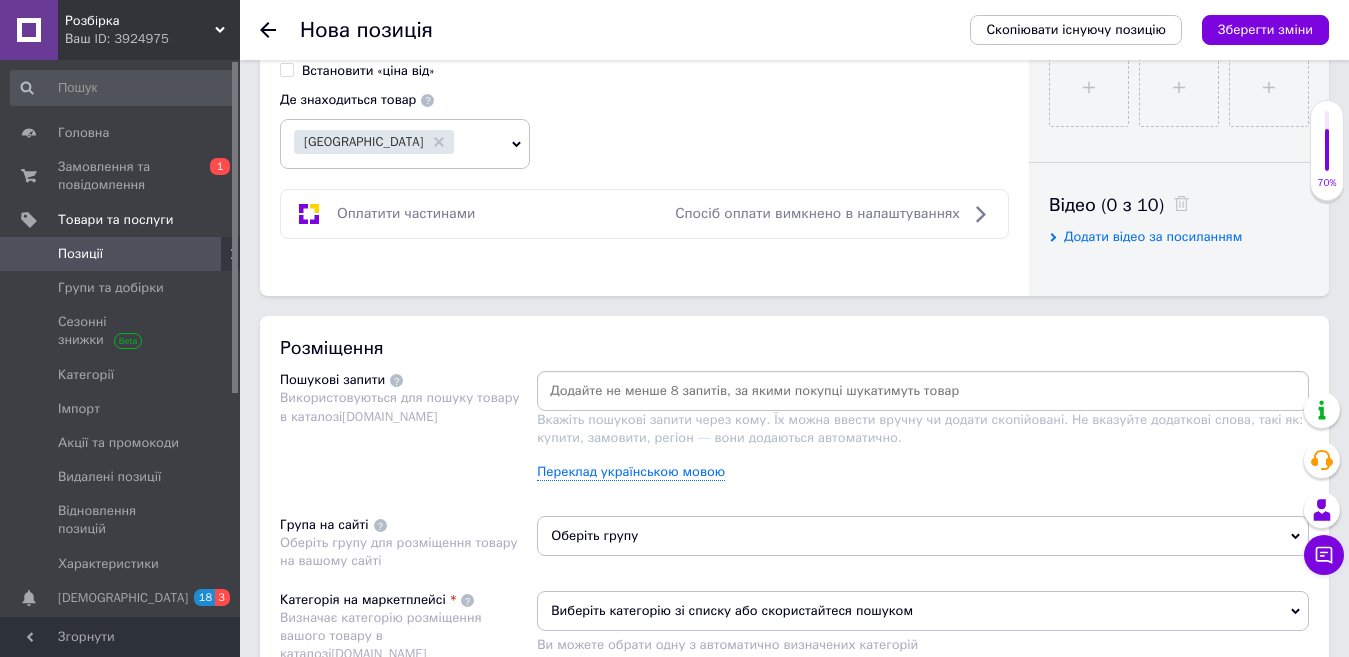 click at bounding box center [923, 391] 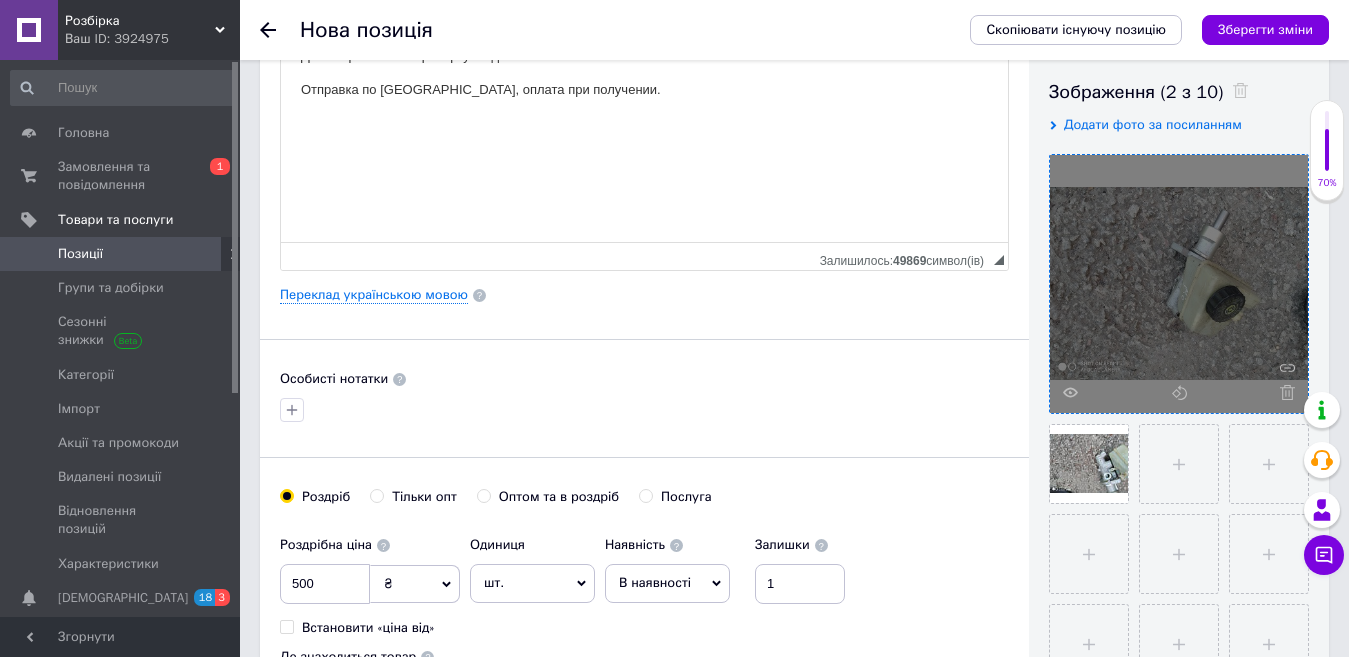 scroll, scrollTop: 100, scrollLeft: 0, axis: vertical 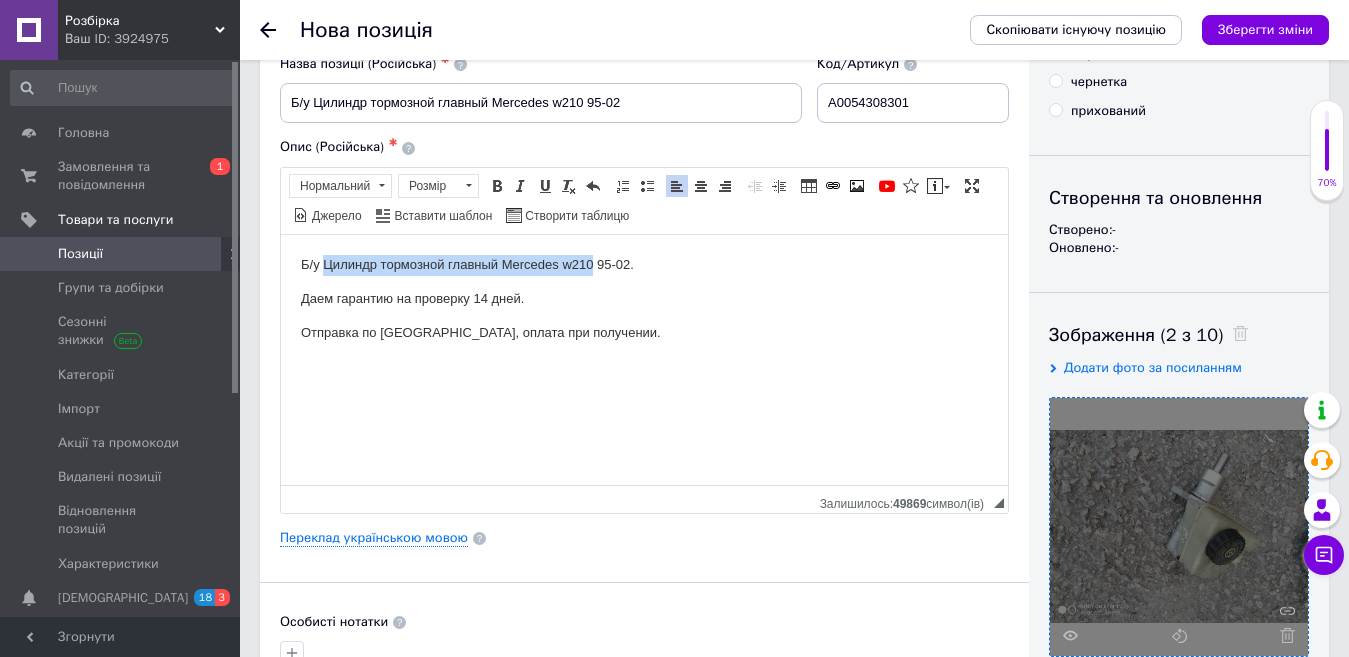 drag, startPoint x: 325, startPoint y: 259, endPoint x: 590, endPoint y: 267, distance: 265.12073 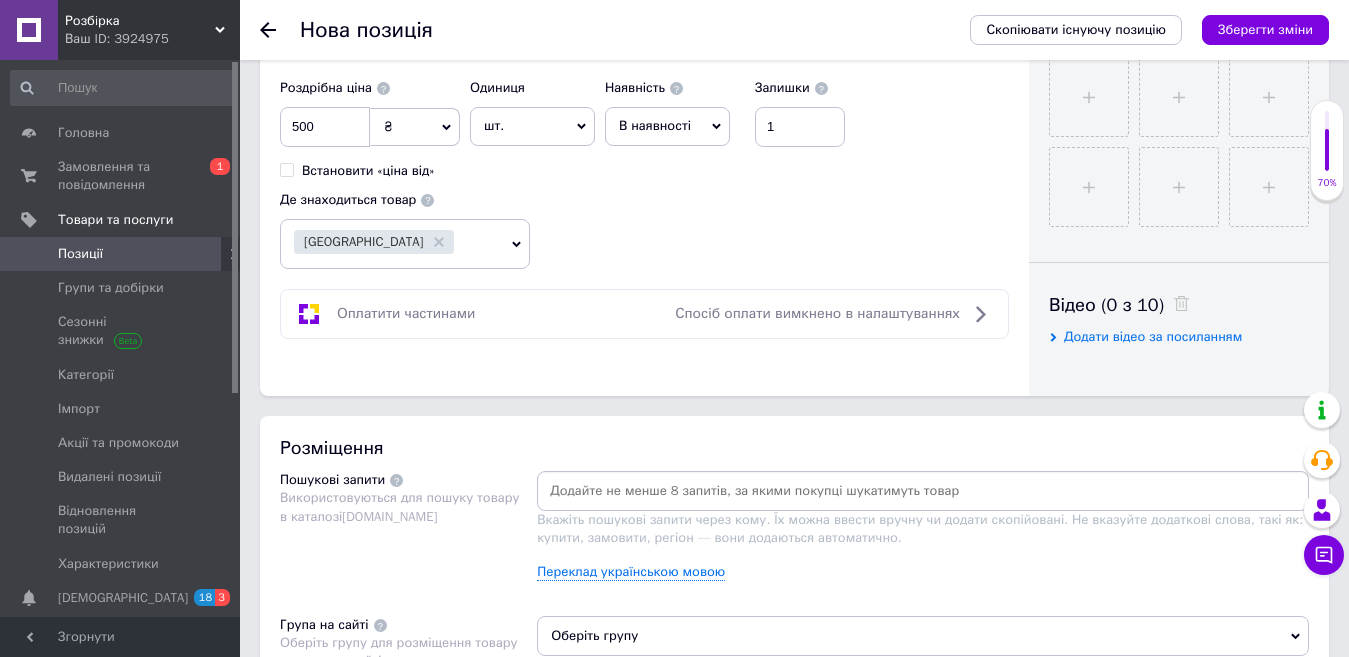 scroll, scrollTop: 1100, scrollLeft: 0, axis: vertical 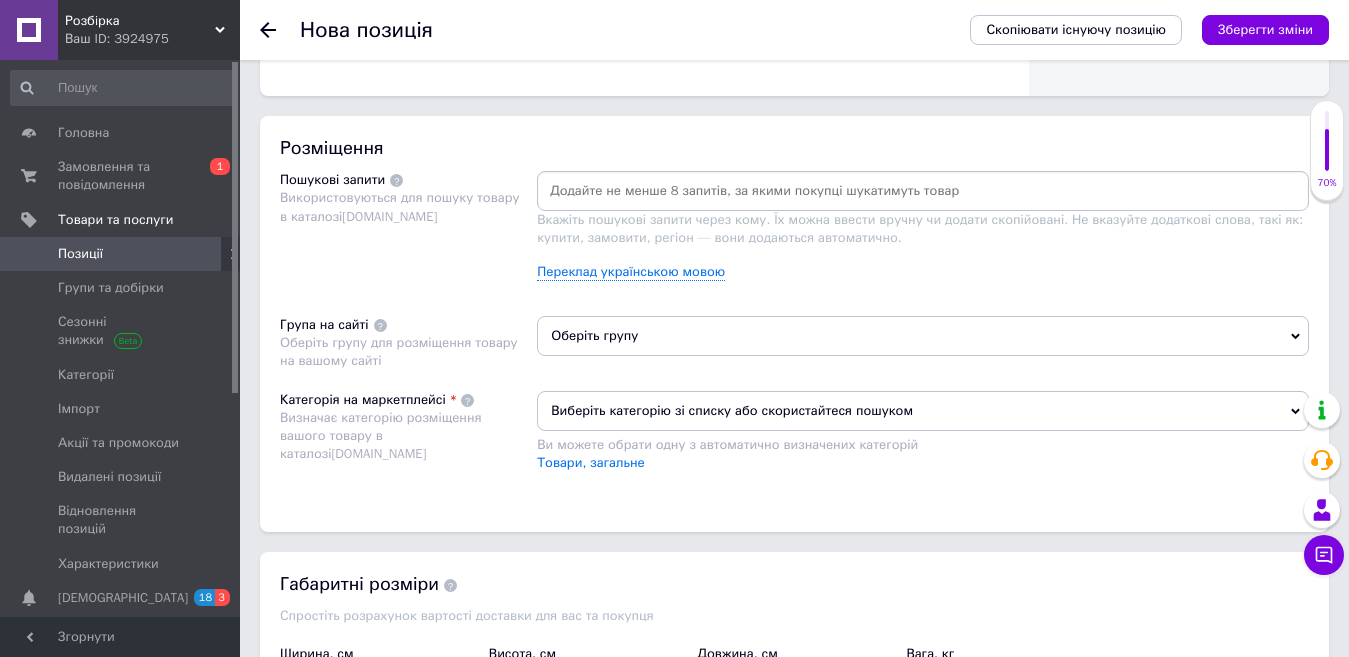 click at bounding box center (923, 191) 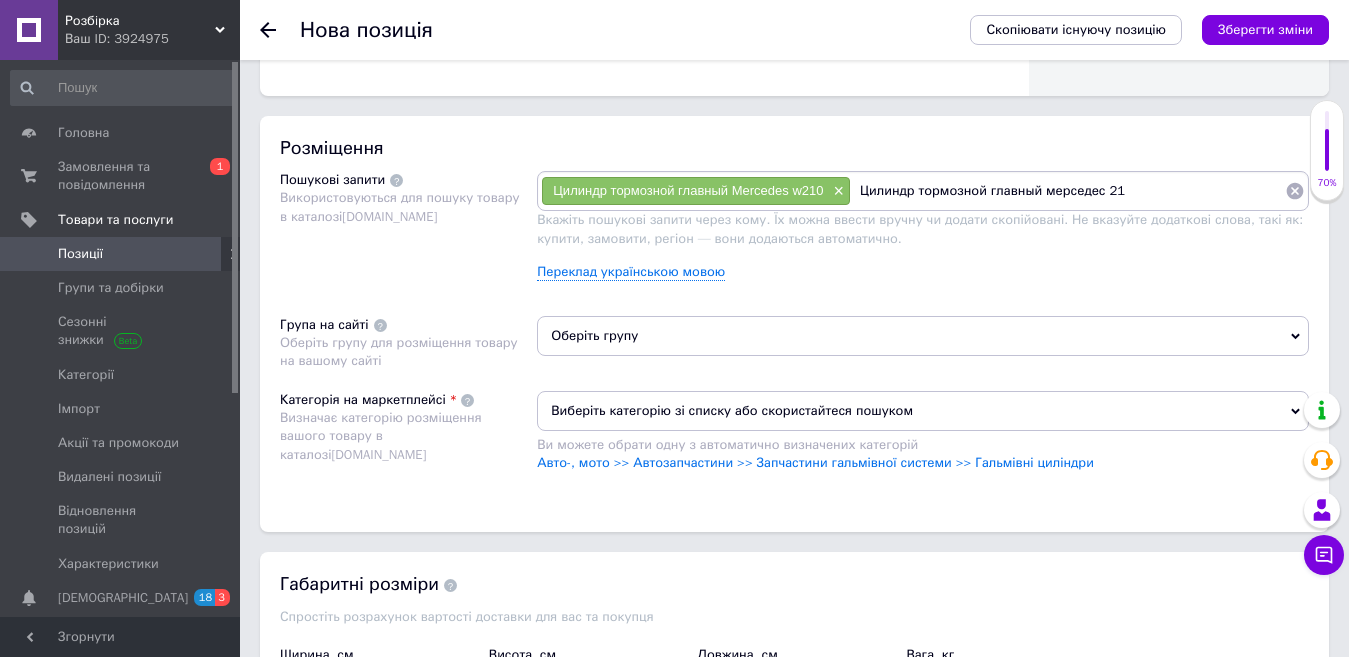 type on "Цилиндр тормозной главный мерседес 210" 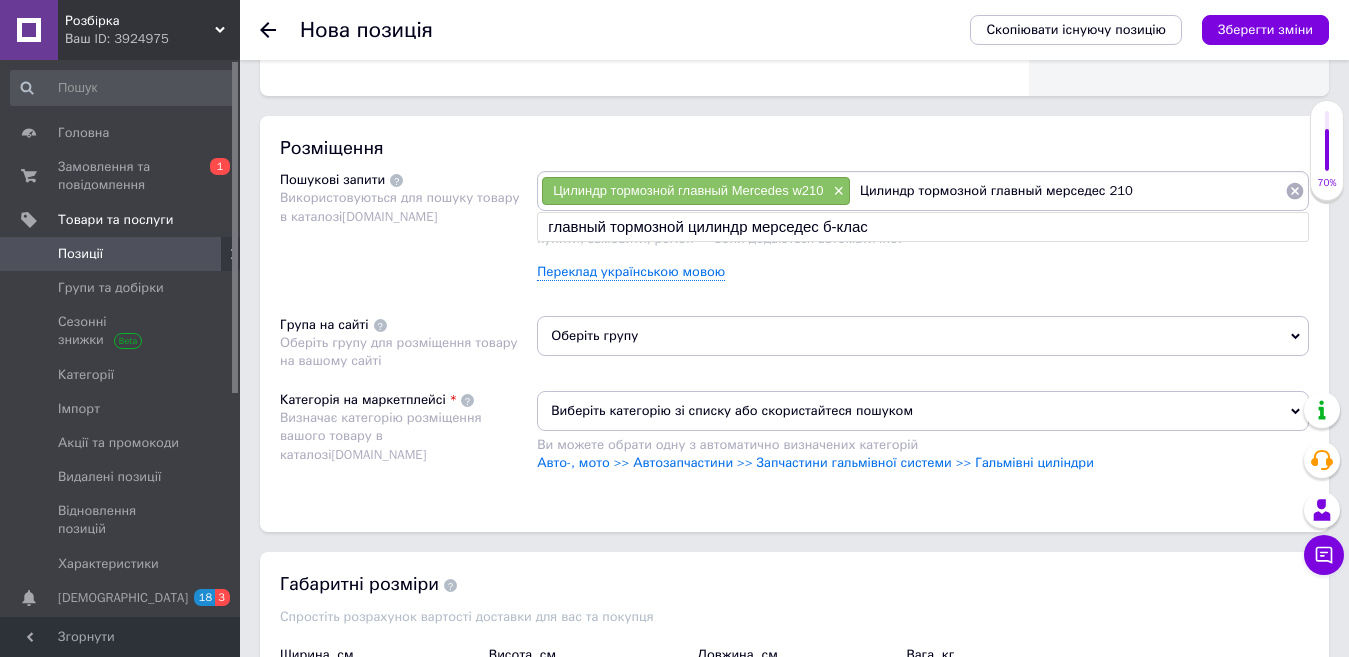 type 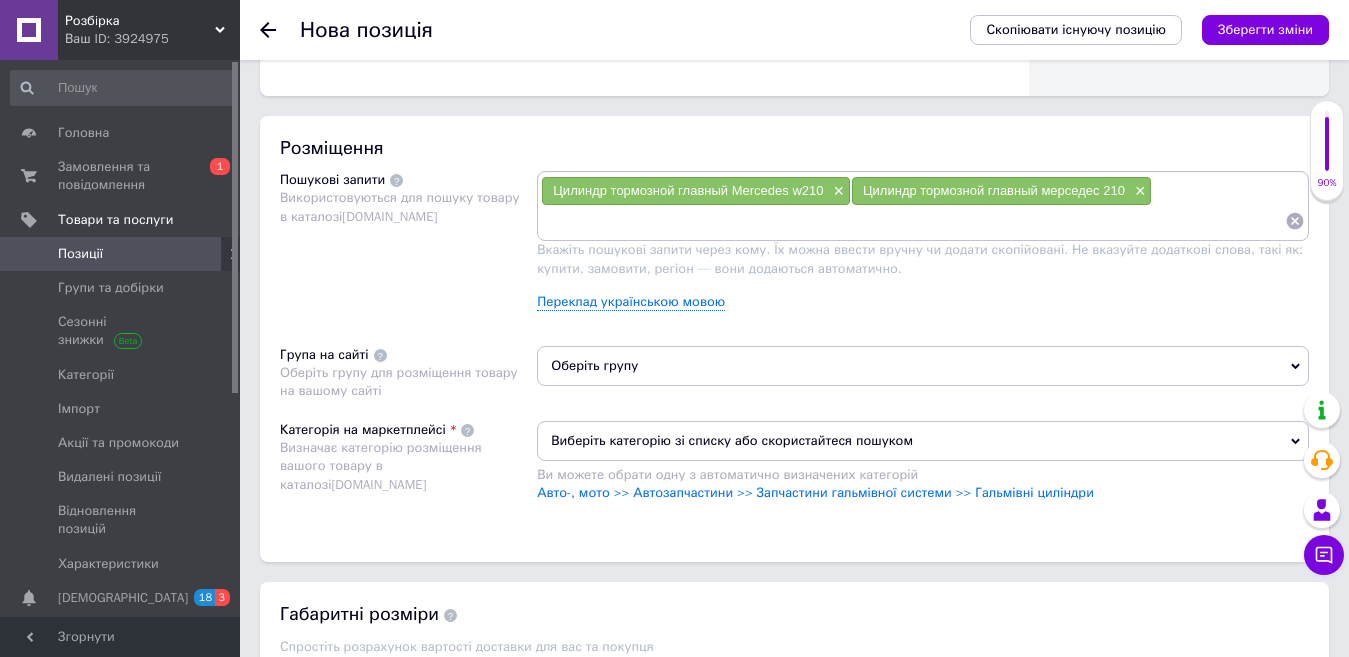 drag, startPoint x: 1039, startPoint y: 498, endPoint x: 577, endPoint y: 420, distance: 468.53815 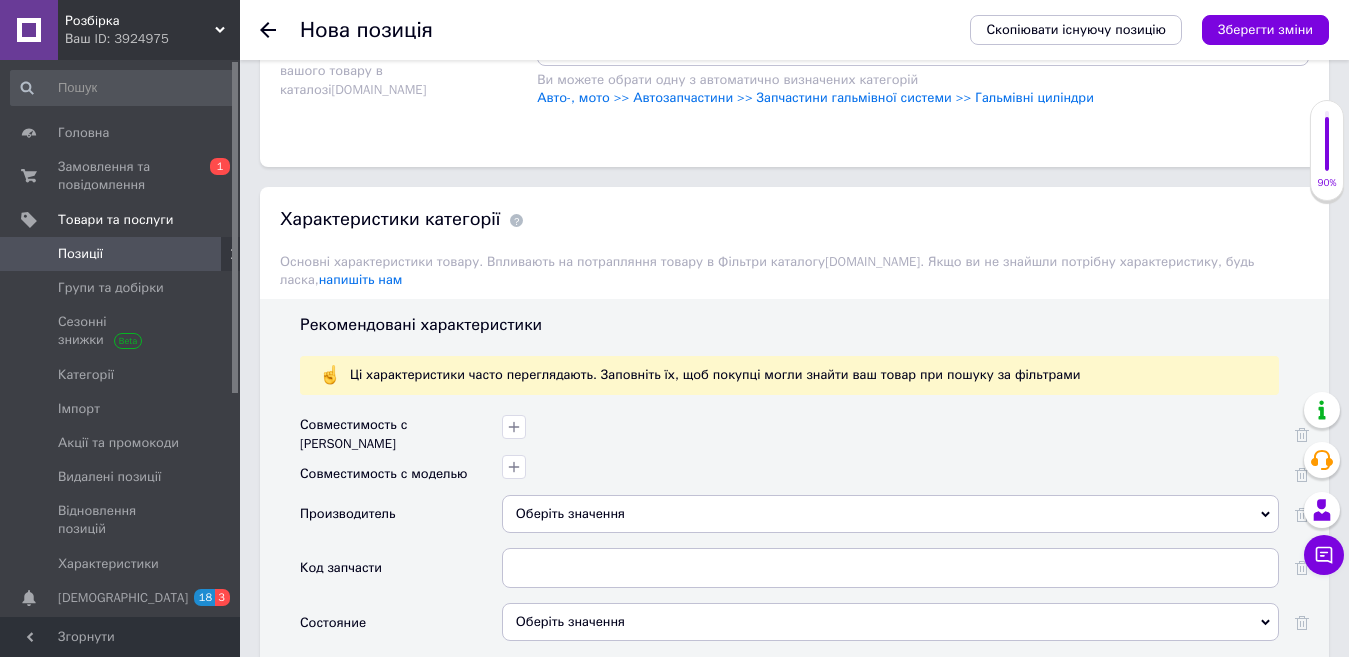 scroll, scrollTop: 1500, scrollLeft: 0, axis: vertical 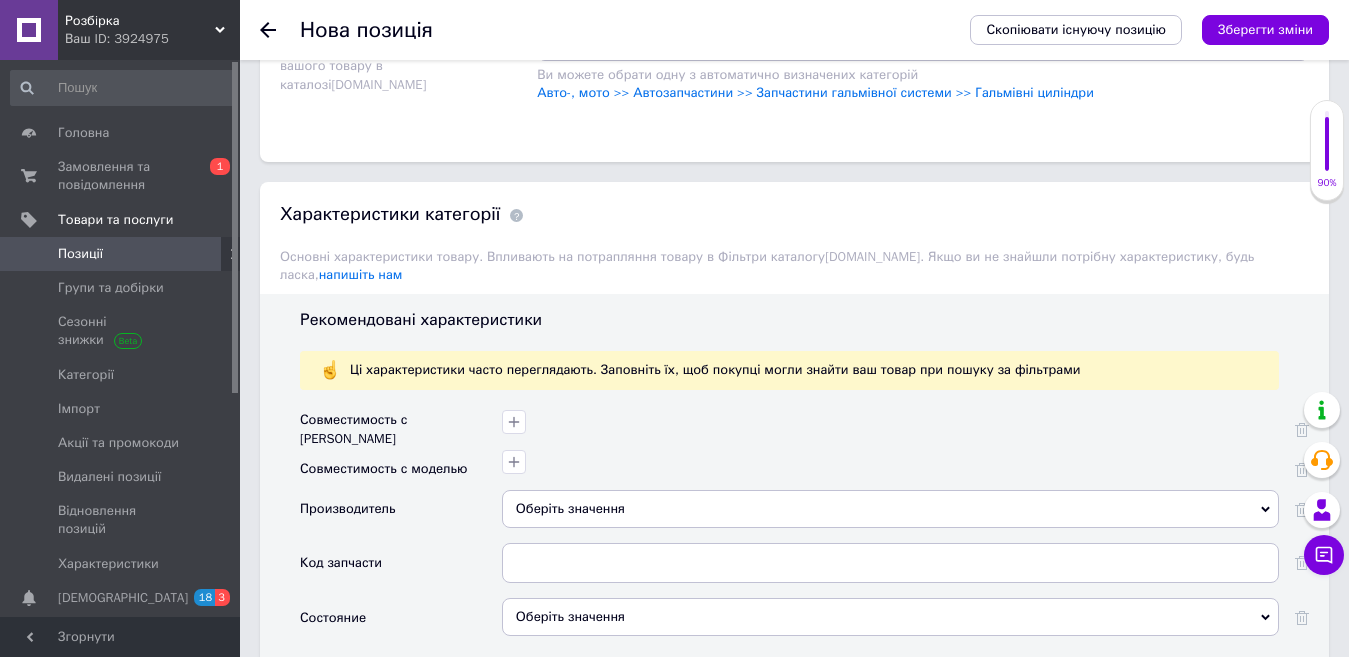 click on "Оберіть значення" at bounding box center [890, 509] 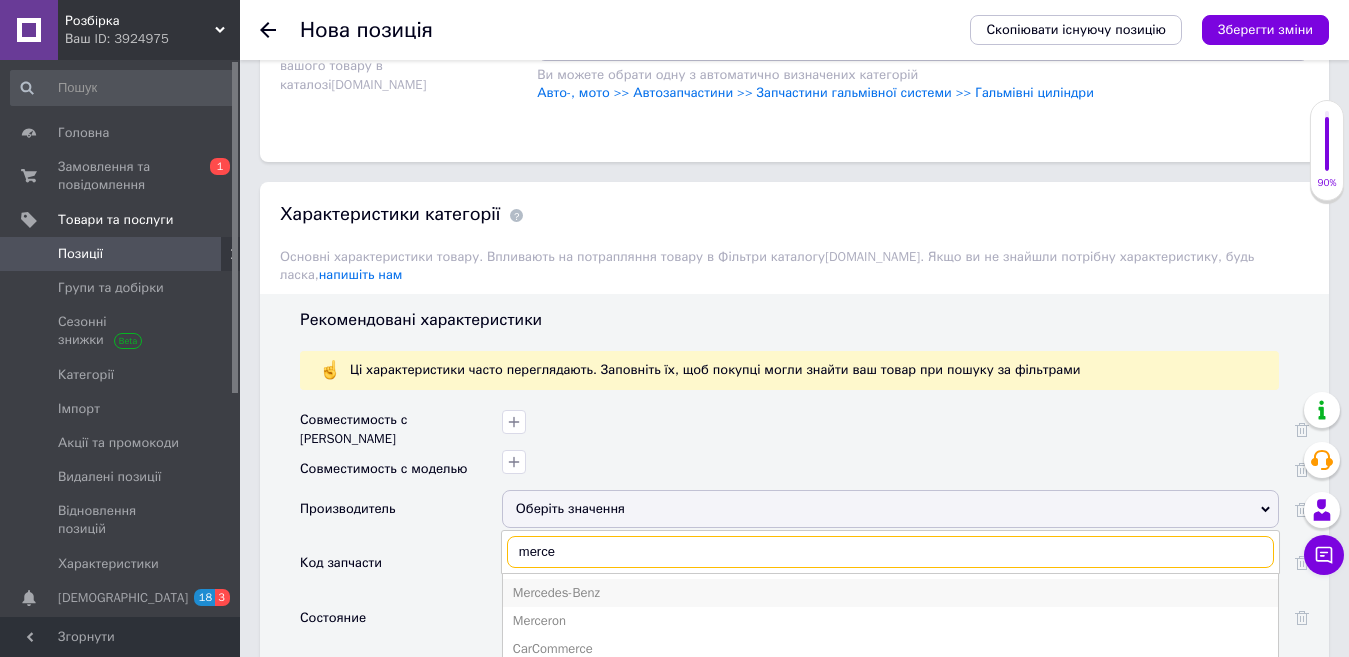type on "merce" 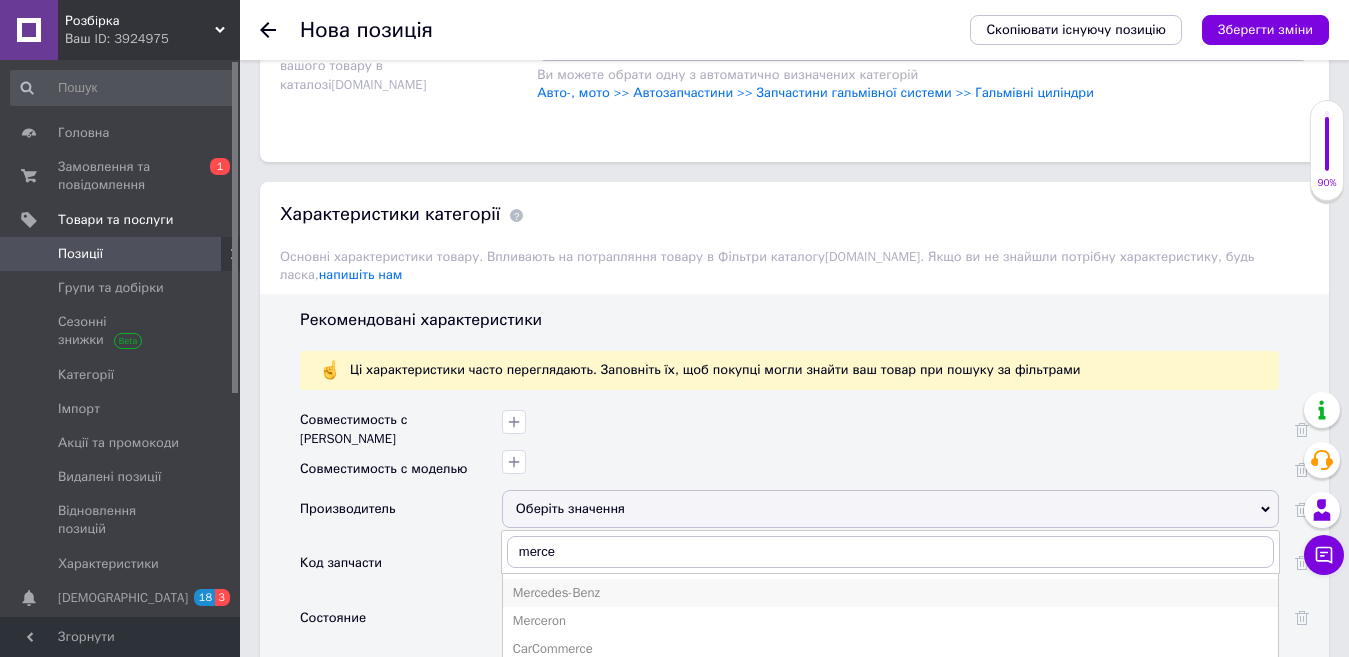 click on "Mercedes-Benz" at bounding box center (890, 593) 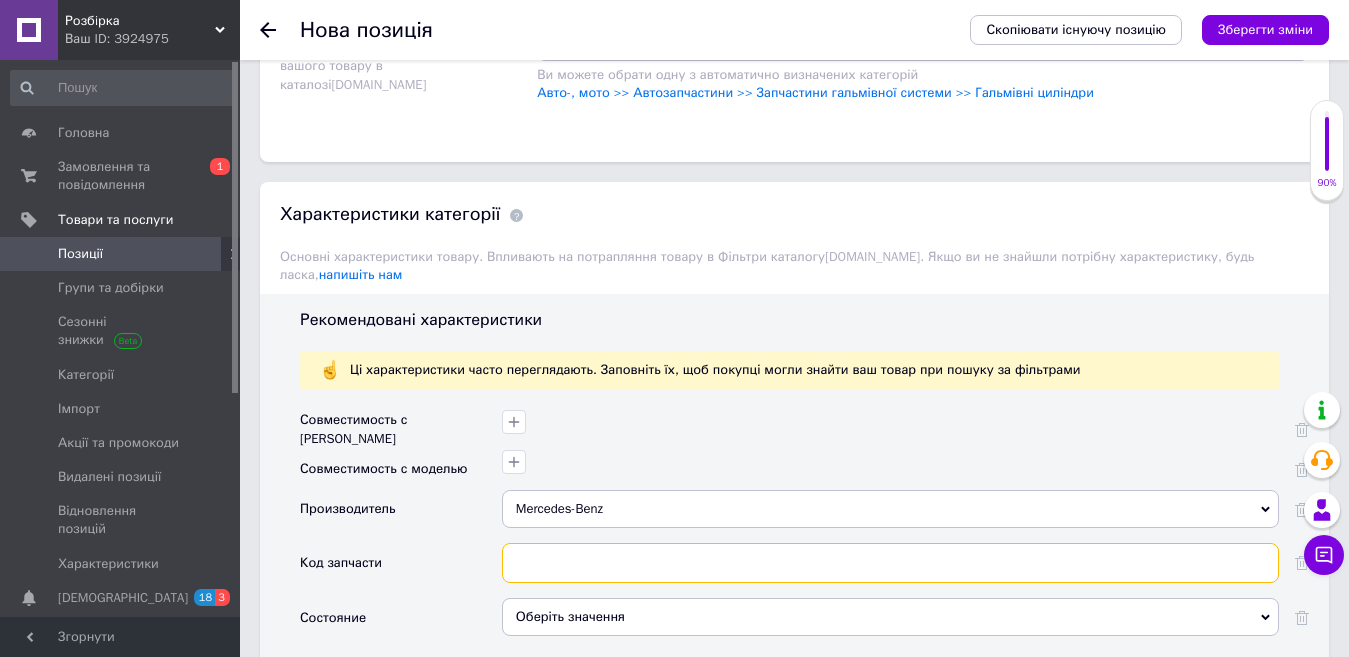 click at bounding box center [890, 563] 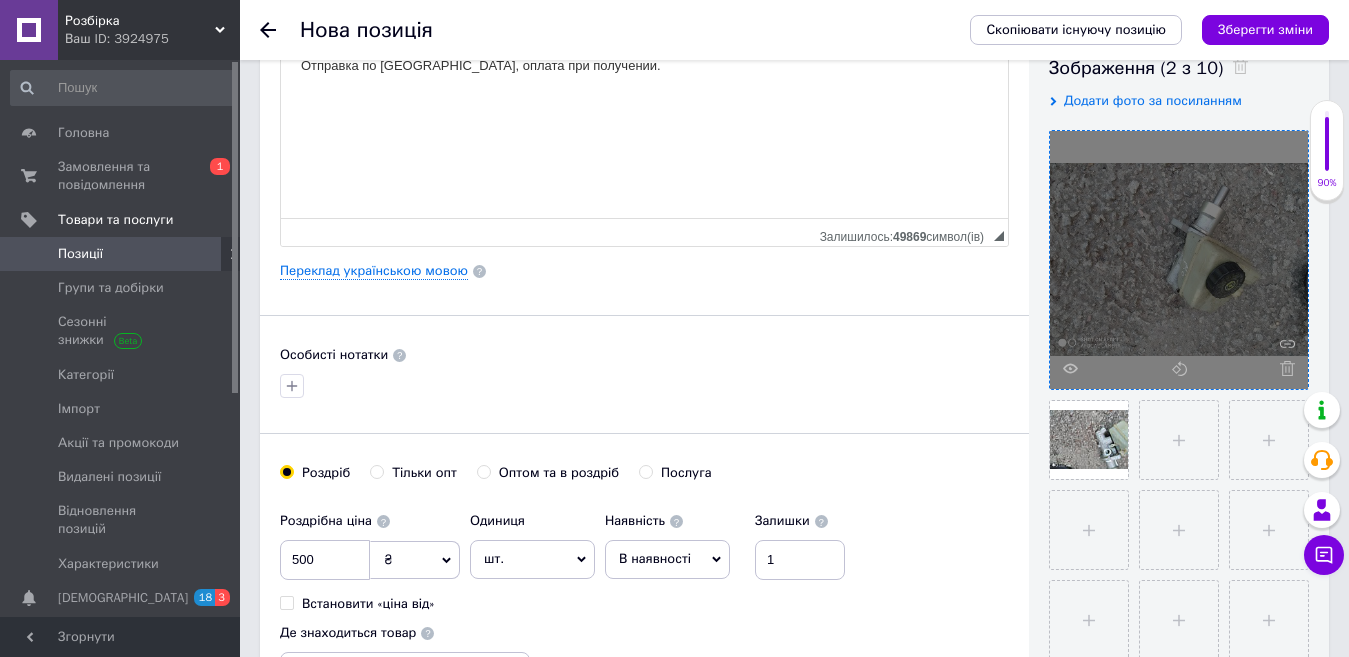 scroll, scrollTop: 0, scrollLeft: 0, axis: both 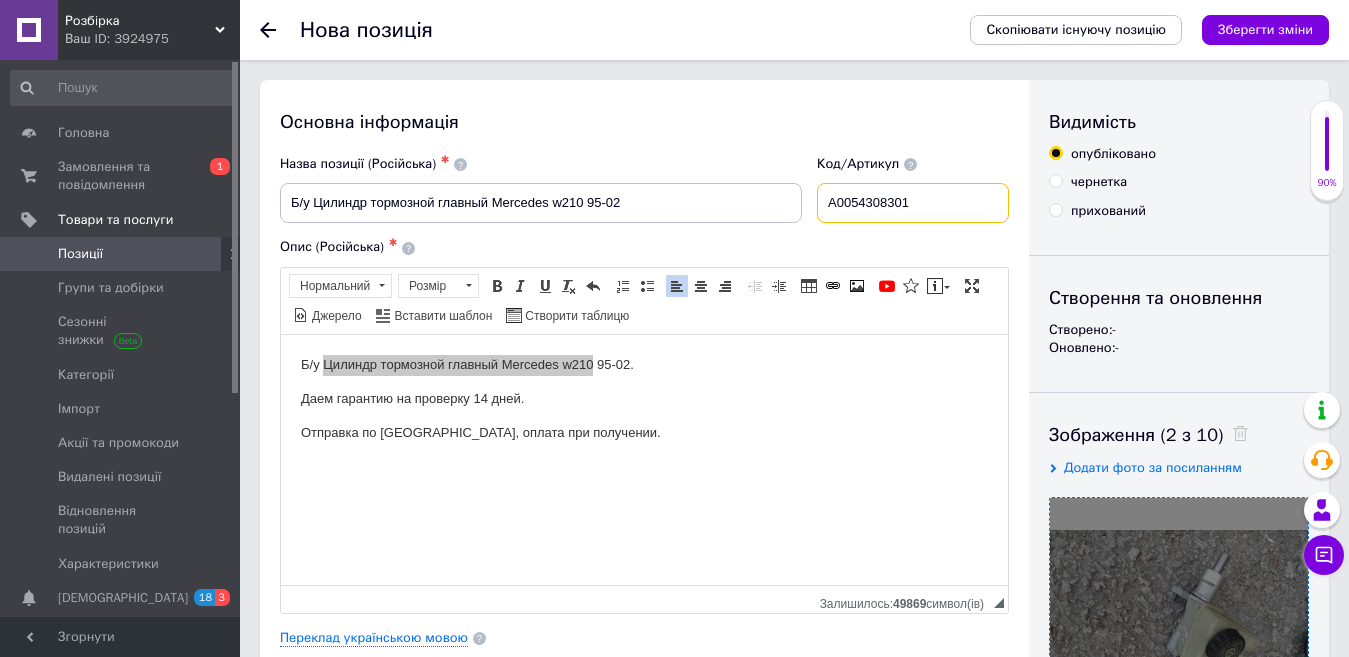 drag, startPoint x: 924, startPoint y: 187, endPoint x: 777, endPoint y: 227, distance: 152.345 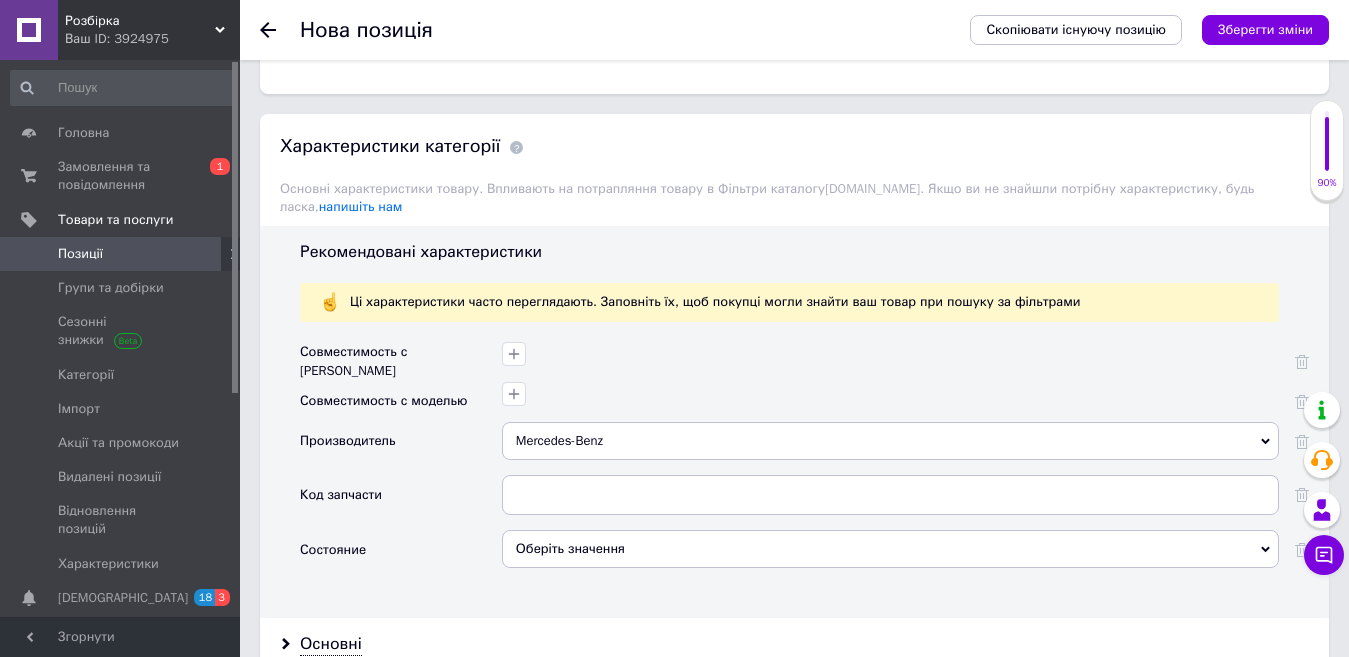 scroll, scrollTop: 1578, scrollLeft: 0, axis: vertical 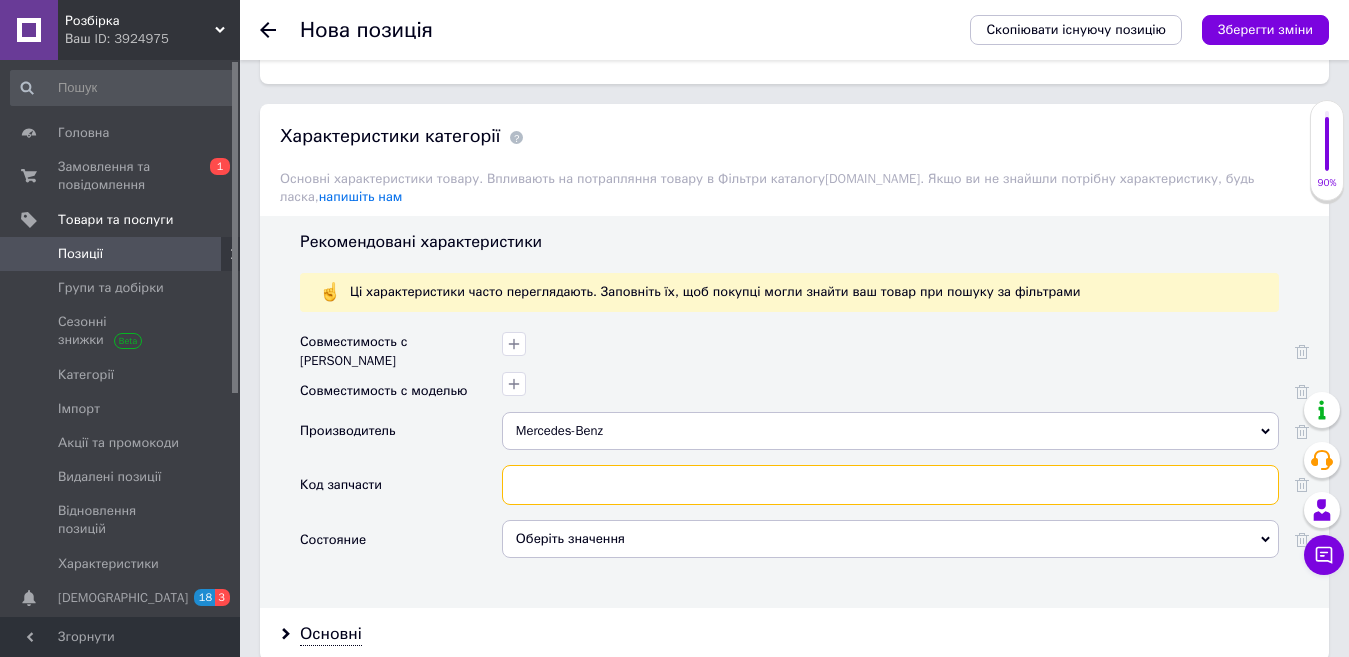click at bounding box center [890, 485] 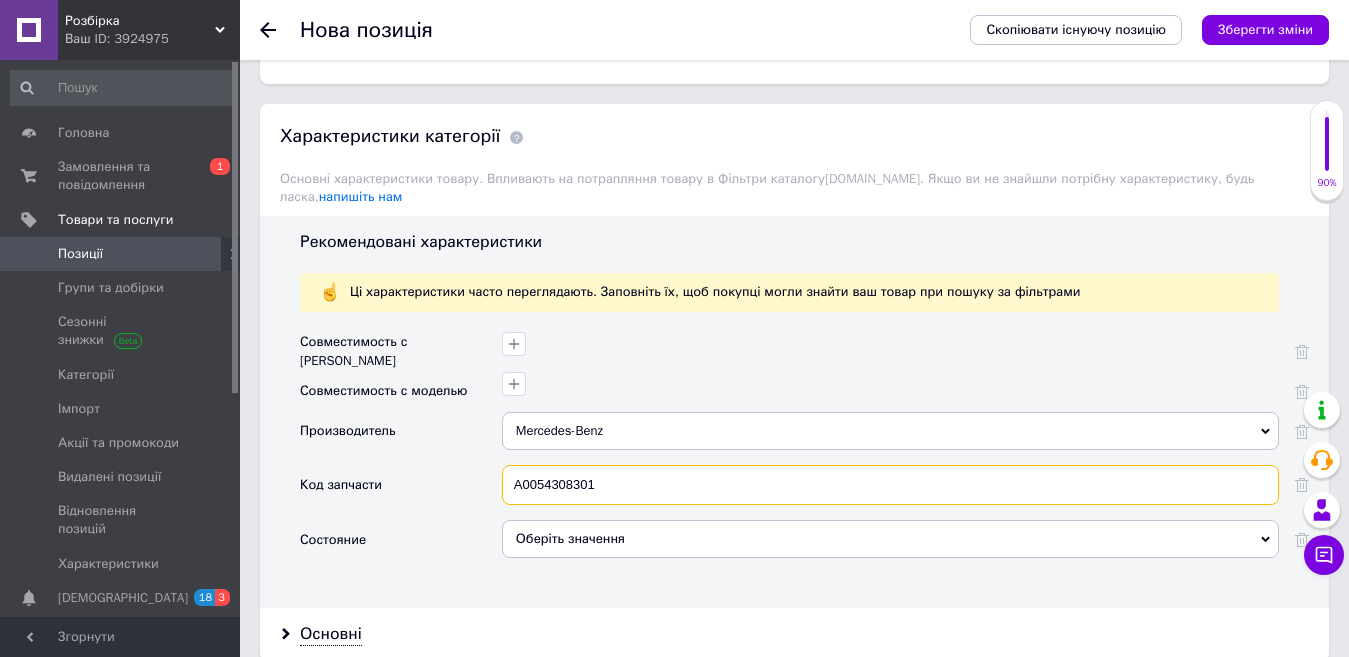 type on "A0054308301" 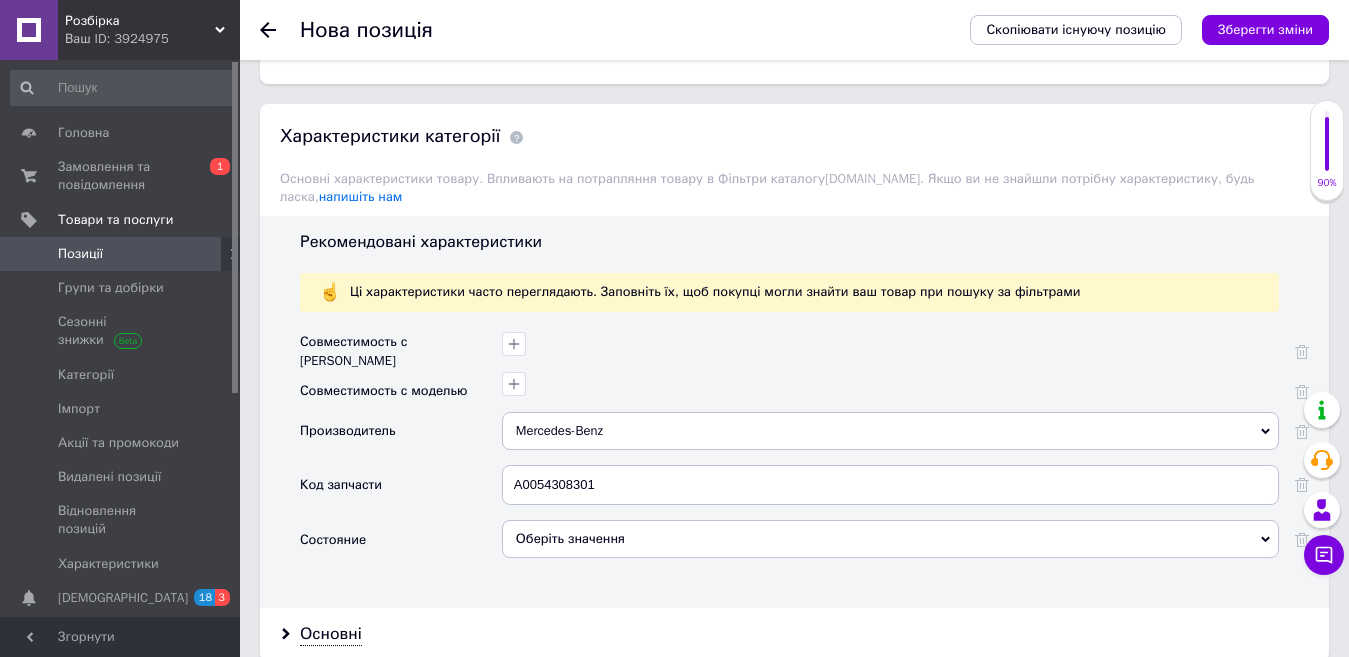 click on "Оберіть значення" at bounding box center [890, 539] 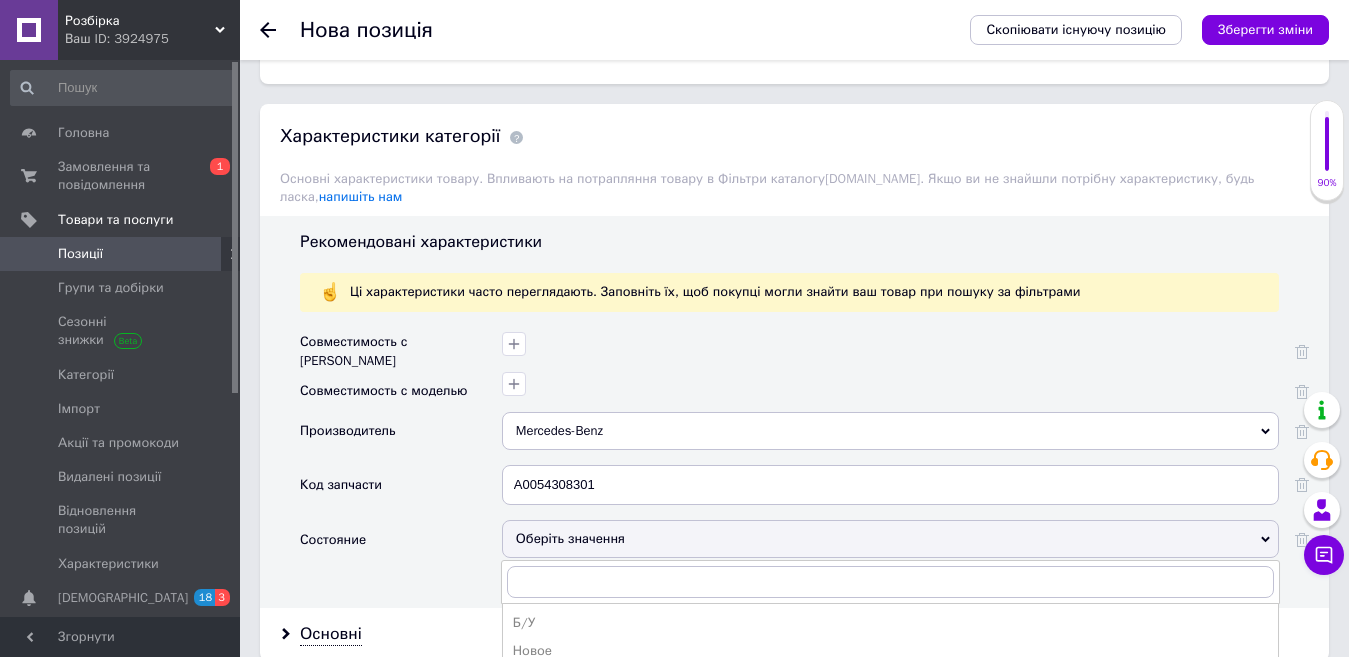 drag, startPoint x: 523, startPoint y: 602, endPoint x: 1056, endPoint y: 471, distance: 548.8625 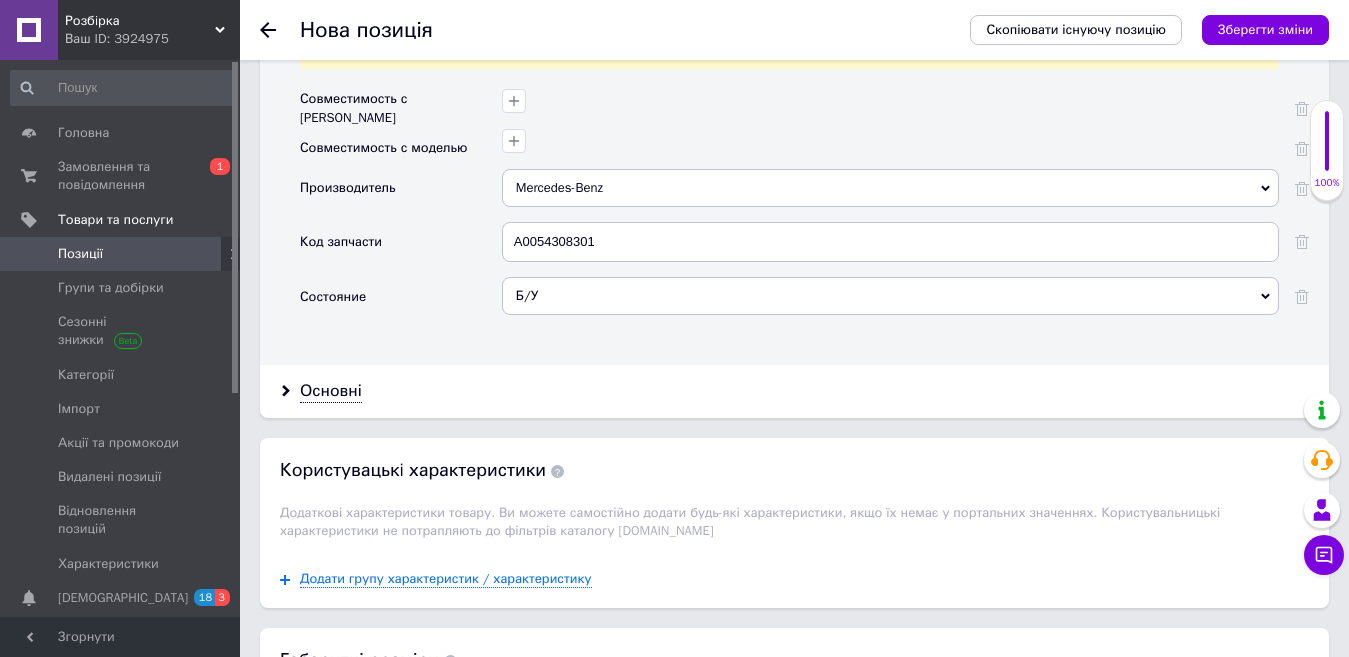 scroll, scrollTop: 1830, scrollLeft: 0, axis: vertical 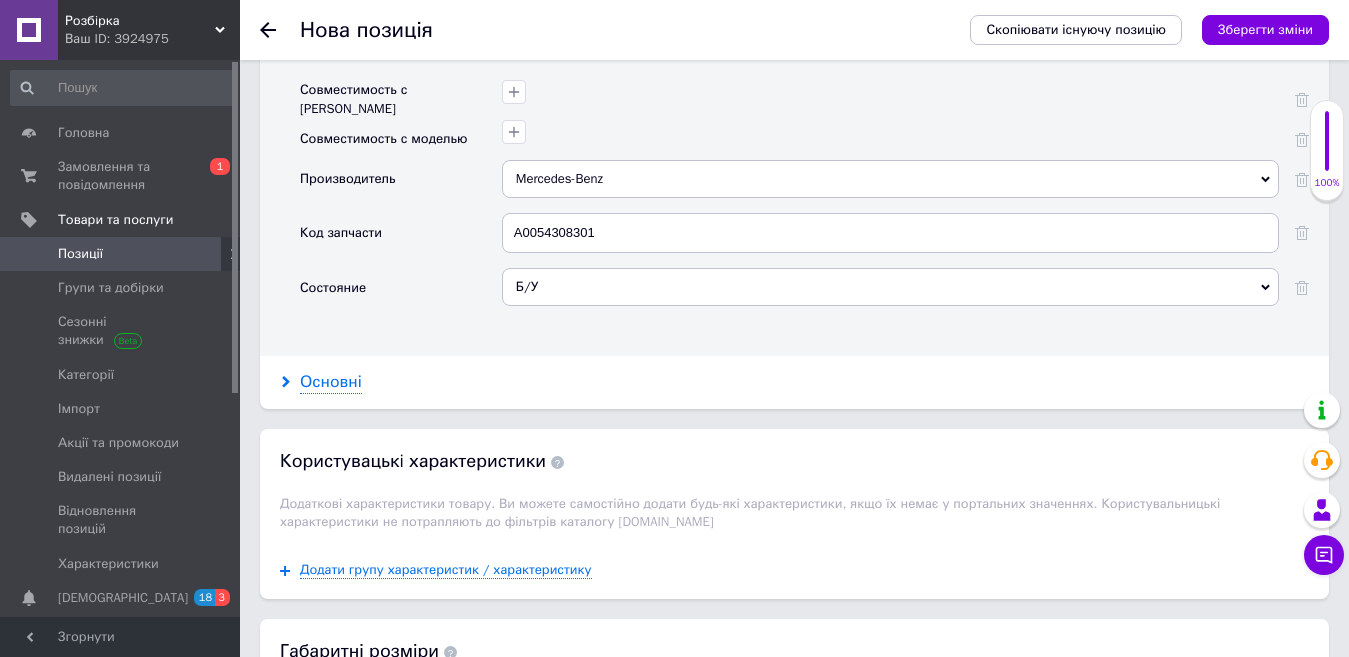 click on "Основні" at bounding box center (331, 382) 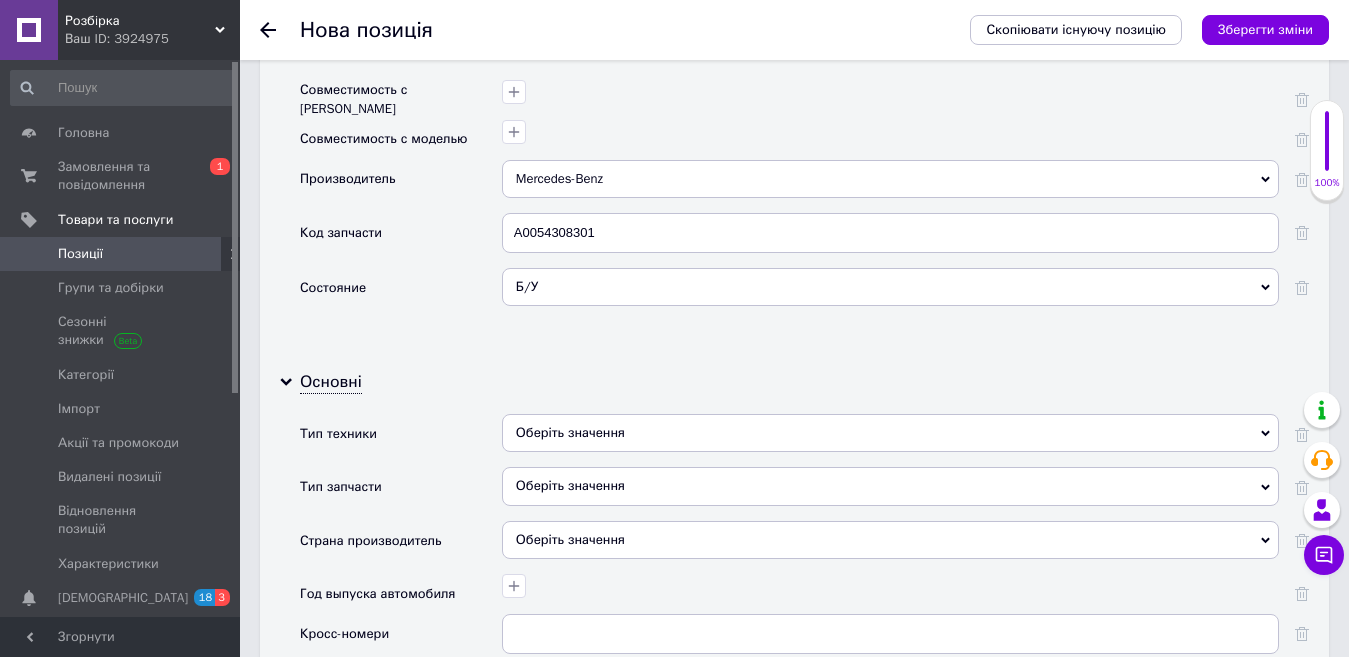 click on "Оберіть значення" at bounding box center [890, 433] 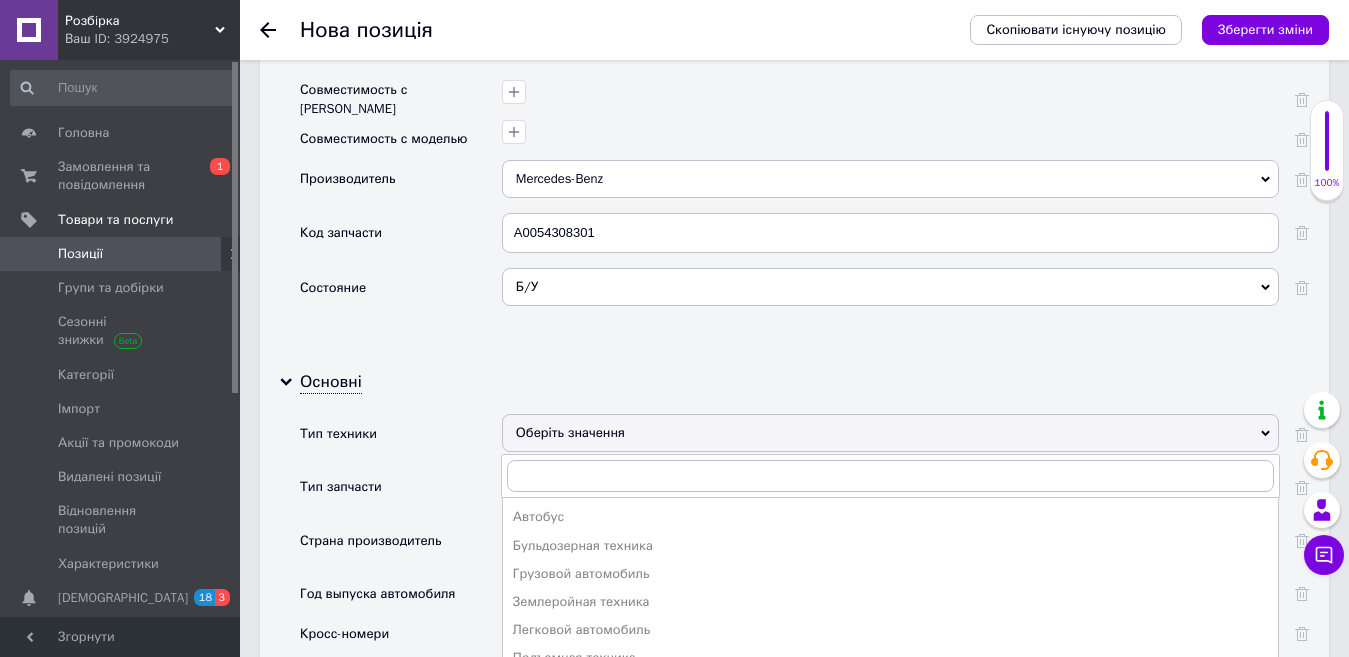 drag, startPoint x: 552, startPoint y: 609, endPoint x: 527, endPoint y: 520, distance: 92.44458 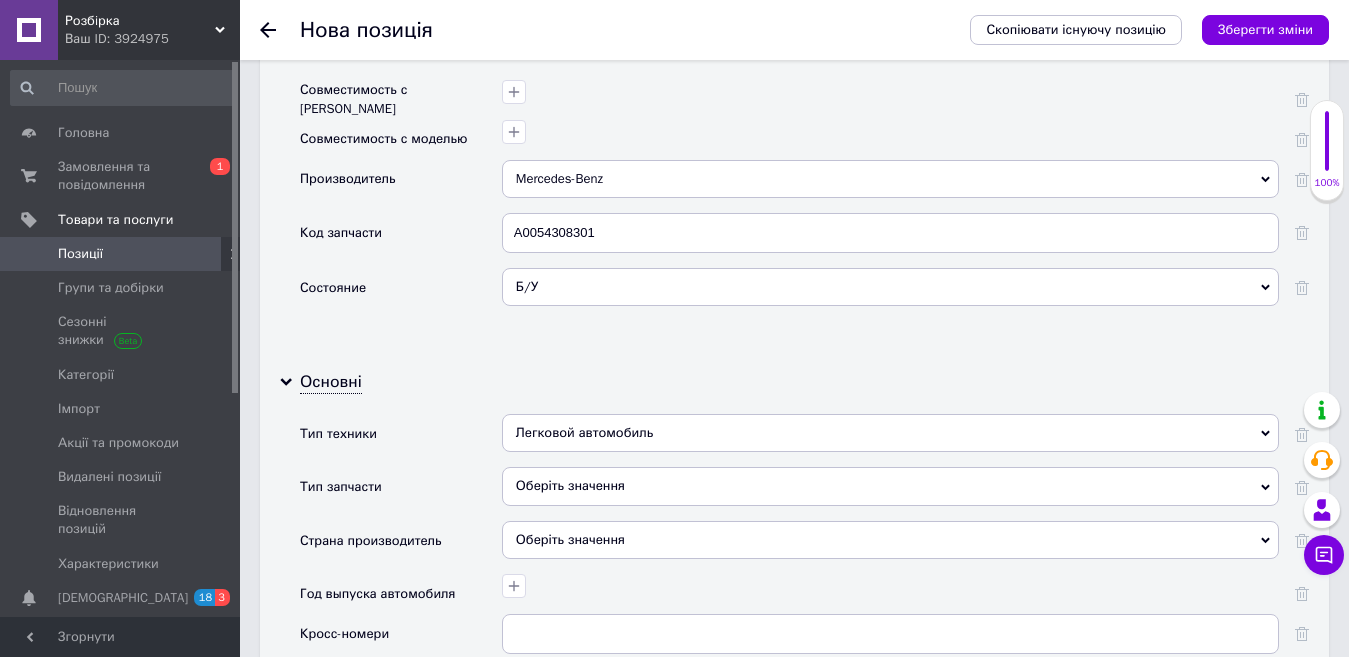 click on "Оберіть значення" at bounding box center (890, 486) 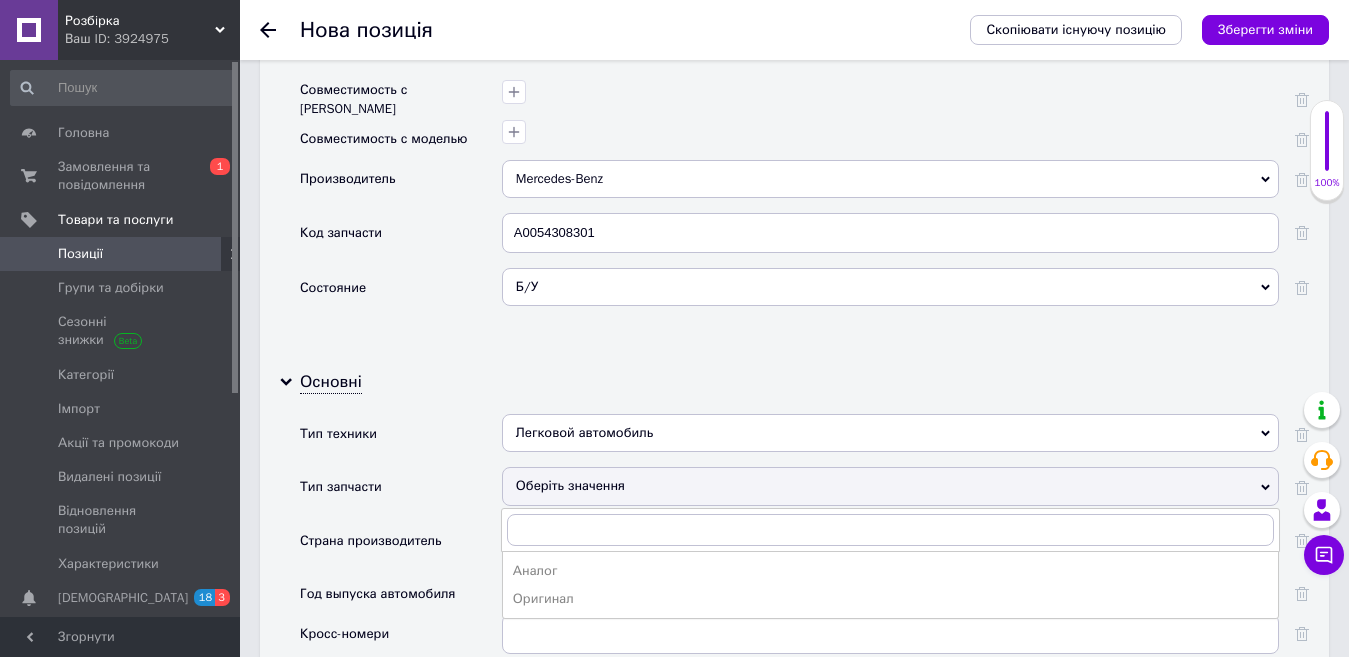 drag, startPoint x: 541, startPoint y: 575, endPoint x: 527, endPoint y: 549, distance: 29.529646 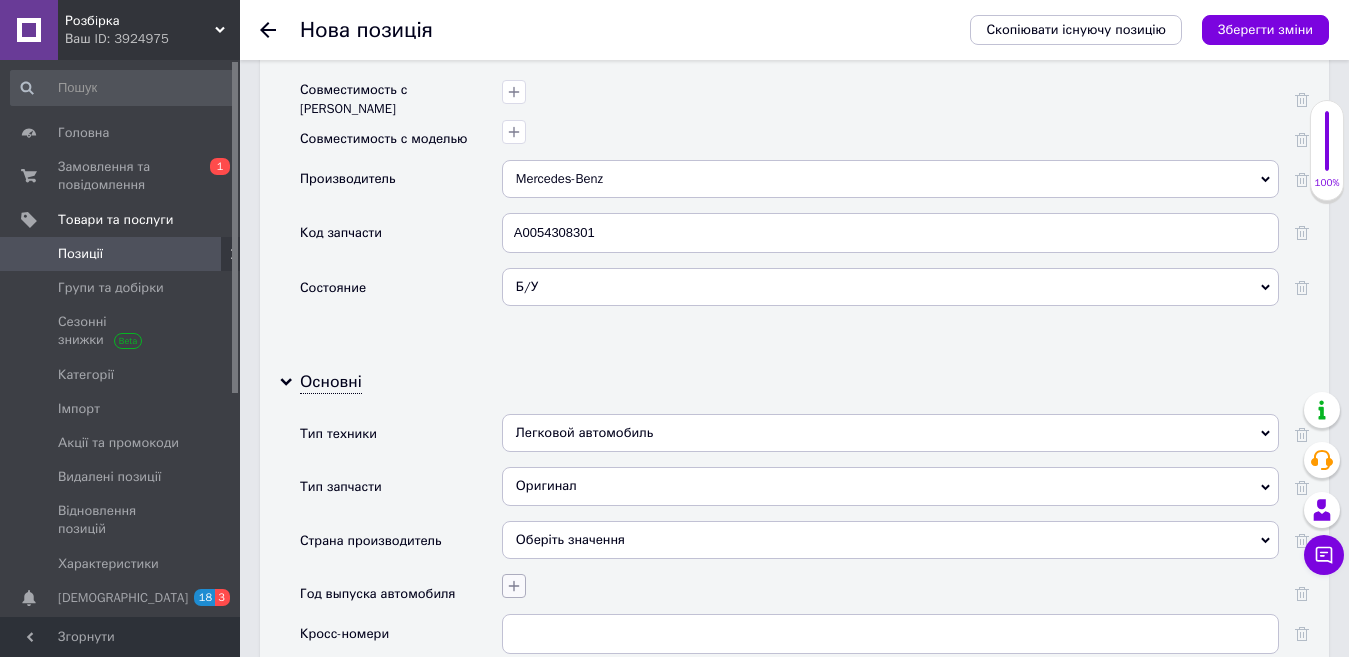 click 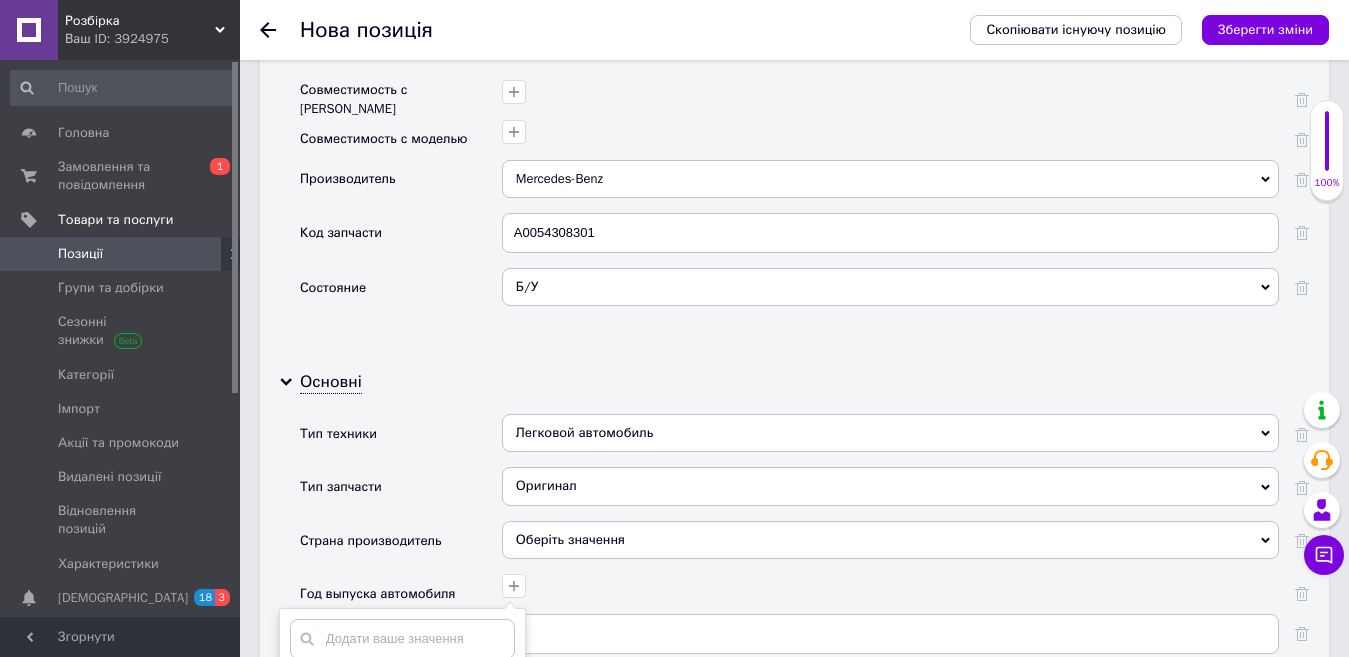 scroll, scrollTop: 2170, scrollLeft: 0, axis: vertical 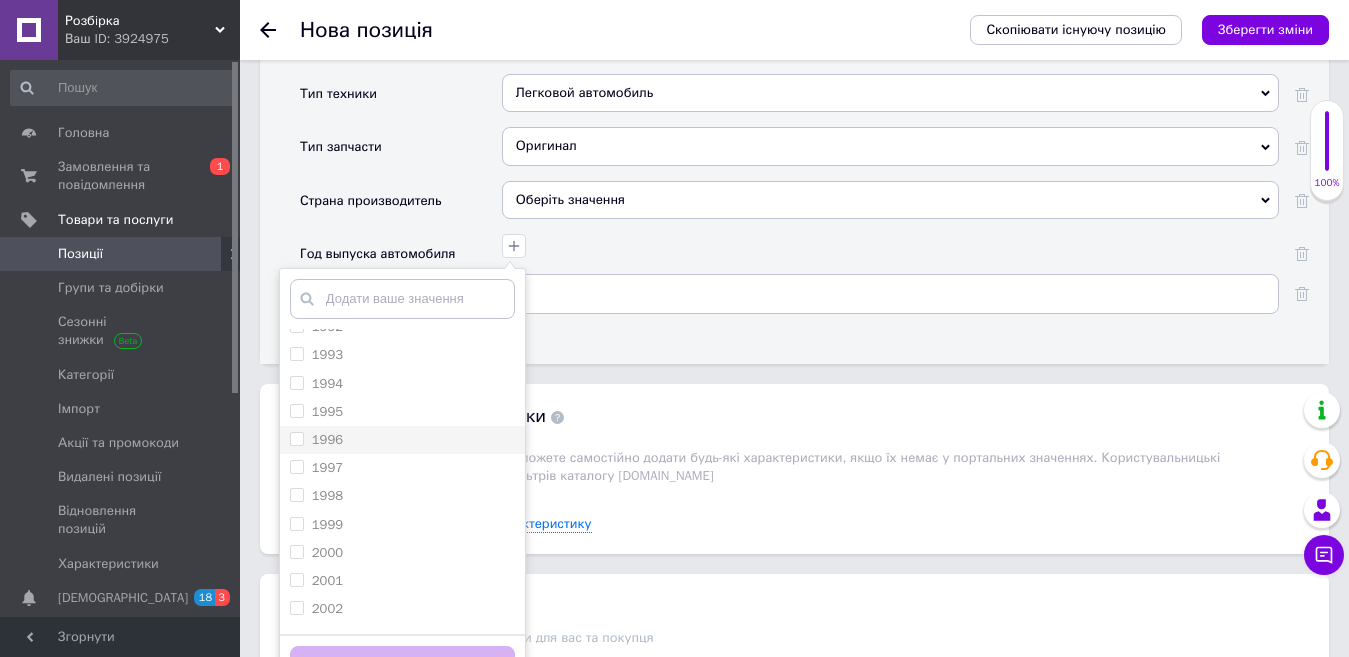 drag, startPoint x: 326, startPoint y: 400, endPoint x: 331, endPoint y: 433, distance: 33.37664 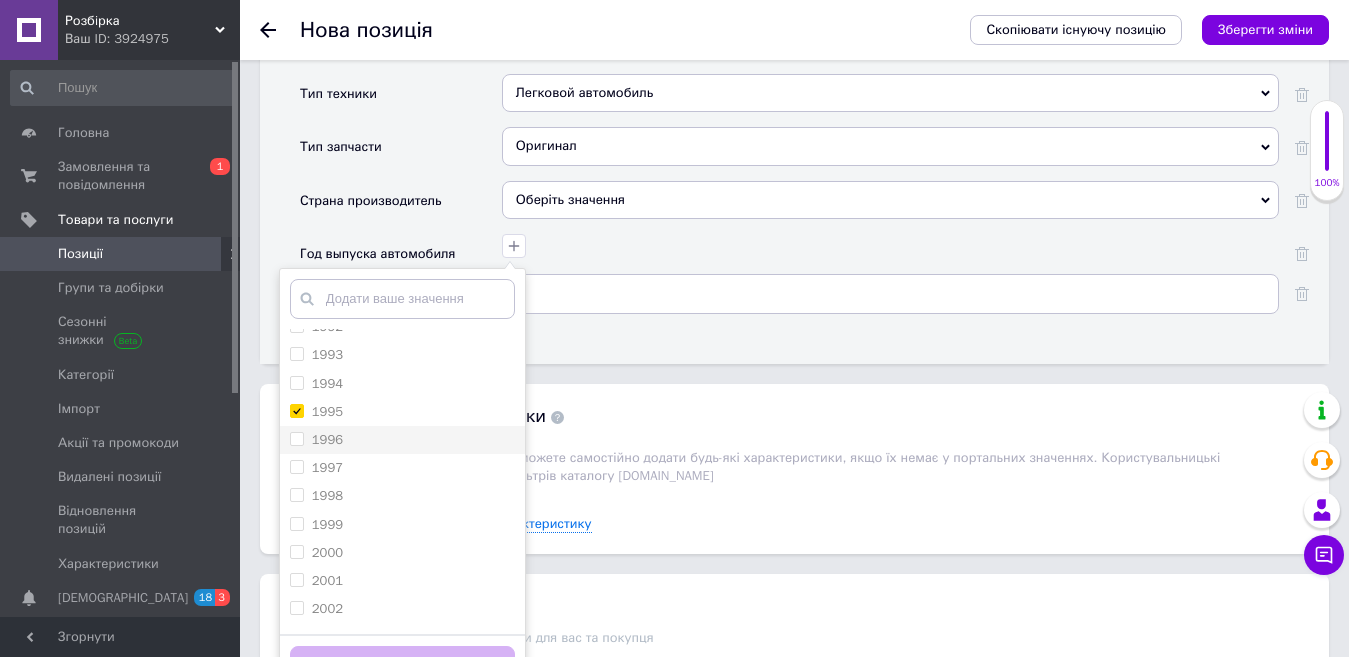 checkbox on "true" 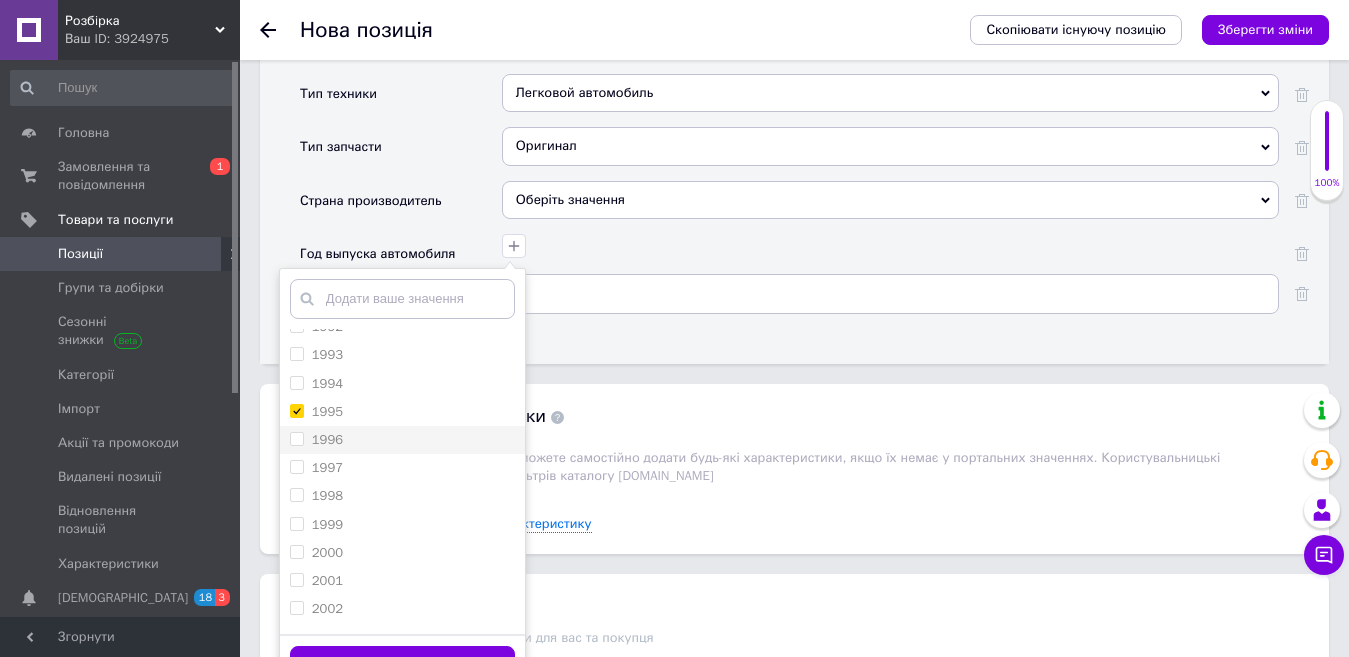 click on "1996" at bounding box center [327, 439] 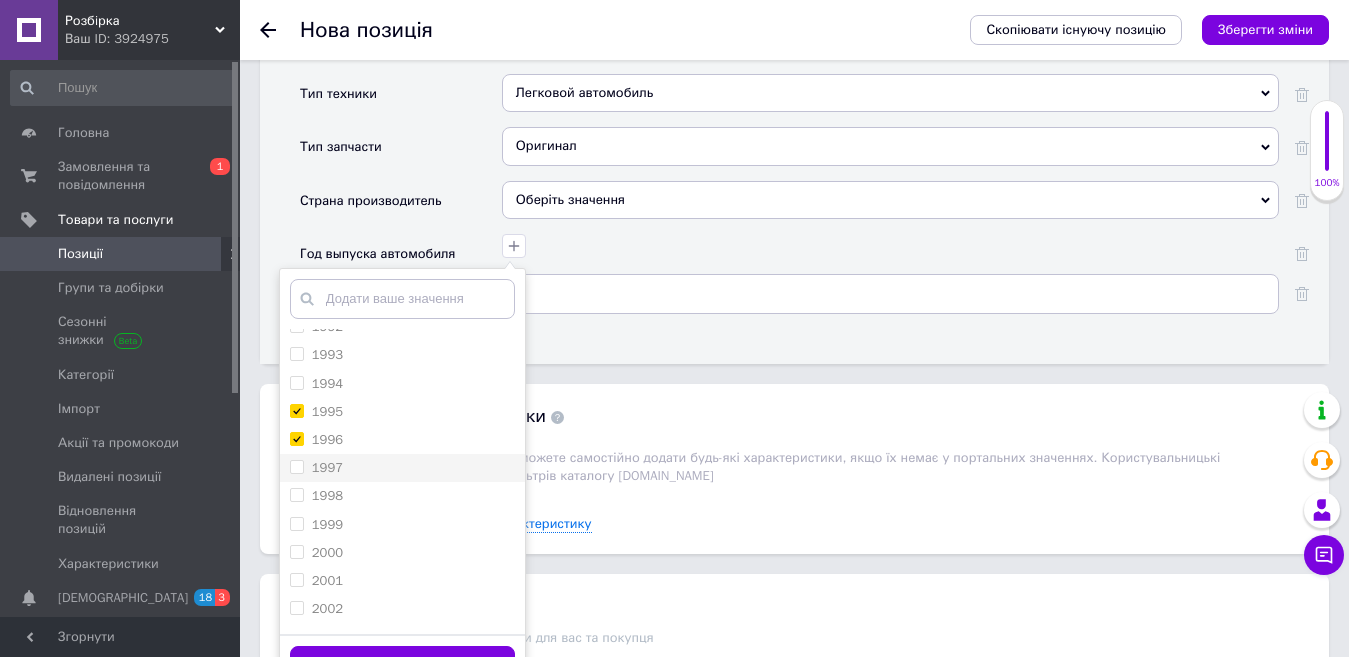 checkbox on "true" 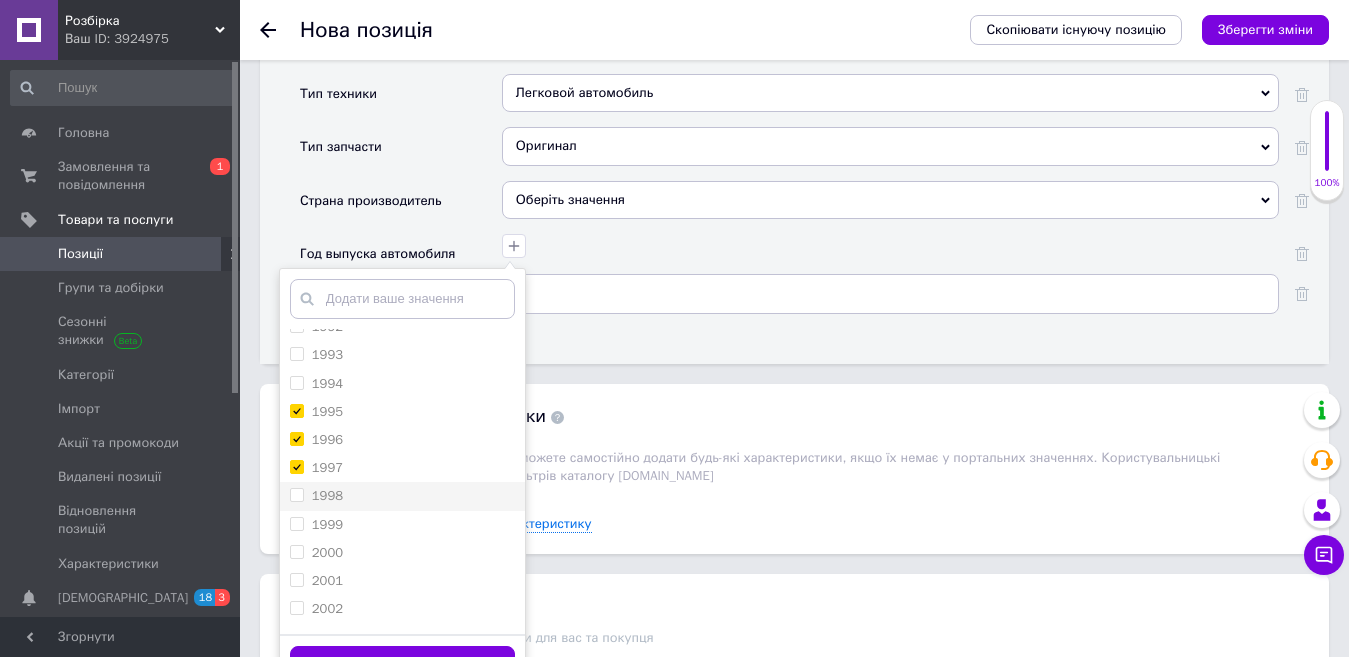 checkbox on "true" 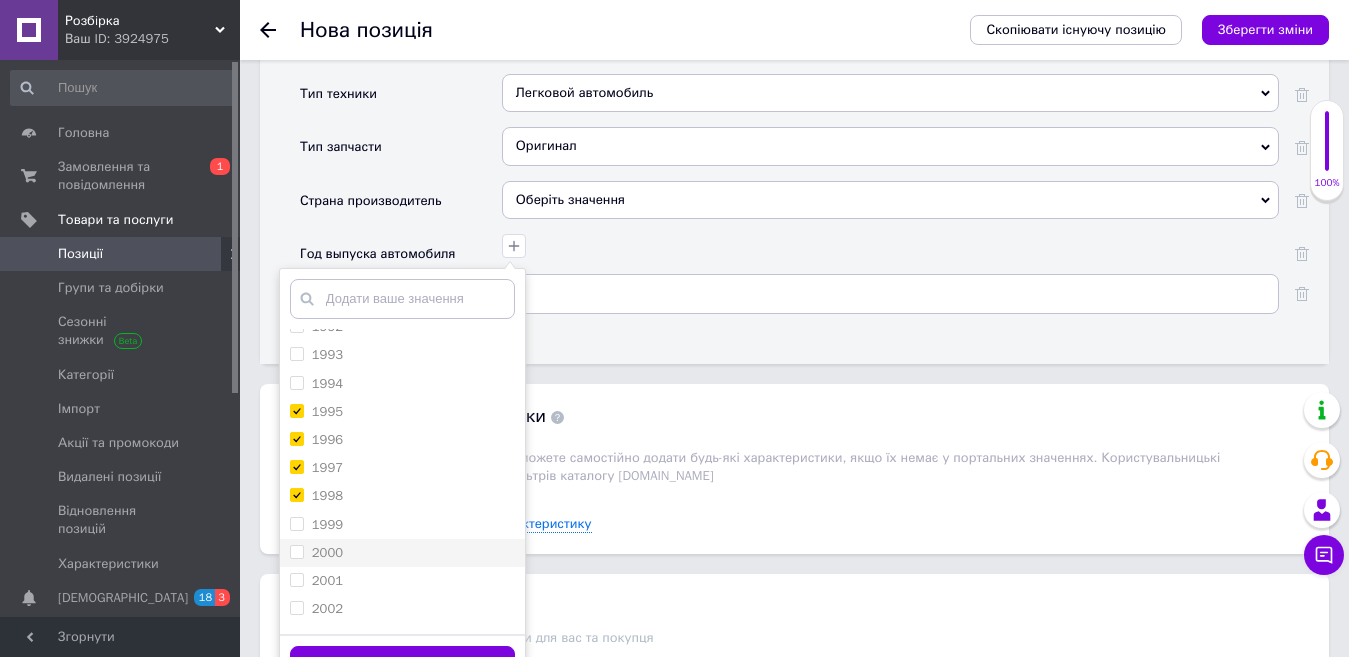 click on "1999" at bounding box center [327, 524] 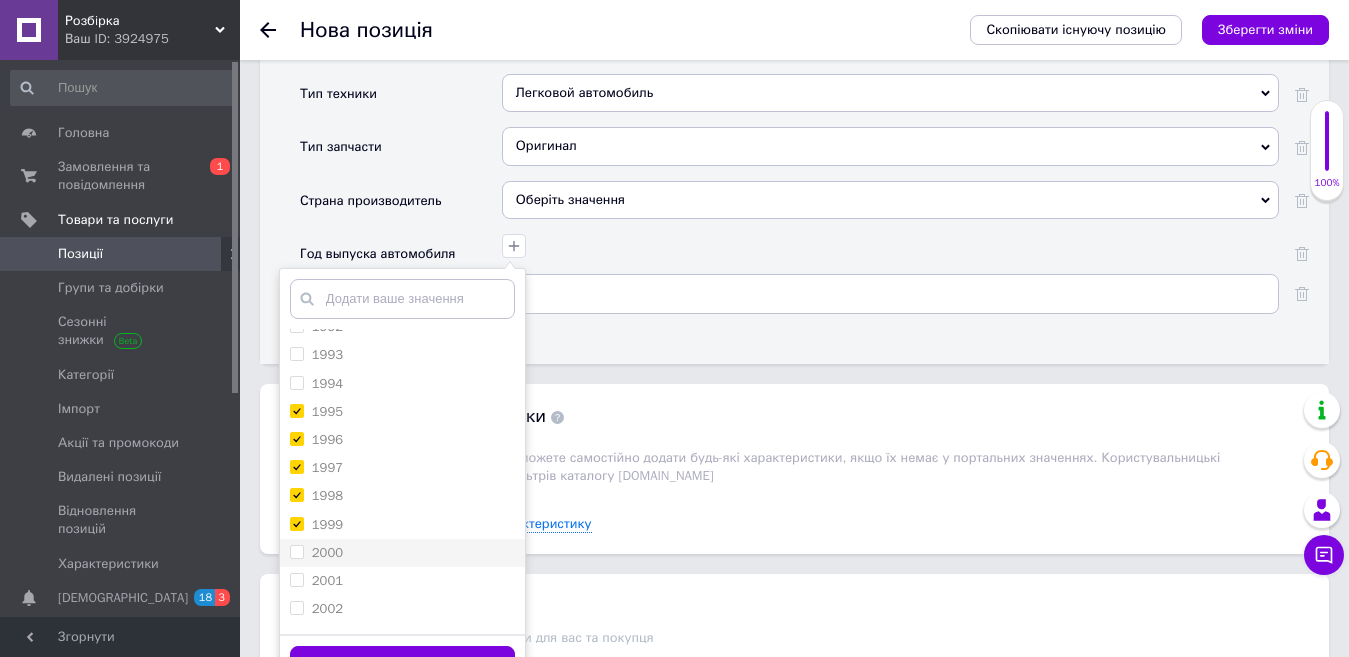 checkbox on "true" 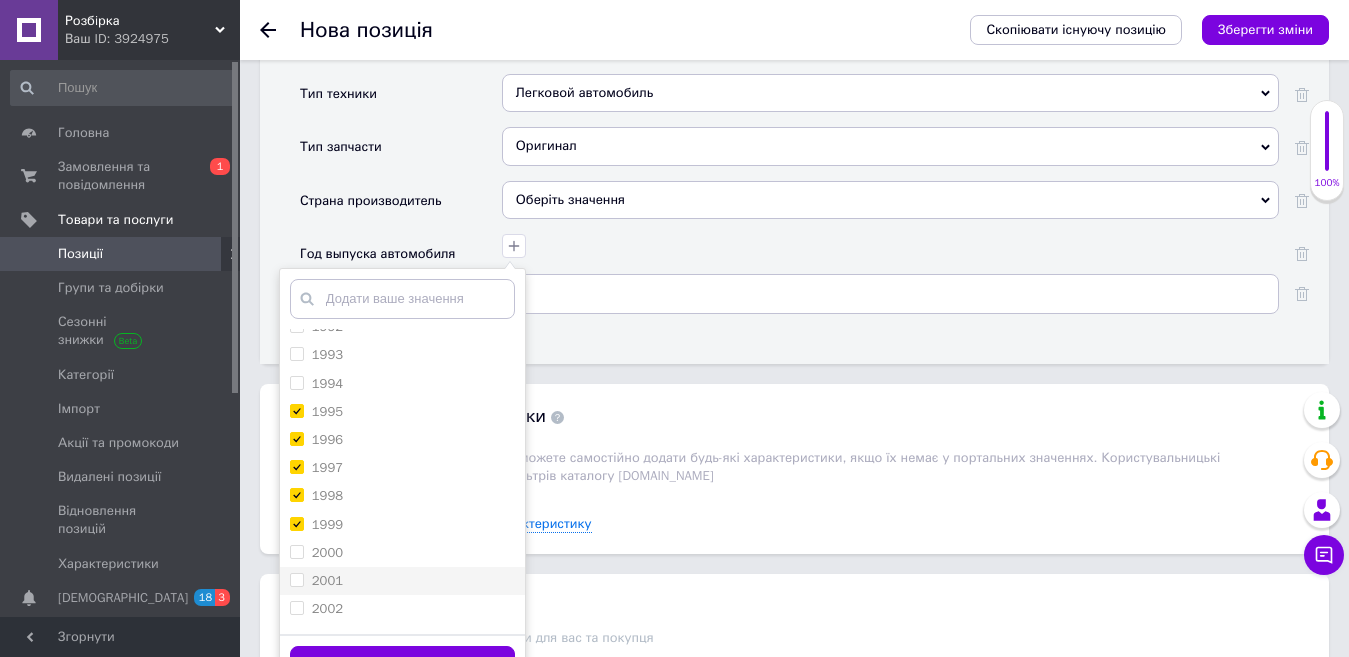 drag, startPoint x: 329, startPoint y: 535, endPoint x: 329, endPoint y: 568, distance: 33 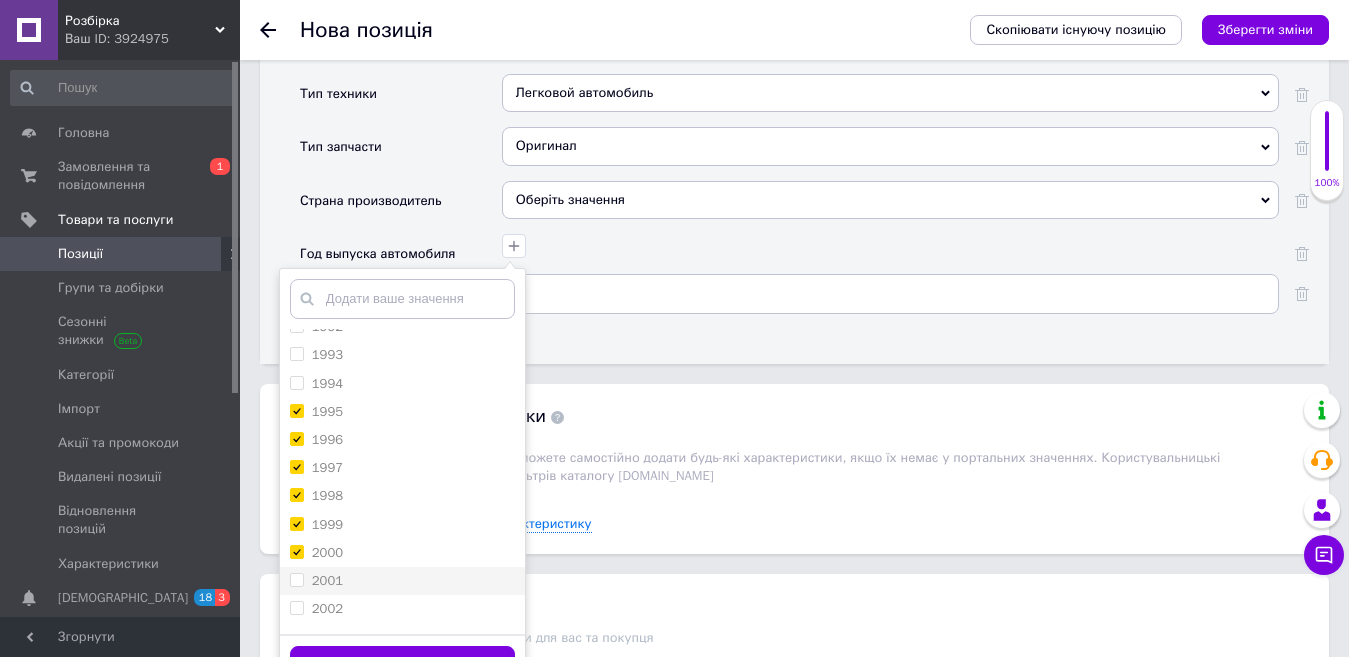checkbox on "true" 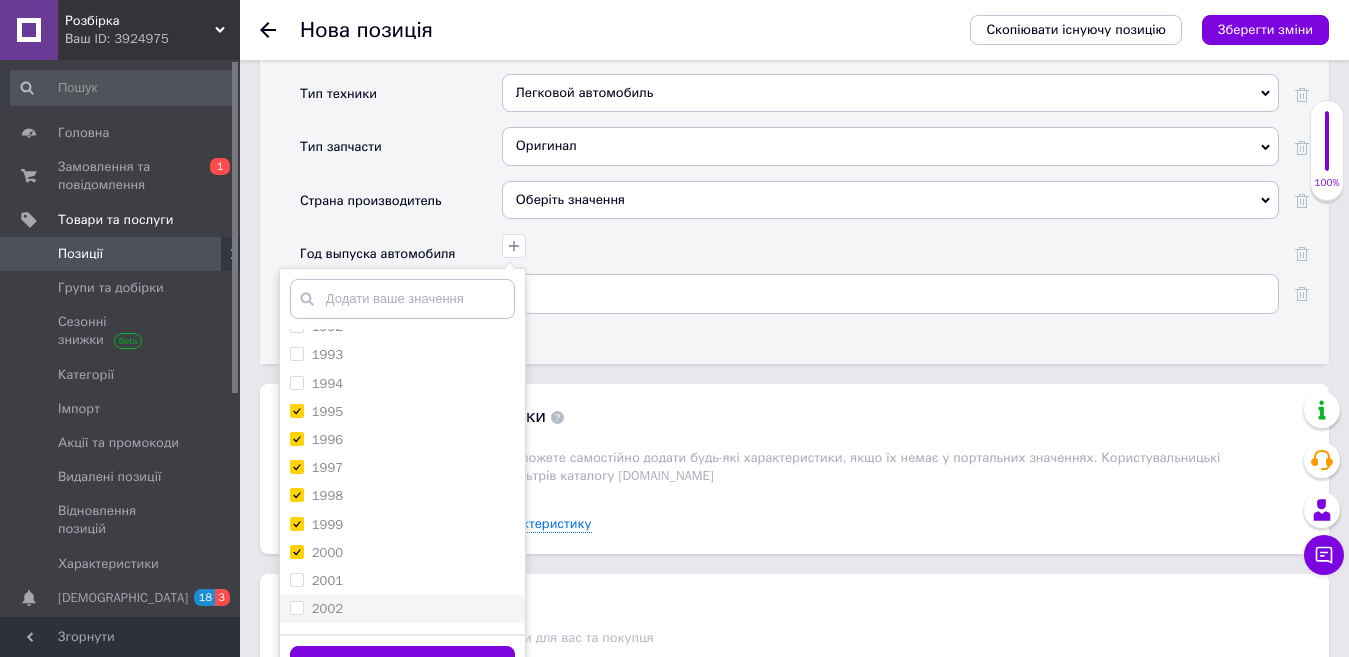 drag, startPoint x: 329, startPoint y: 565, endPoint x: 340, endPoint y: 602, distance: 38.600517 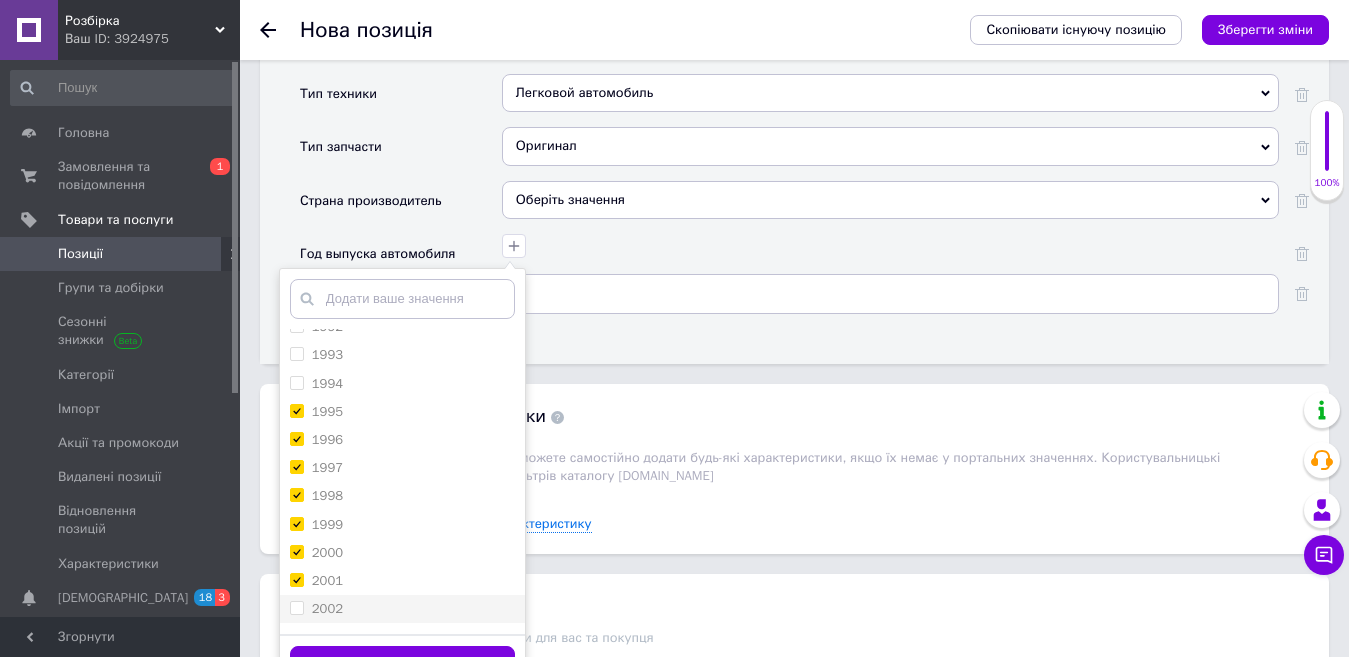 checkbox on "true" 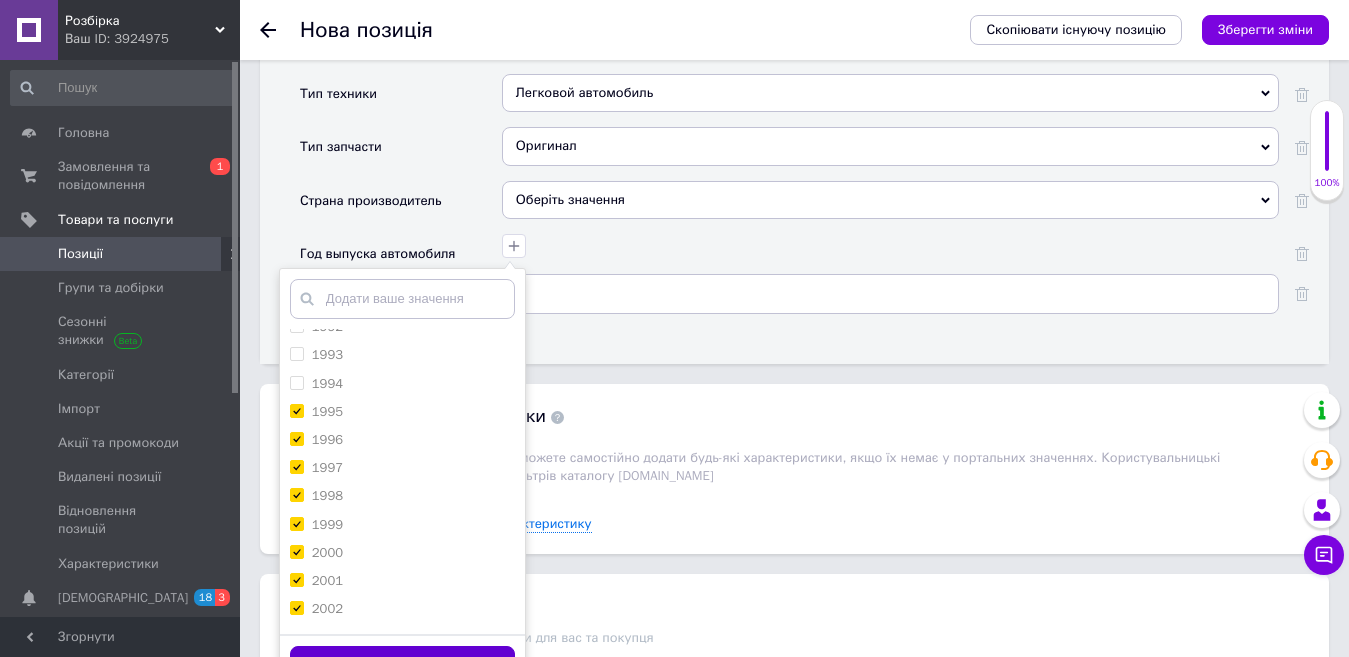 checkbox on "true" 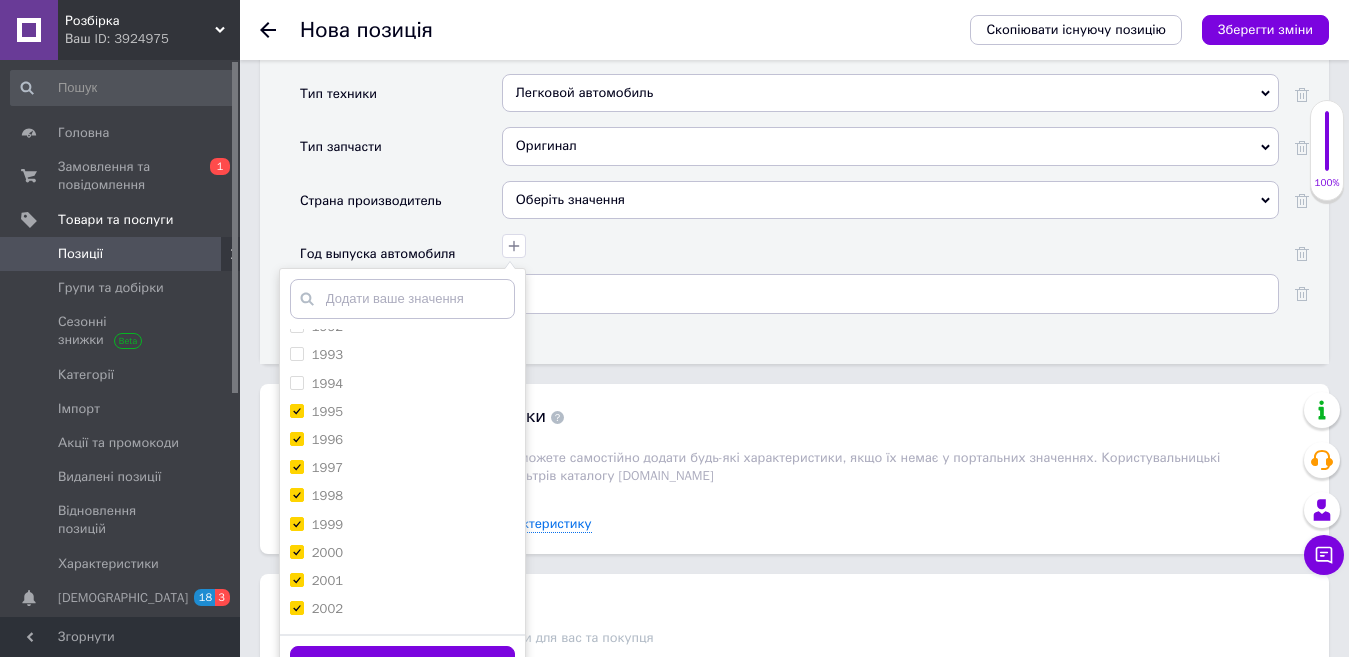 click on "Зберегти" at bounding box center (402, 665) 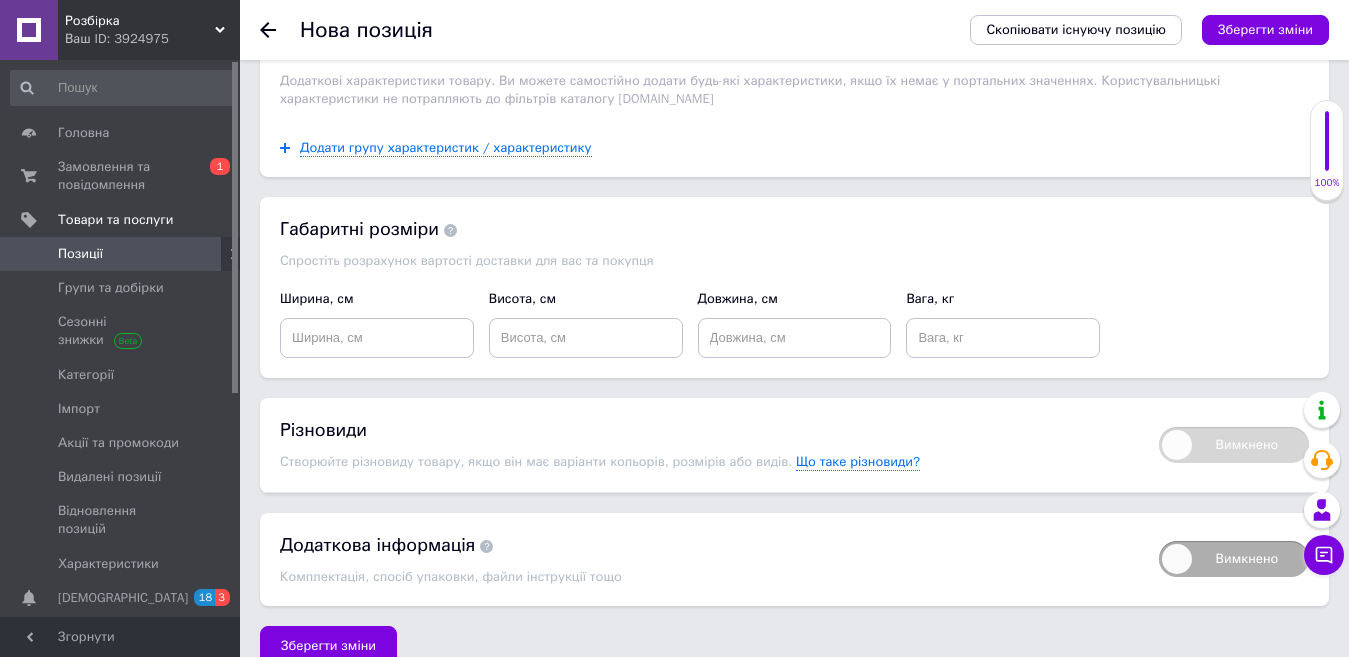 scroll, scrollTop: 2560, scrollLeft: 0, axis: vertical 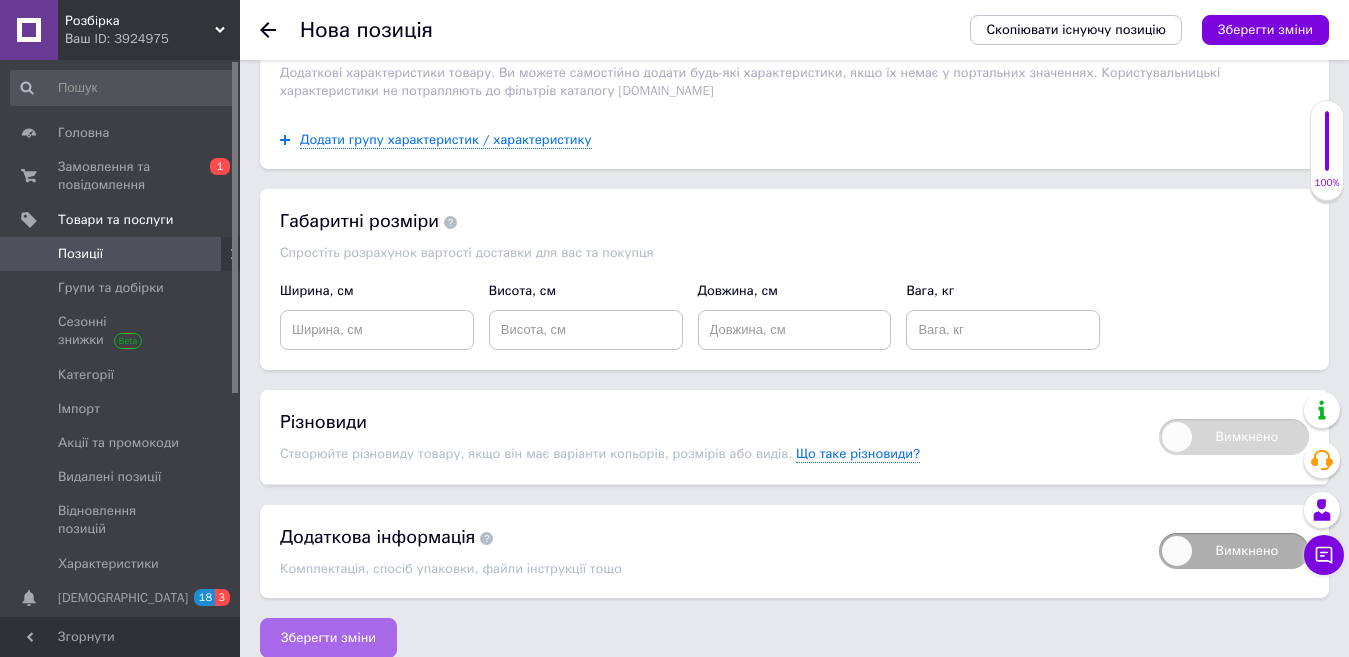 click on "Зберегти зміни" at bounding box center [328, 638] 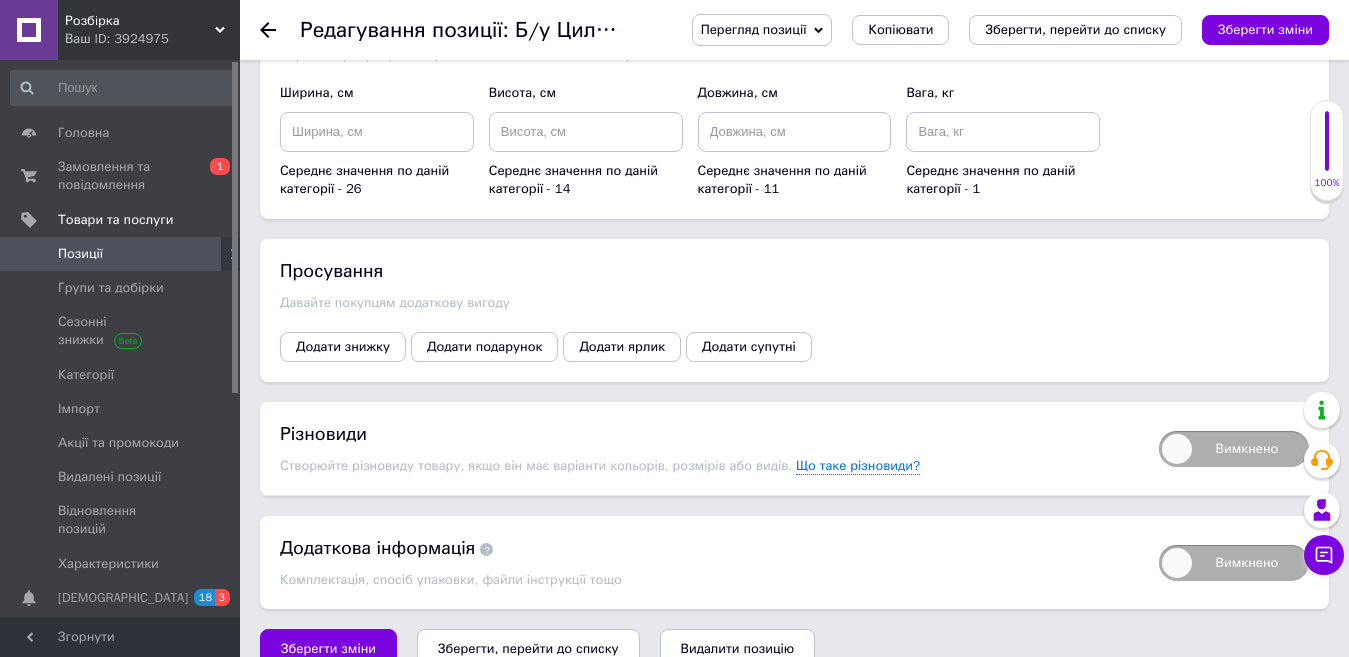 scroll, scrollTop: 2446, scrollLeft: 0, axis: vertical 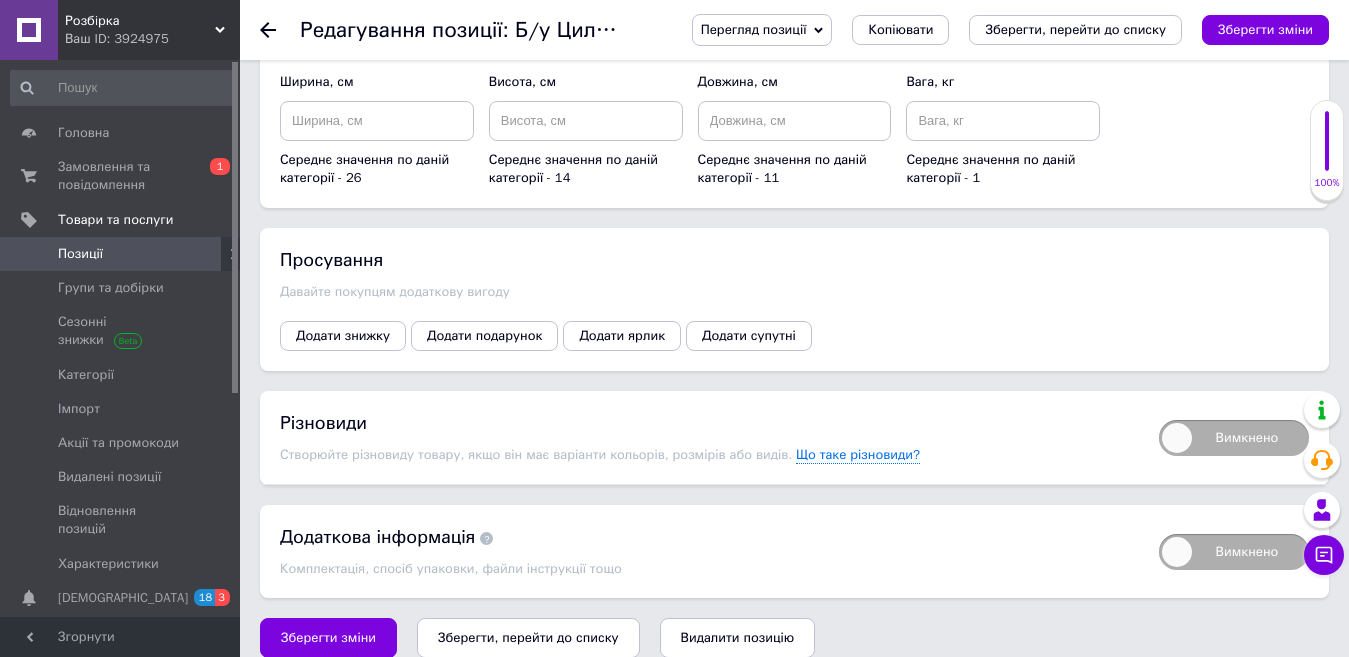 click on "Зберегти, перейти до списку" at bounding box center [528, 638] 